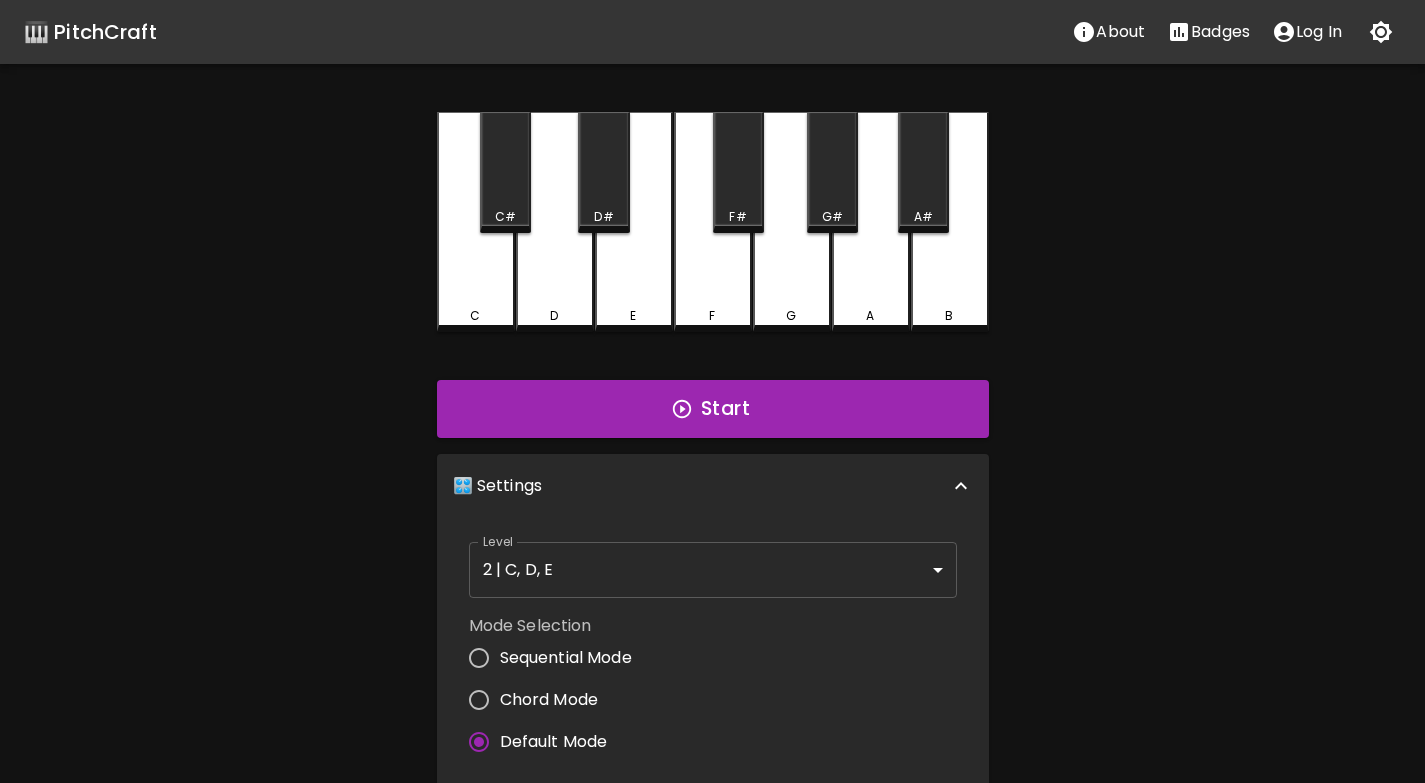 scroll, scrollTop: 0, scrollLeft: 0, axis: both 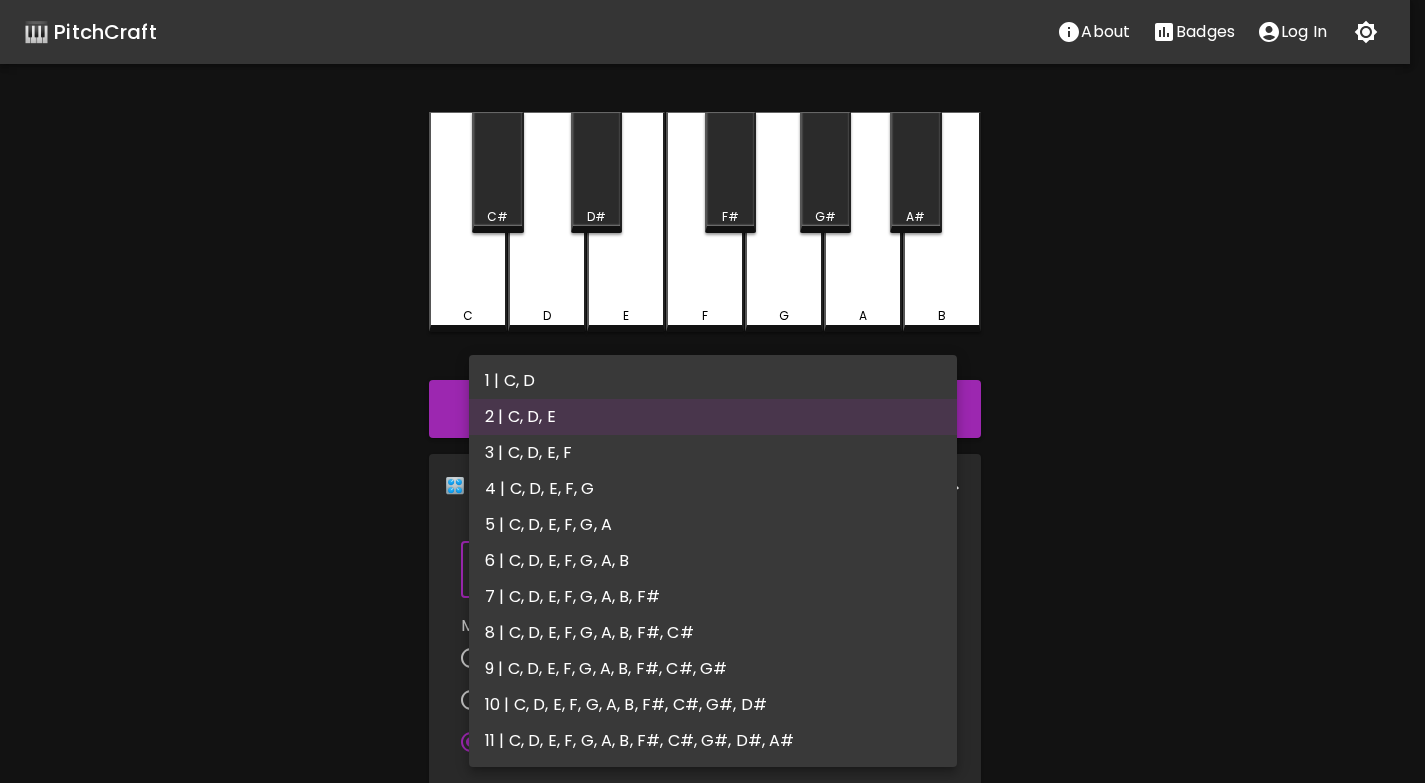 click on "🎹 PitchCraft About Badges   Log In C C# D D# E F F# G G# A A# B Start 🛗 Settings Level 2 | C, D, E 3 Level Mode Selection Sequential Mode Chord Mode Default Mode Show Keyboard Shortcuts Show Note Names Autoplay next note Show Streak Octave(s) High Voice 4 Octave Instrument Piano acoustic_grand_piano Instrument ©  [YEAR]  🎹 PitchCraft. All rights reserved. Privacy Policy About Badges Sign In Profile My account 1 | C, D 2 | C, D, E 3 | C, D, E, F 4 | C, D, E, F, G 5 | C, D, E, F, G, A 6 | C, D, E, F, G, A, B 7 | C, D, E, F, G, A, B, F# 8 | C, D, E, F, G, A, B, F#, C# 9 | C, D, E, F, G, A, B, F#, C#, G# 10 | C, D, E, F, G, A, B, F#, C#, G#, D# 11 | C, D, E, F, G, A, B, F#, C#, G#, D#, A#" at bounding box center (712, 642) 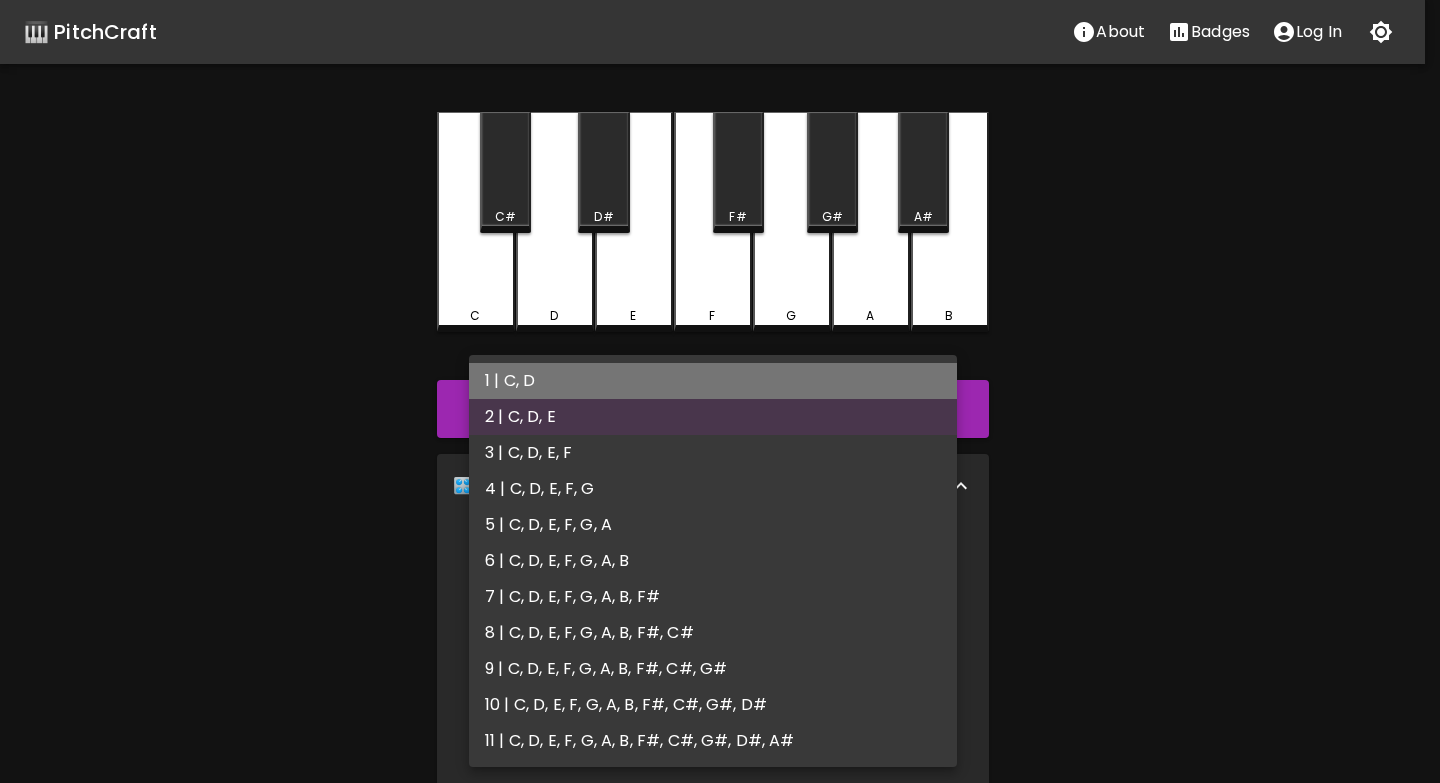 click on "1 | C, D" at bounding box center [713, 381] 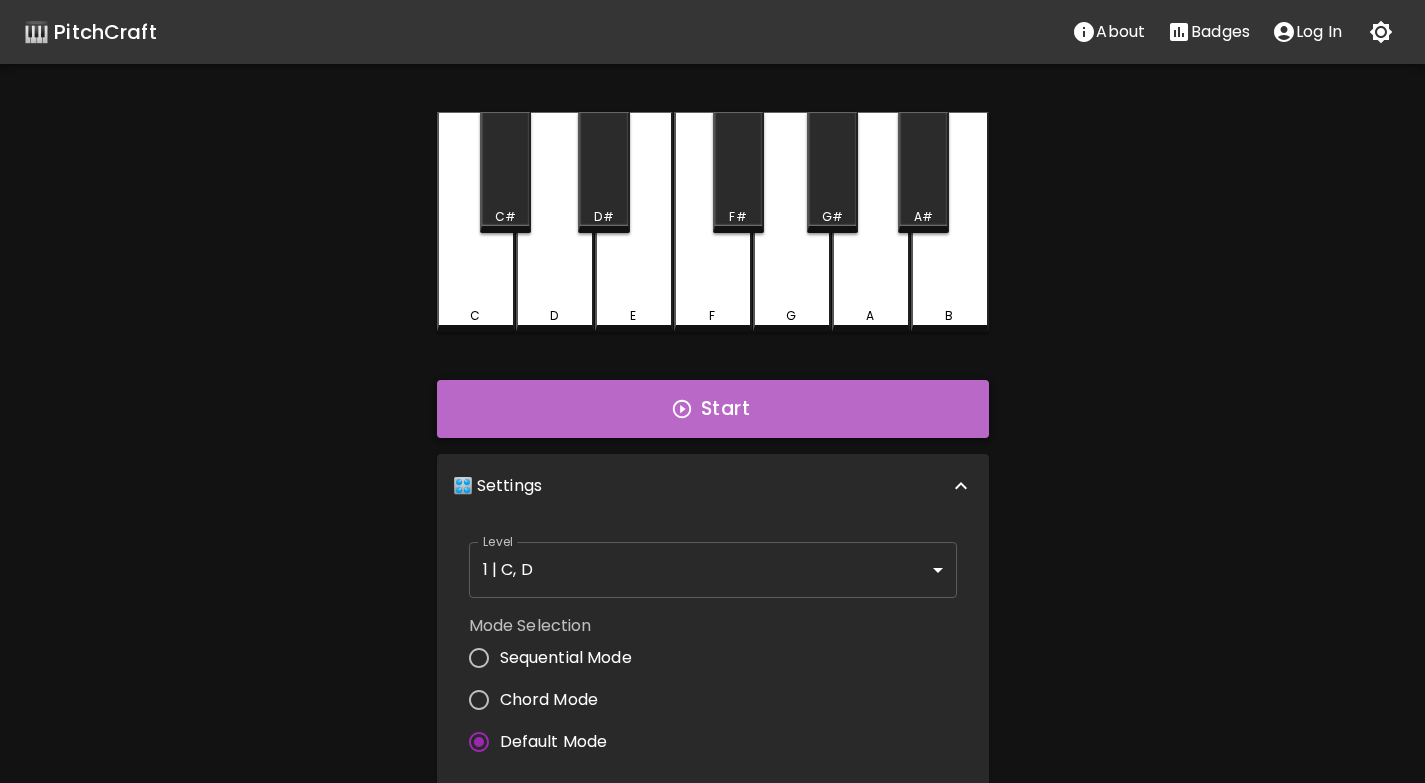 click on "Start" at bounding box center [713, 409] 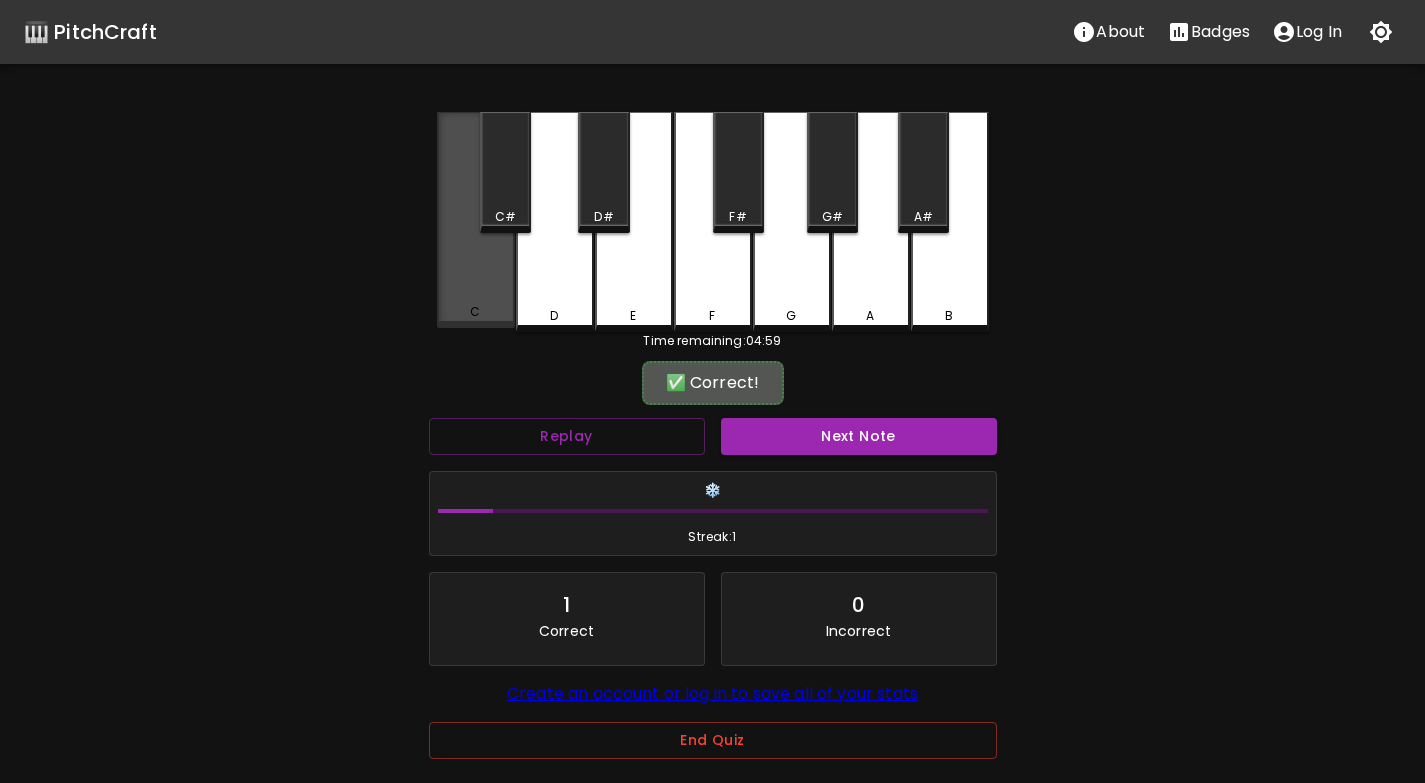 click on "C" at bounding box center [476, 220] 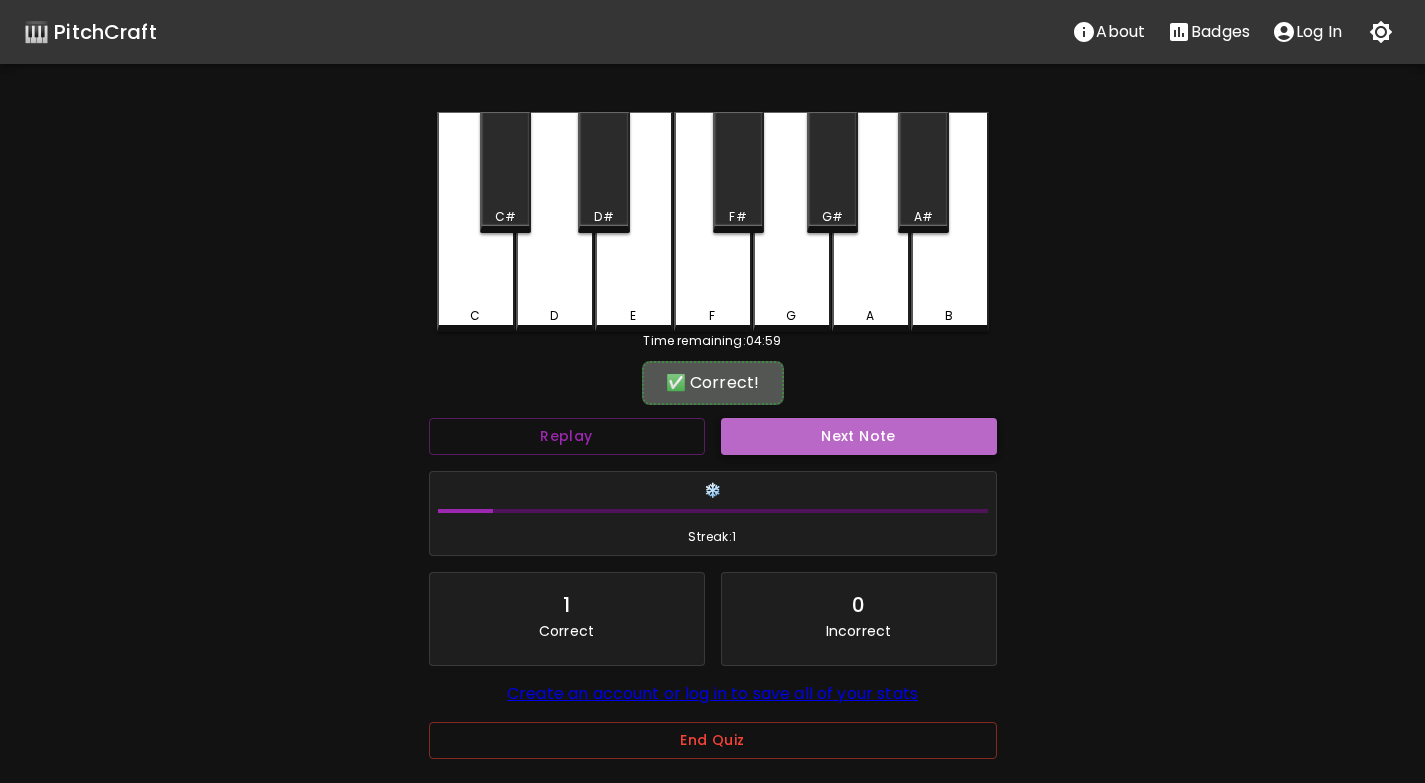 click on "Next Note" at bounding box center (859, 436) 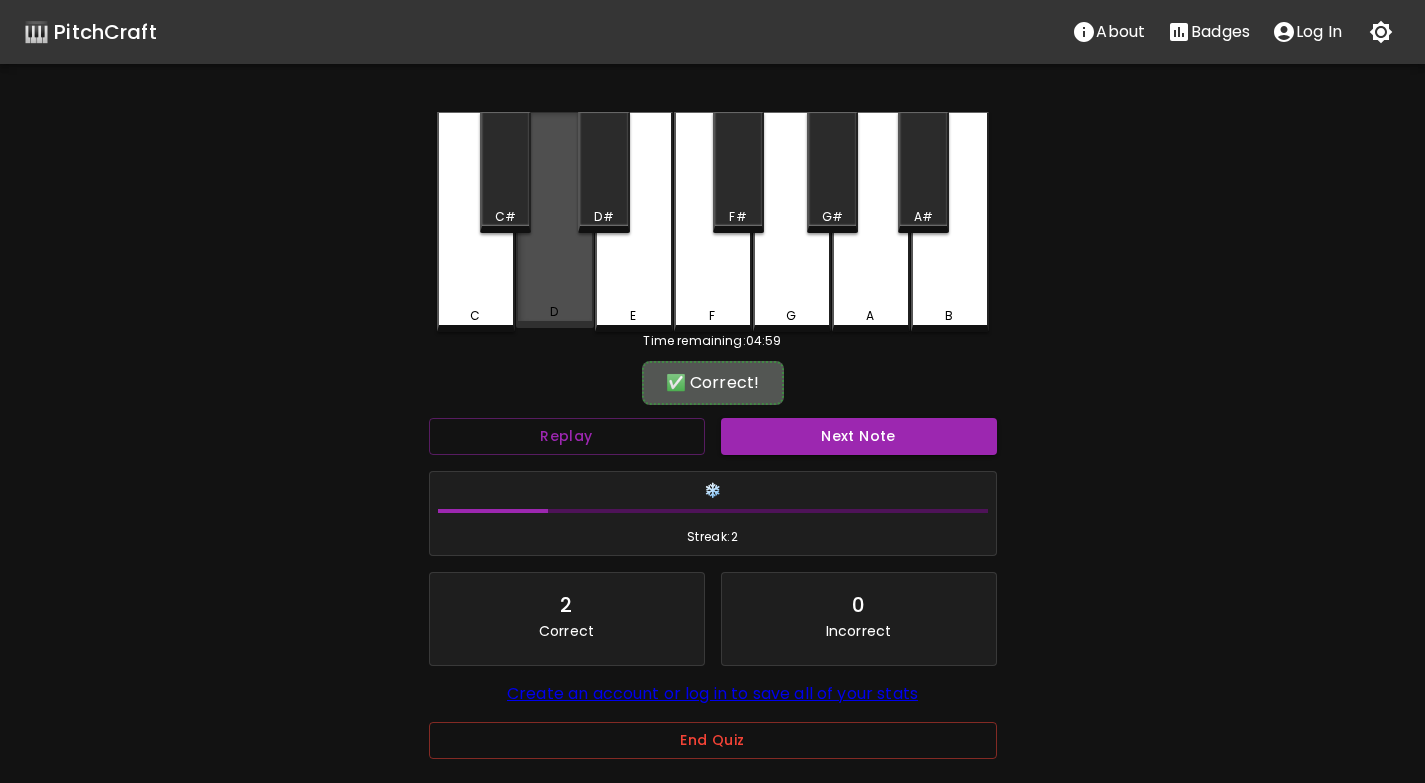 click on "D" at bounding box center (555, 220) 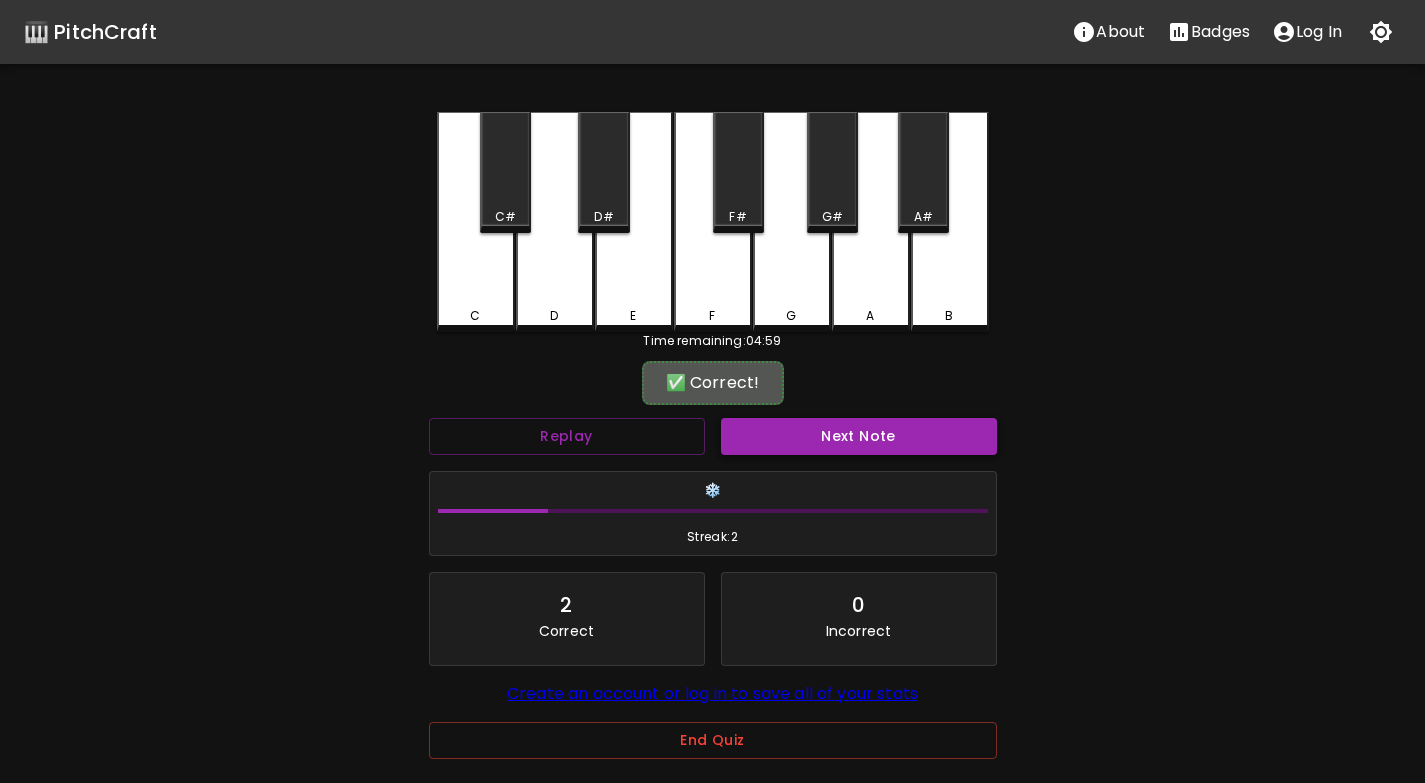 click on "Next Note" at bounding box center (859, 436) 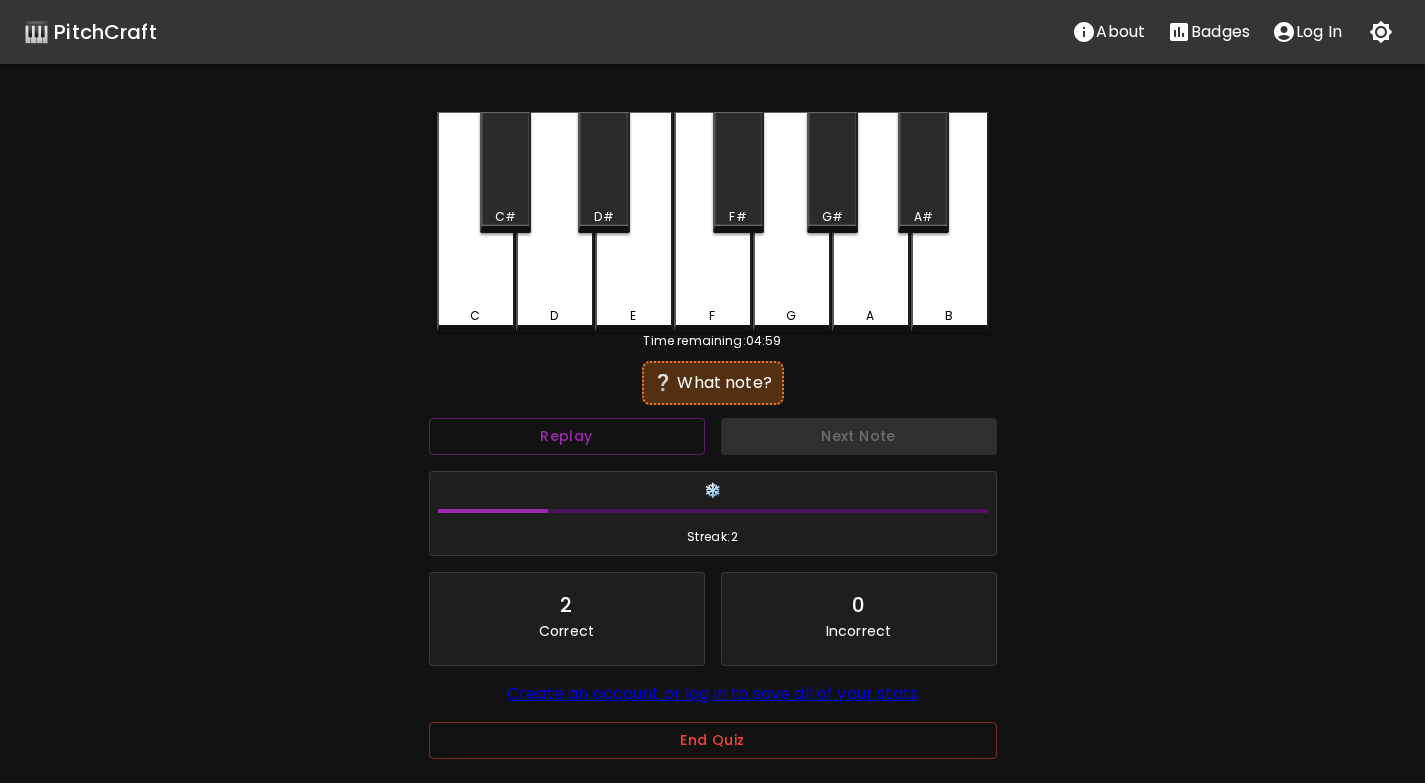 click on "D" at bounding box center (555, 222) 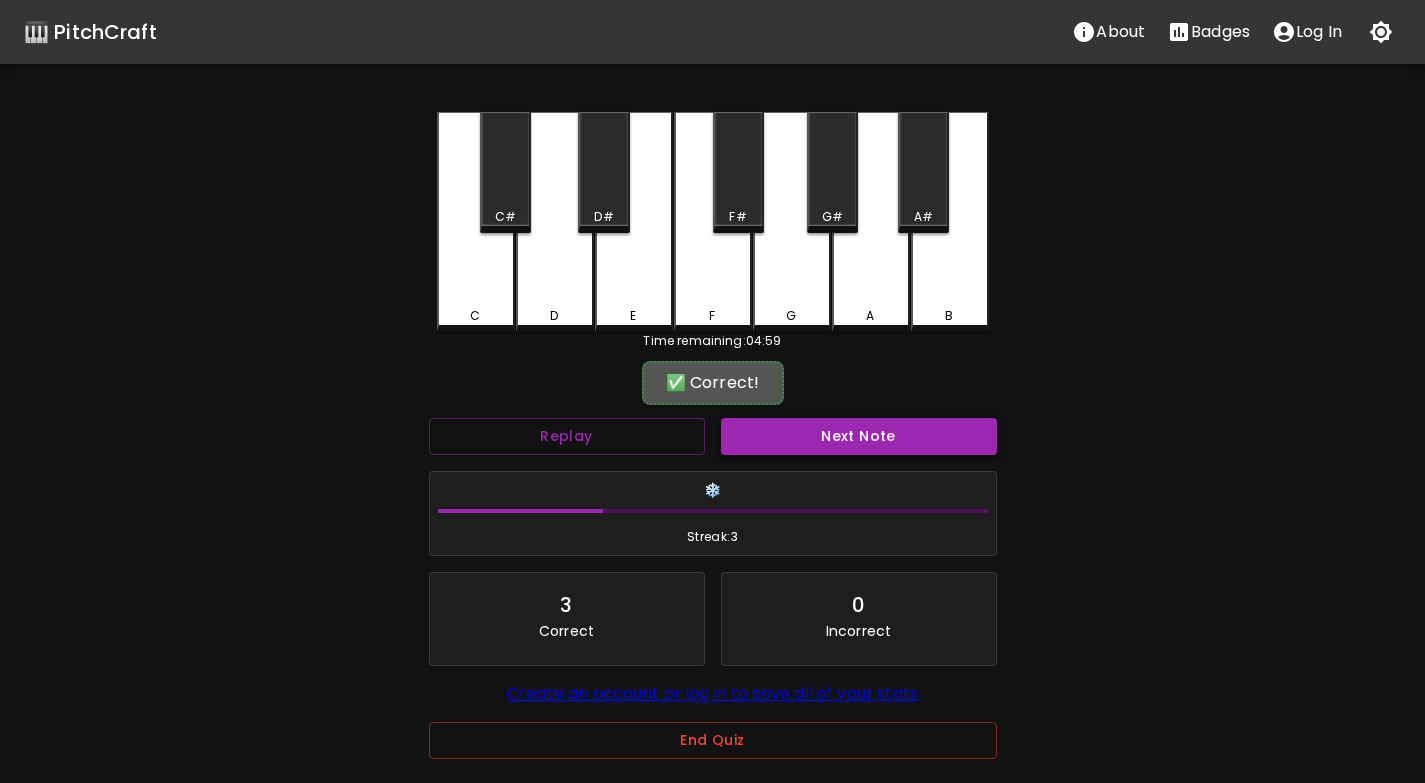 click on "Next Note" at bounding box center (859, 436) 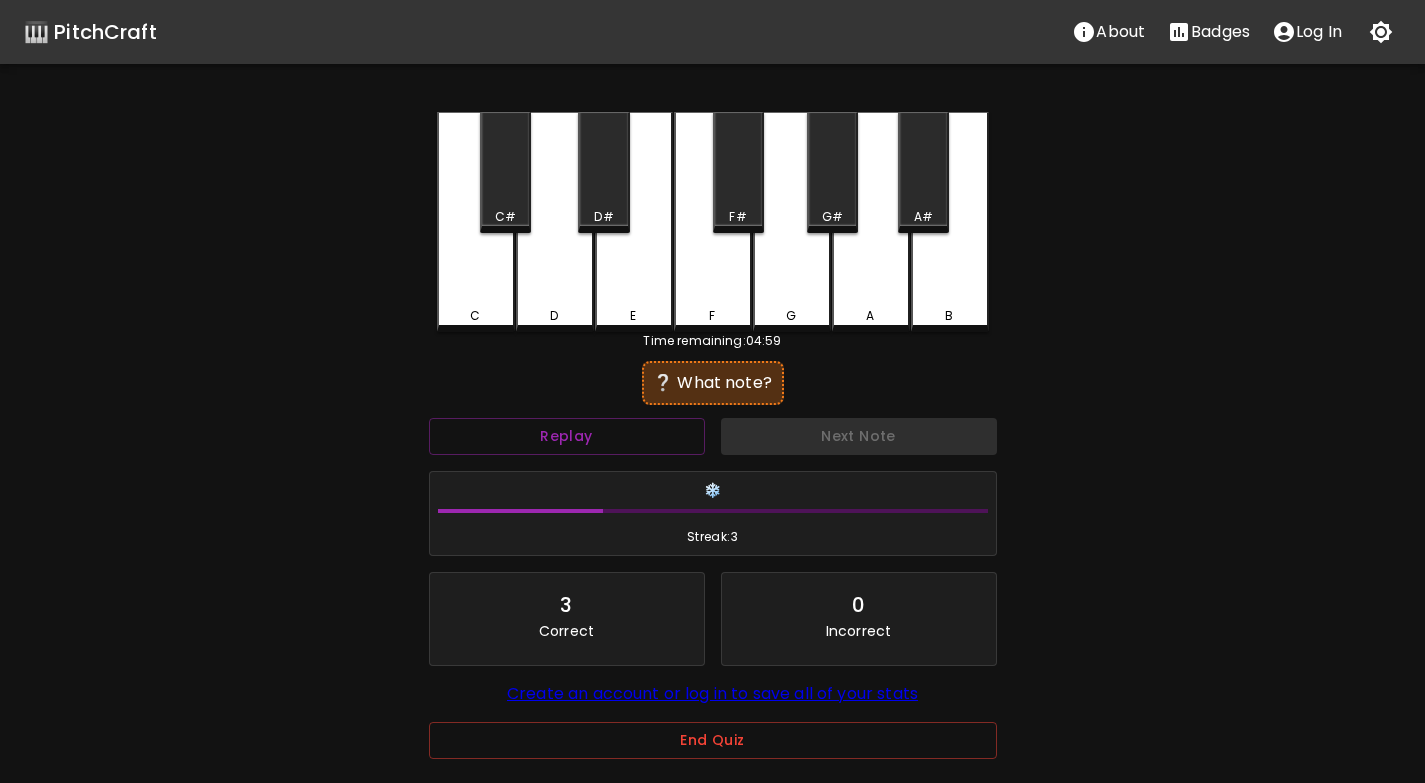 click on "D" at bounding box center (555, 316) 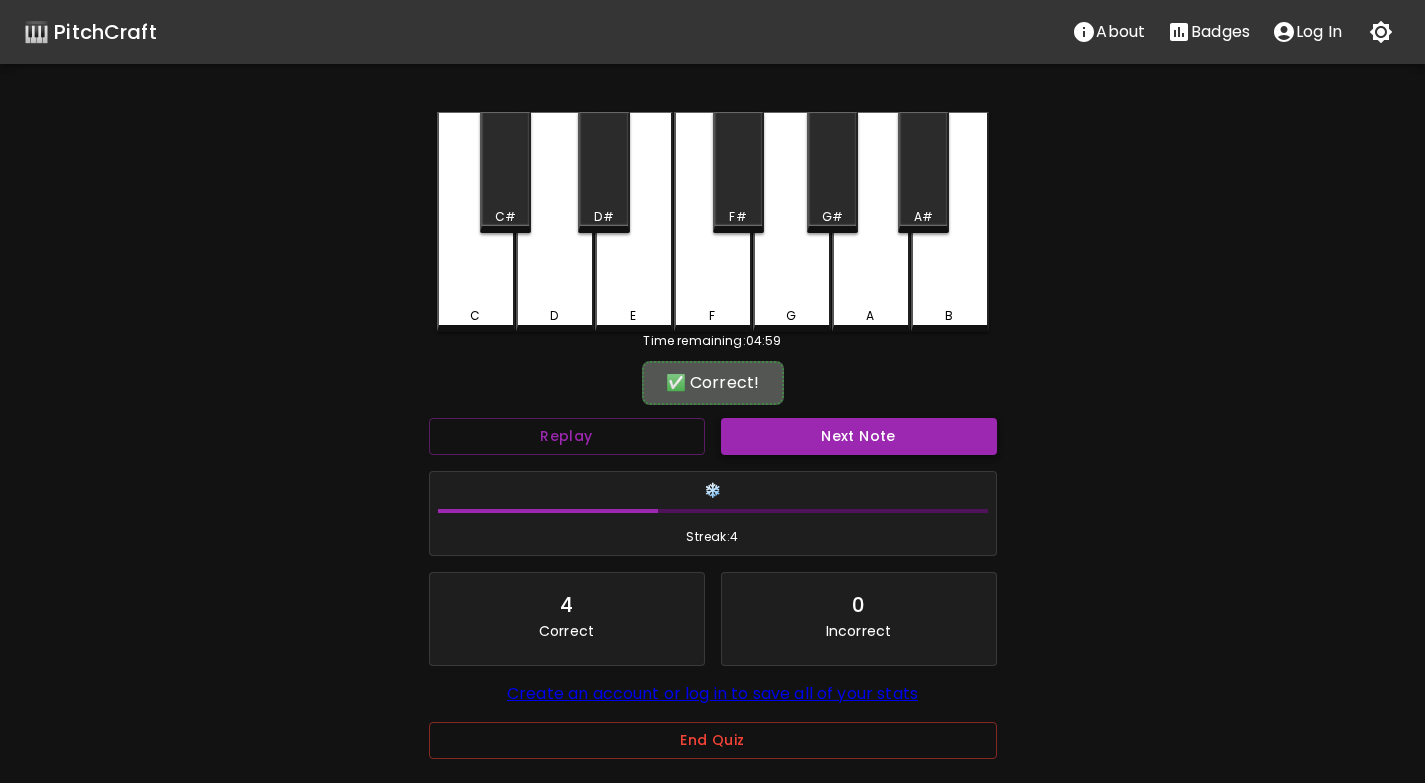 click on "Next Note" at bounding box center (859, 436) 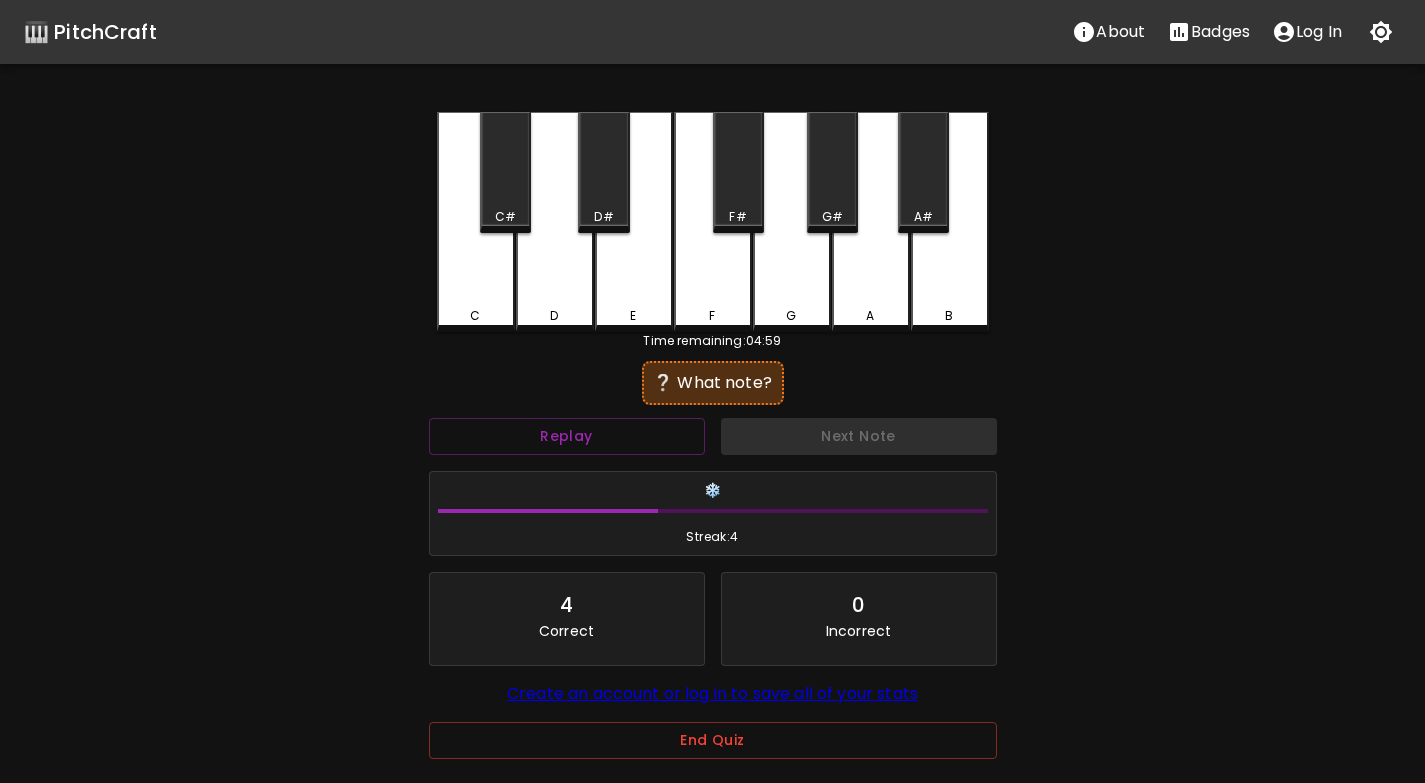 click on "C" at bounding box center [476, 222] 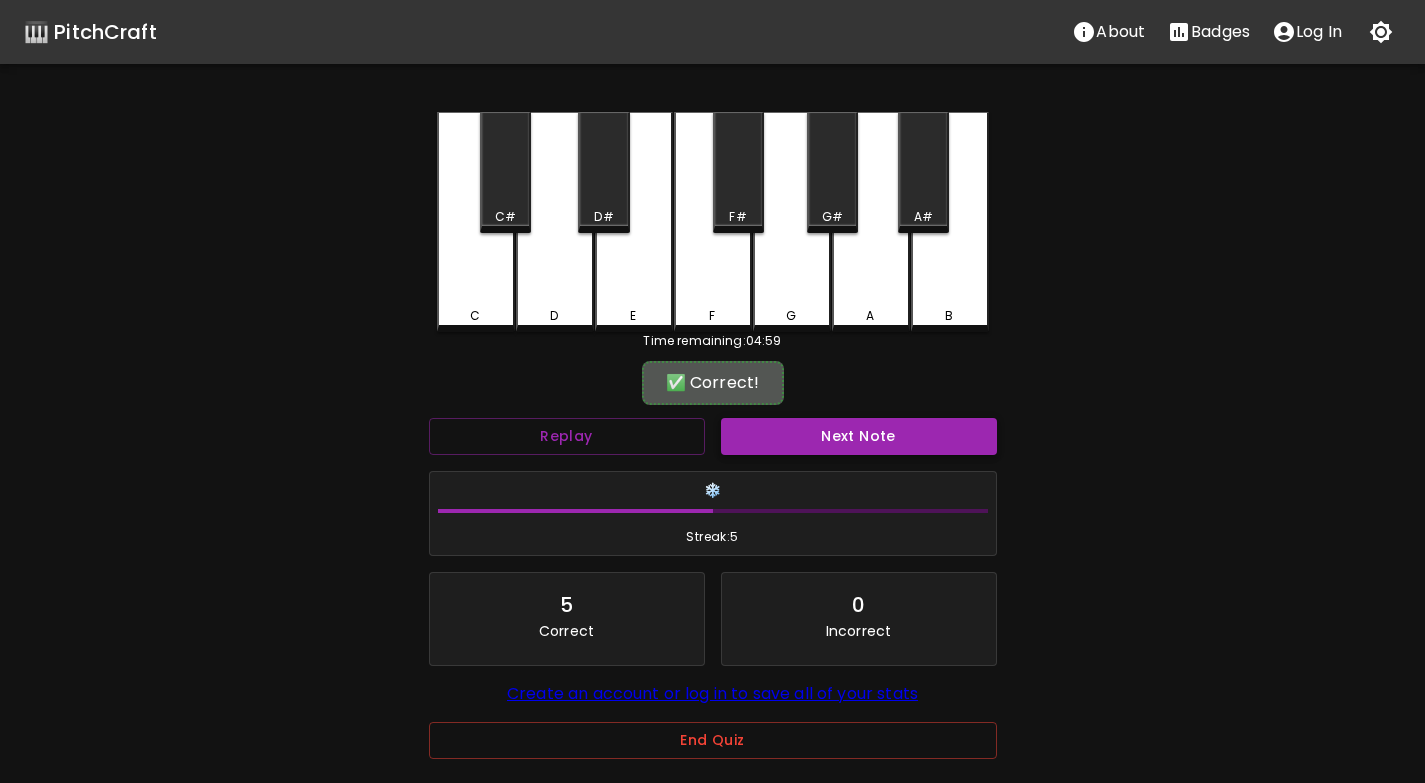 click on "Next Note" at bounding box center (859, 436) 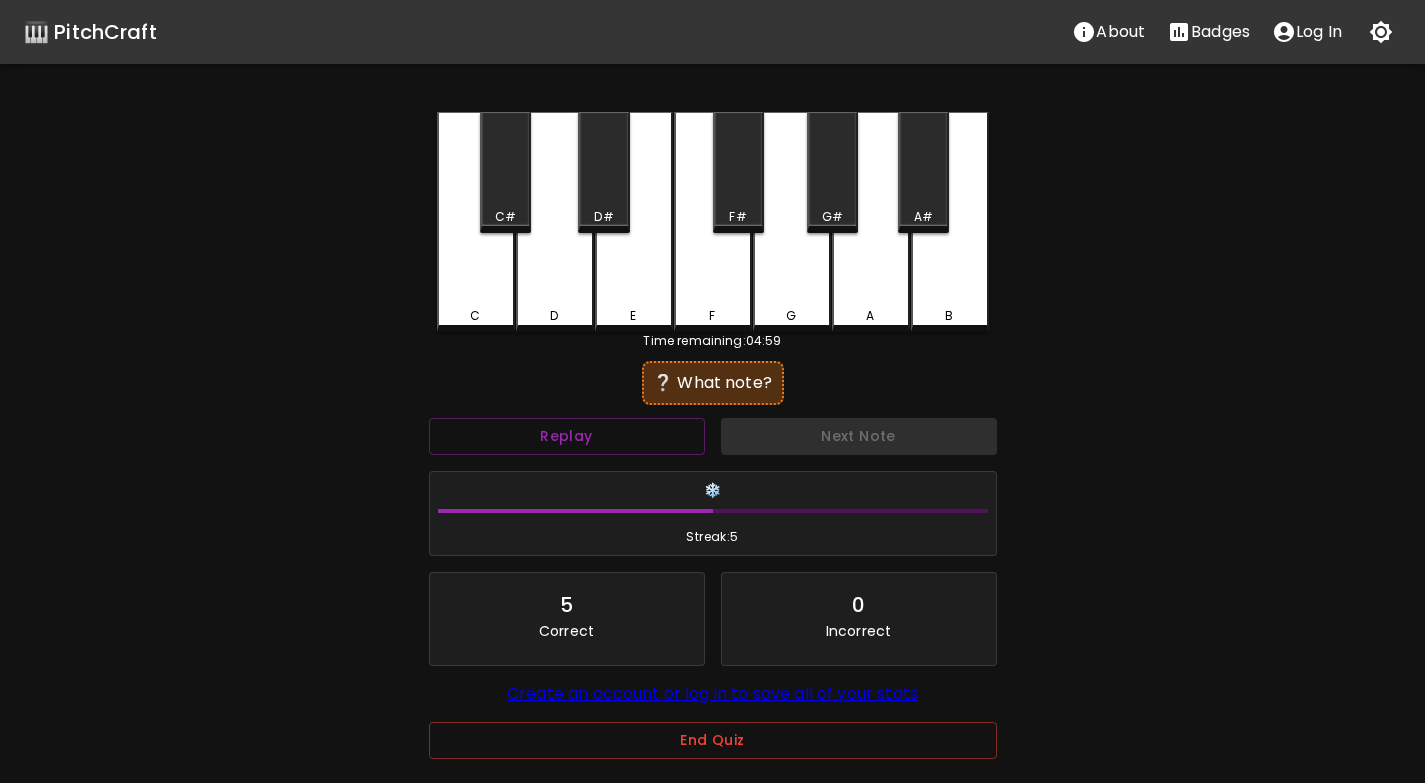 click on "D" at bounding box center [555, 222] 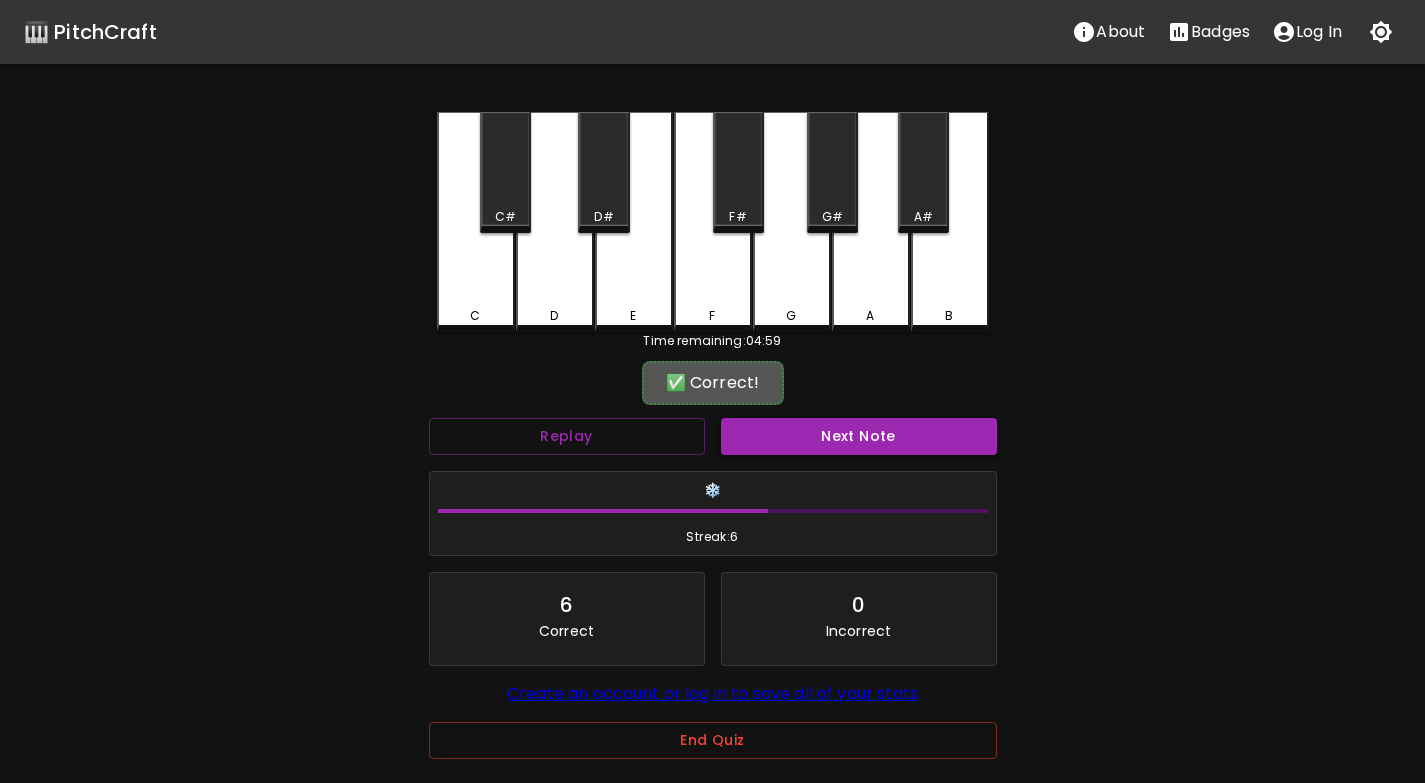 click on "Next Note" at bounding box center (859, 436) 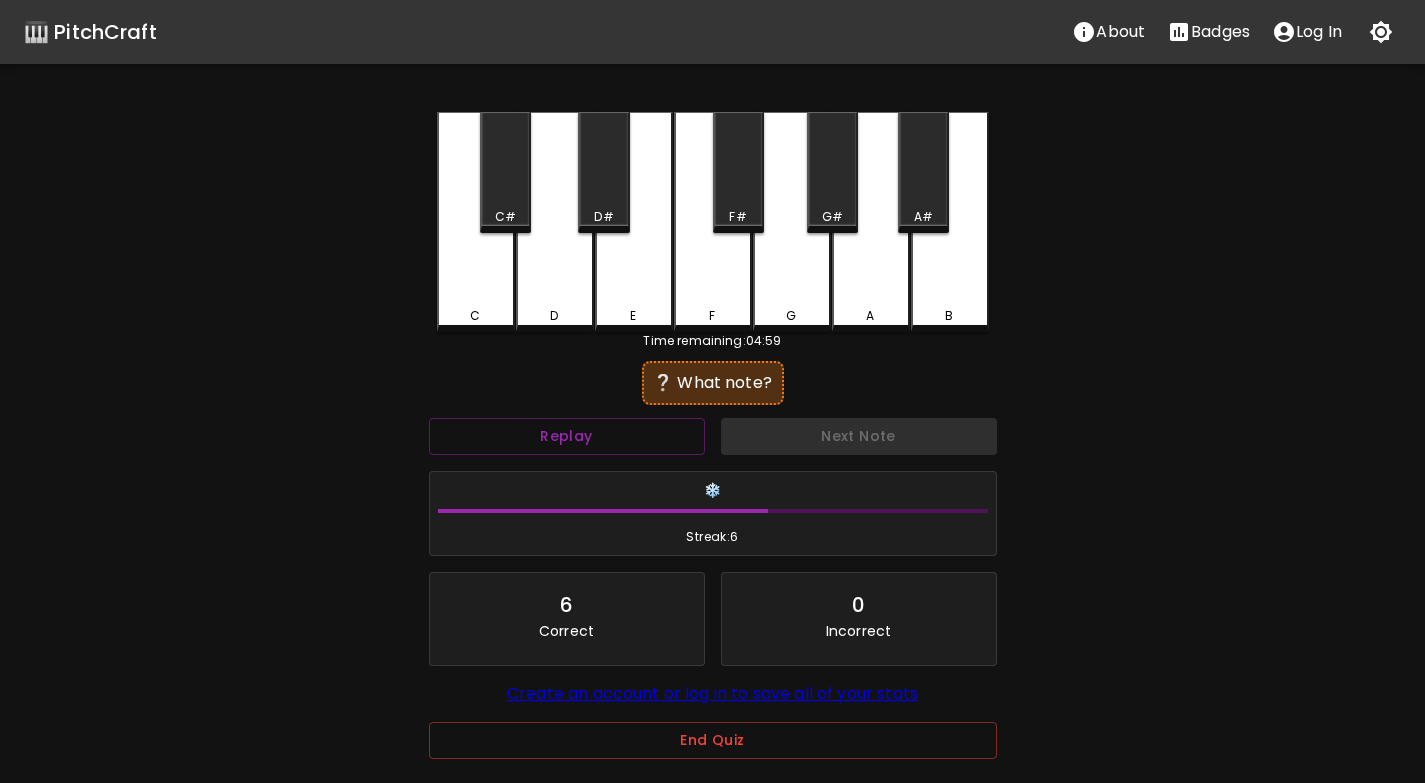 click on "D" at bounding box center (554, 316) 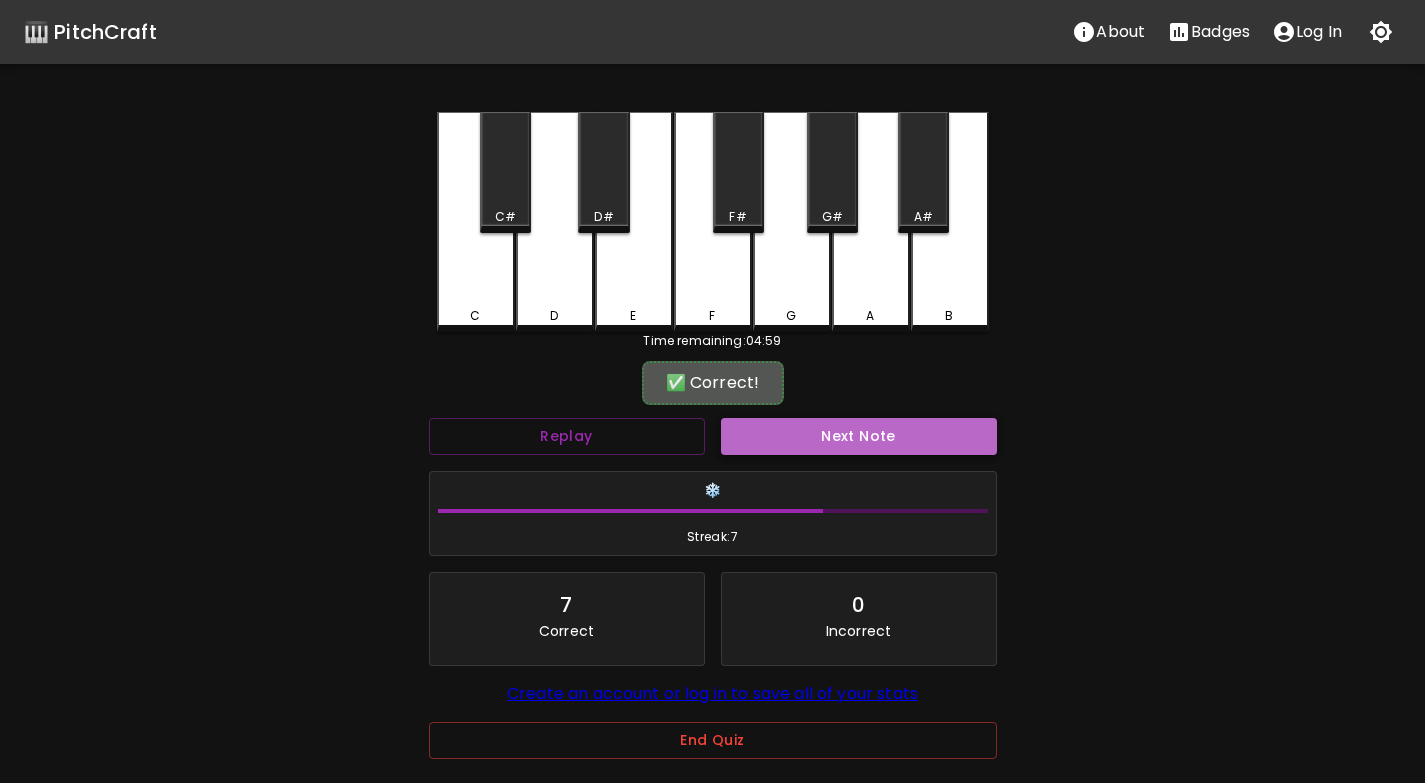 click on "Next Note" at bounding box center (859, 436) 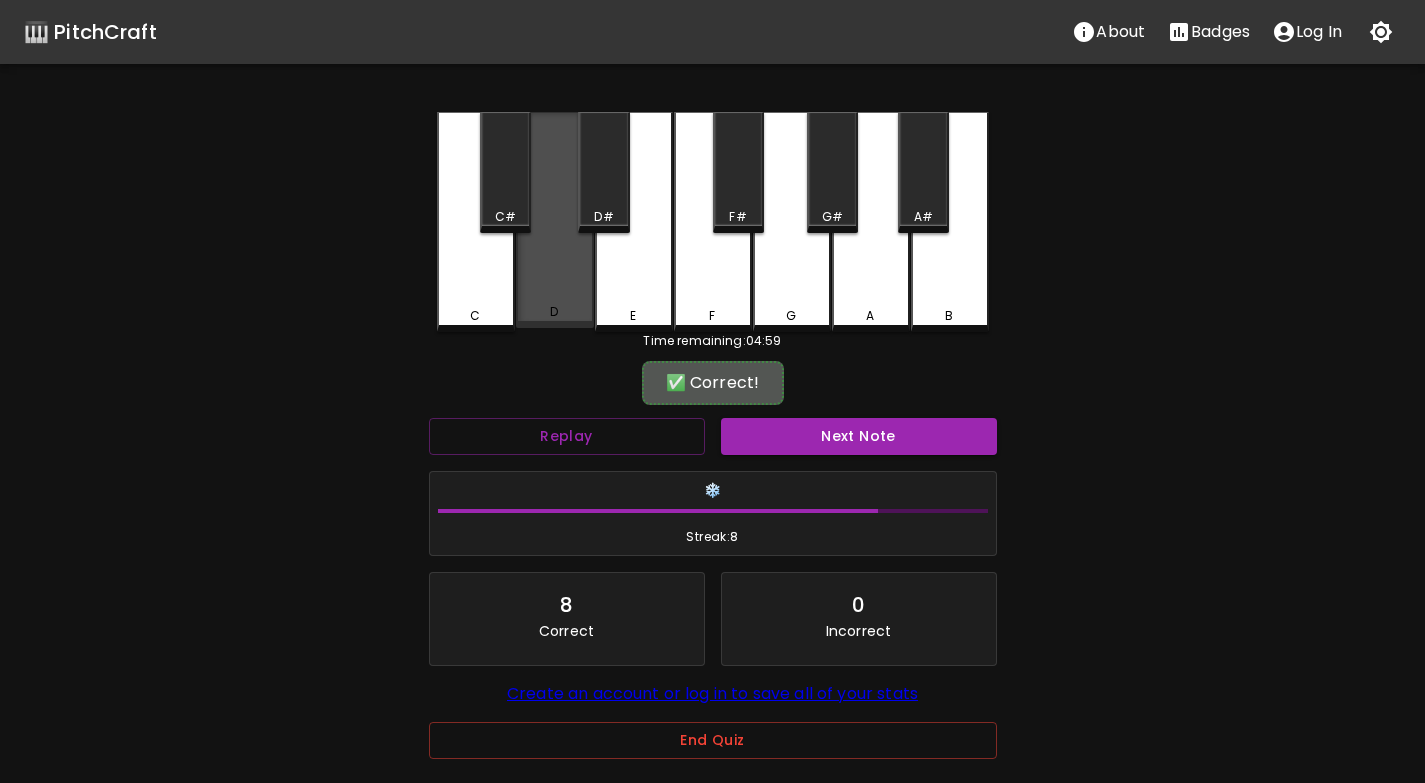 click on "D" at bounding box center (555, 220) 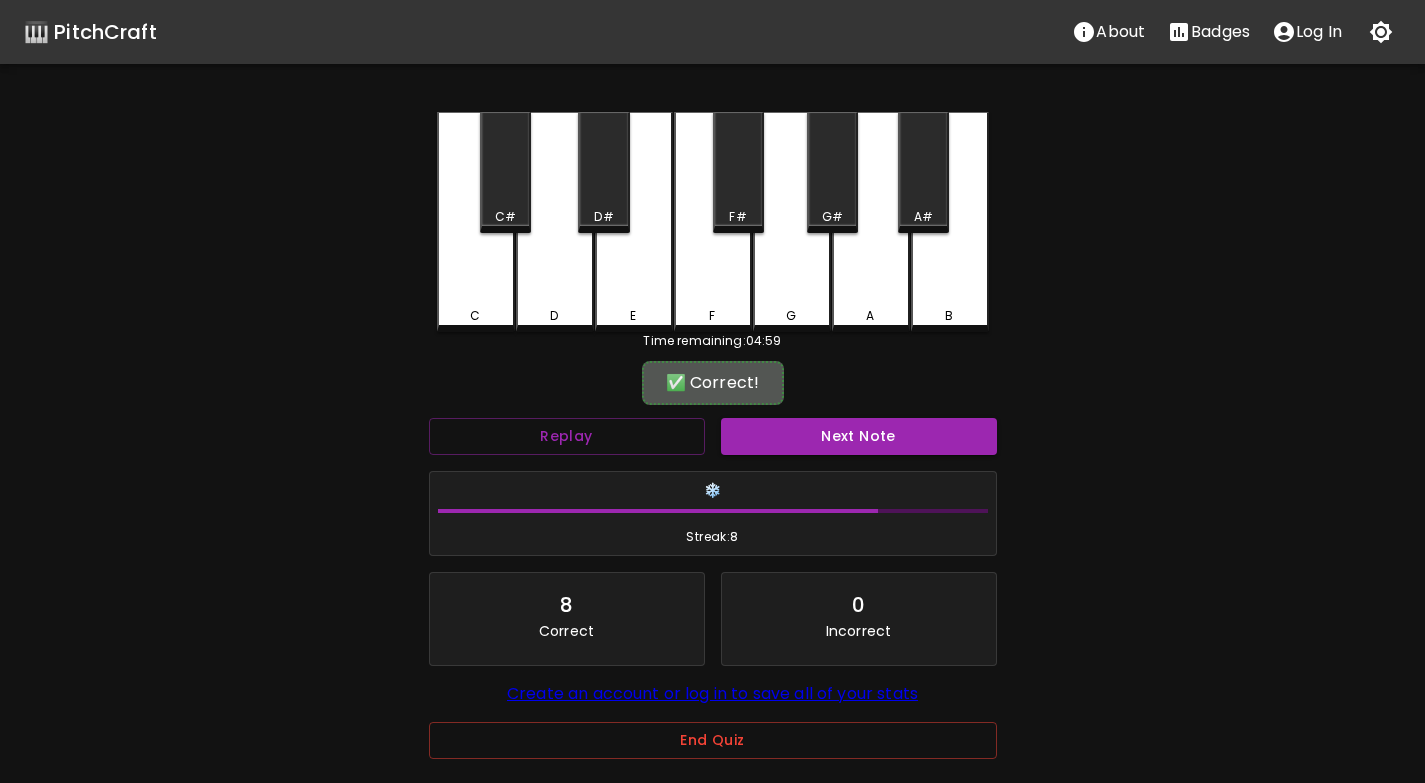click on "Next Note" at bounding box center (859, 436) 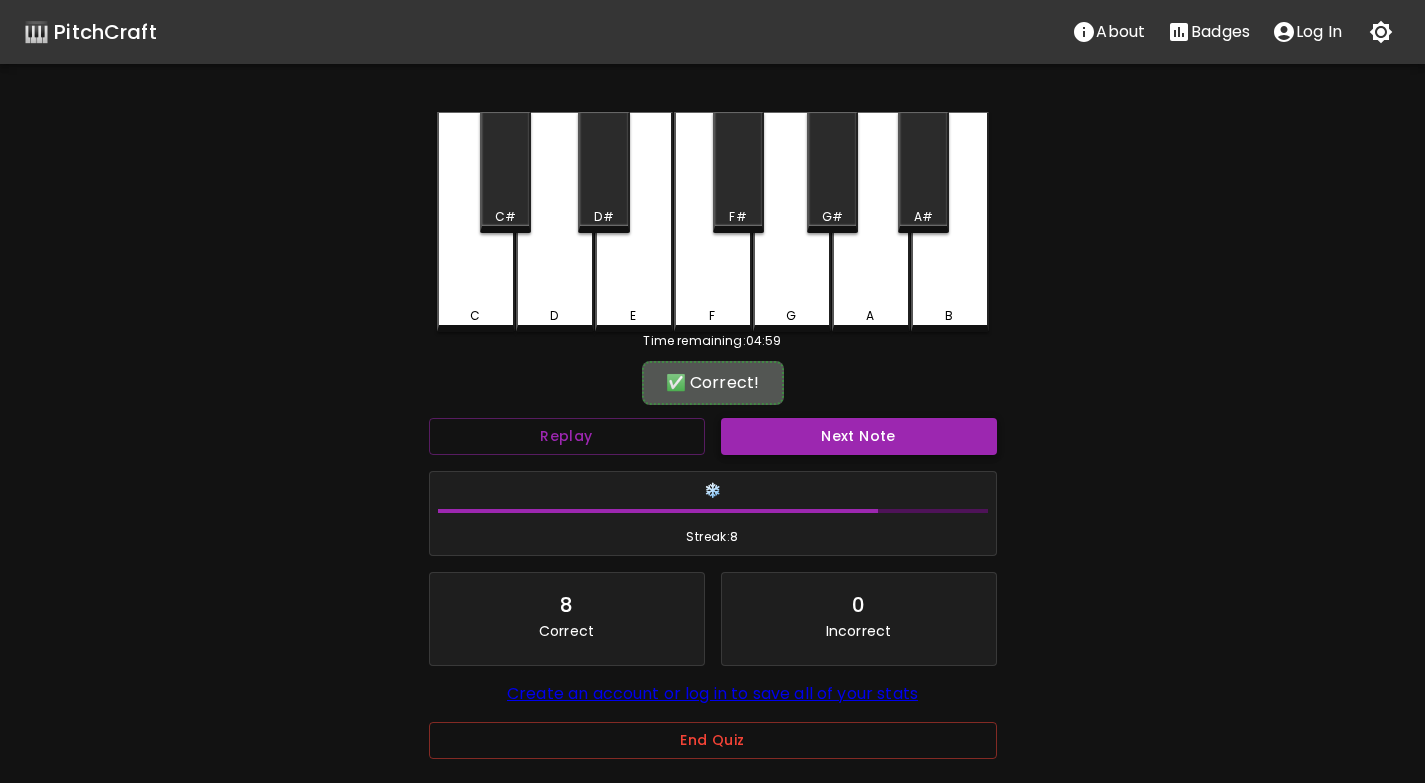 click on "Next Note" at bounding box center [859, 436] 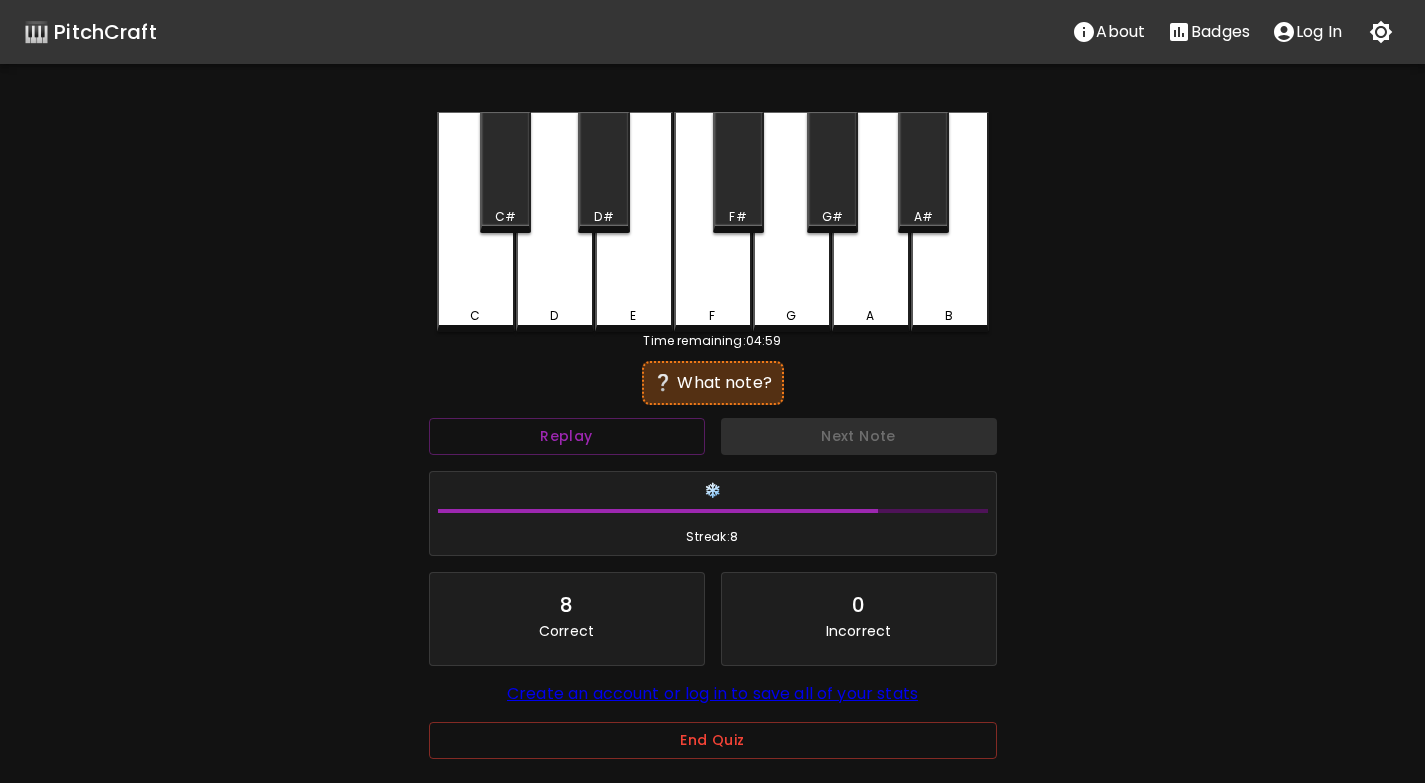 click on "C" at bounding box center (476, 222) 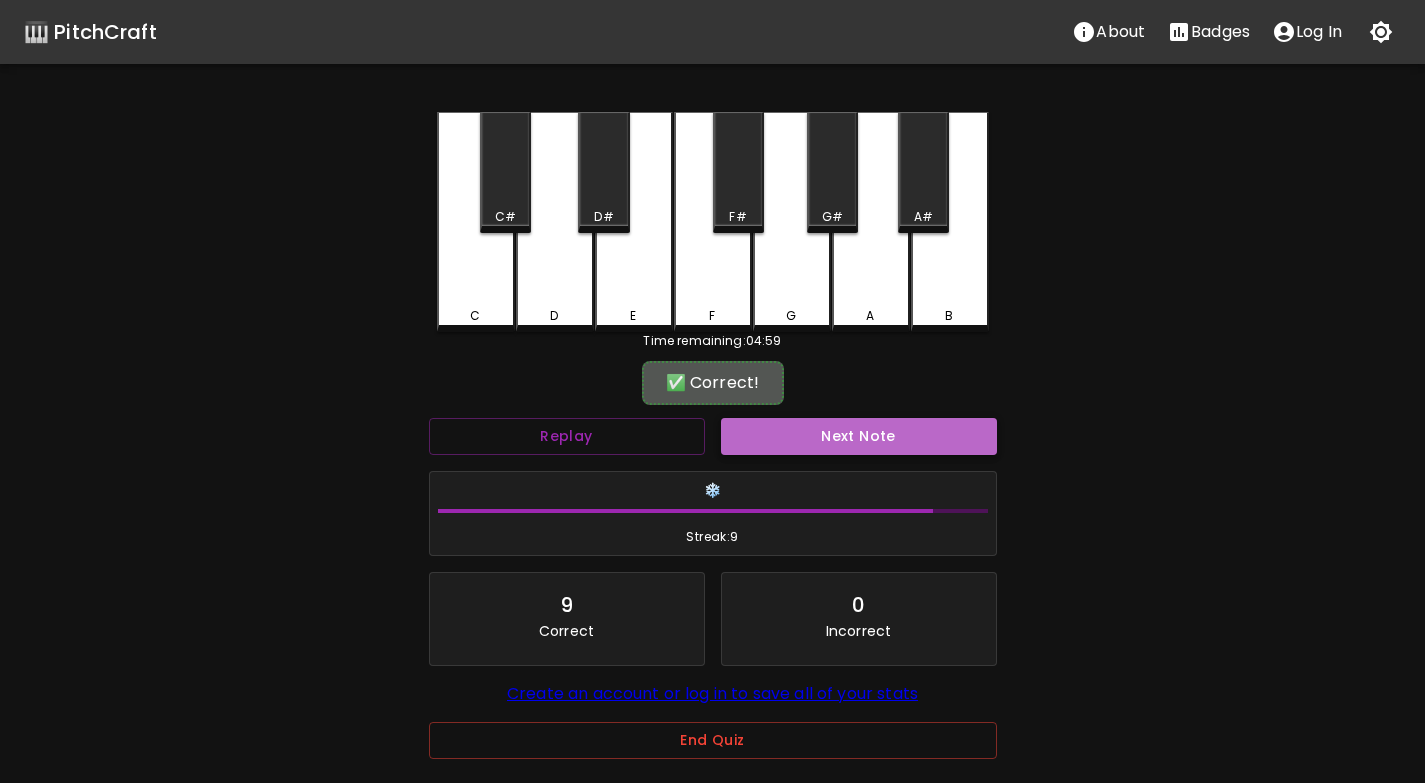 click on "Next Note" at bounding box center [859, 436] 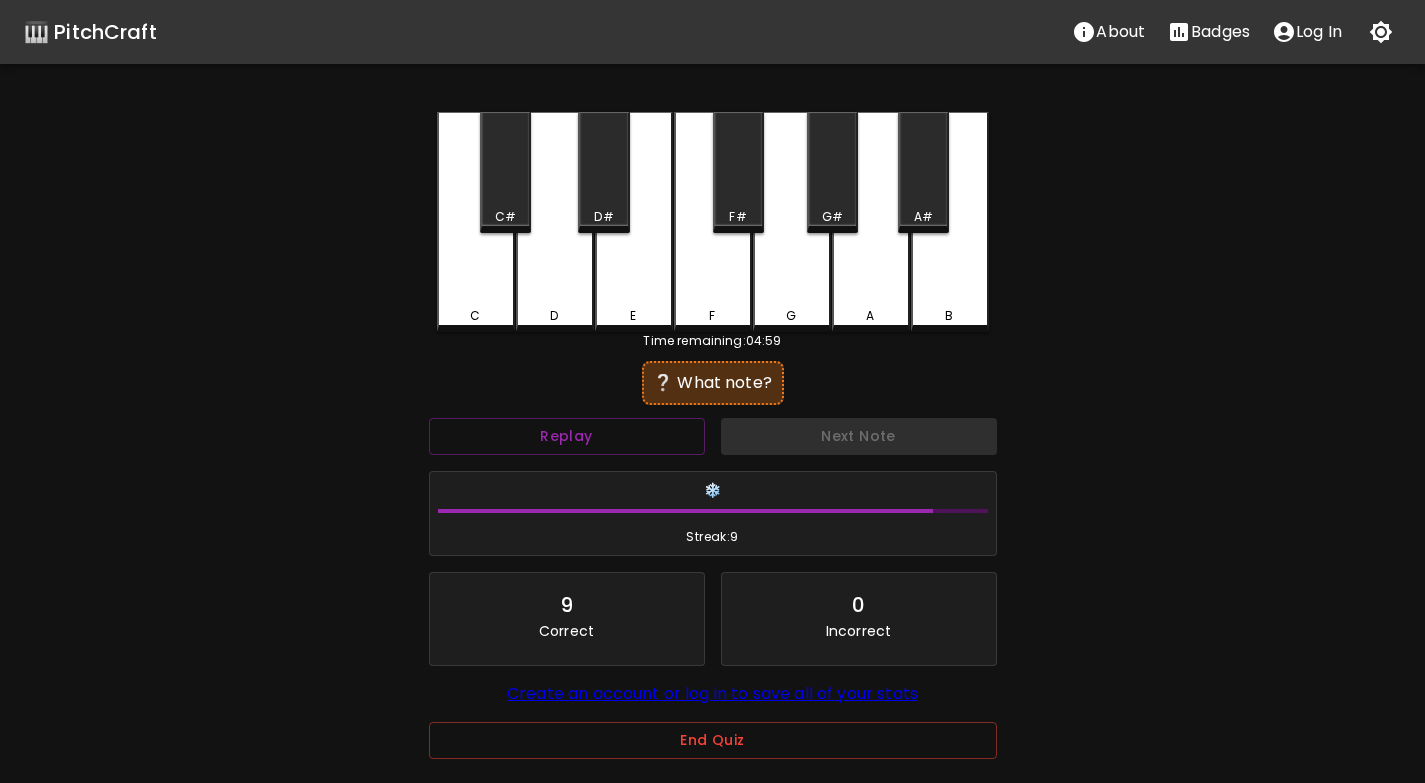 click on "D" at bounding box center [555, 222] 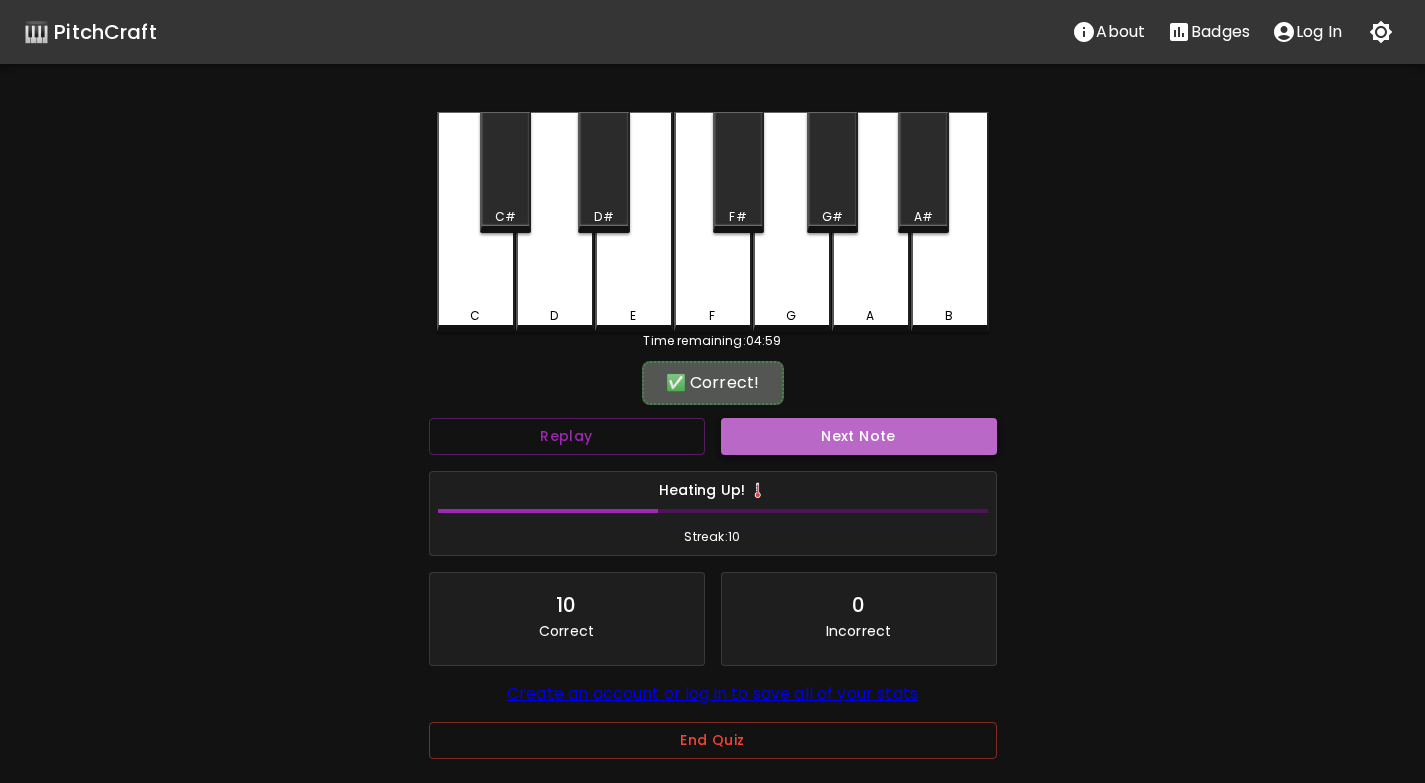 click on "Next Note" at bounding box center (859, 436) 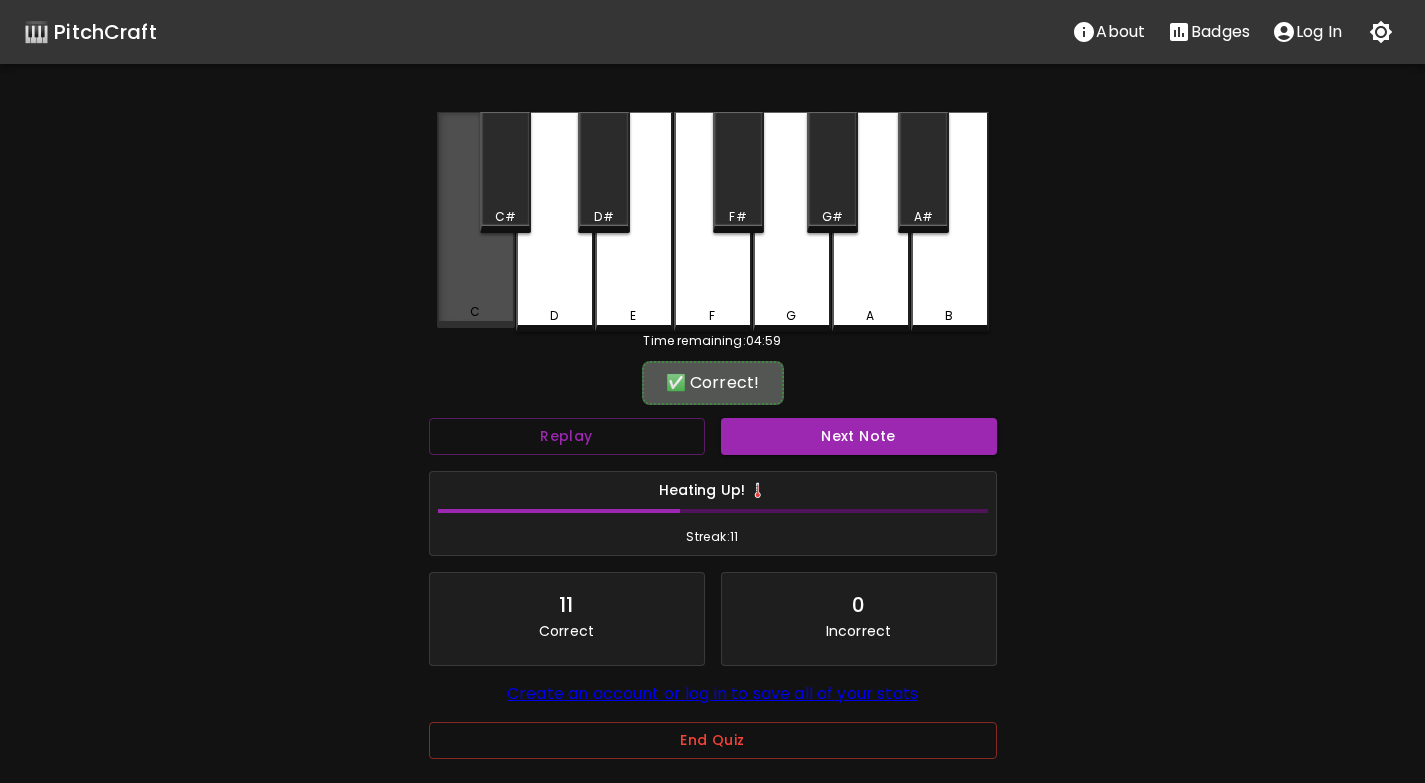 click on "C" at bounding box center (476, 220) 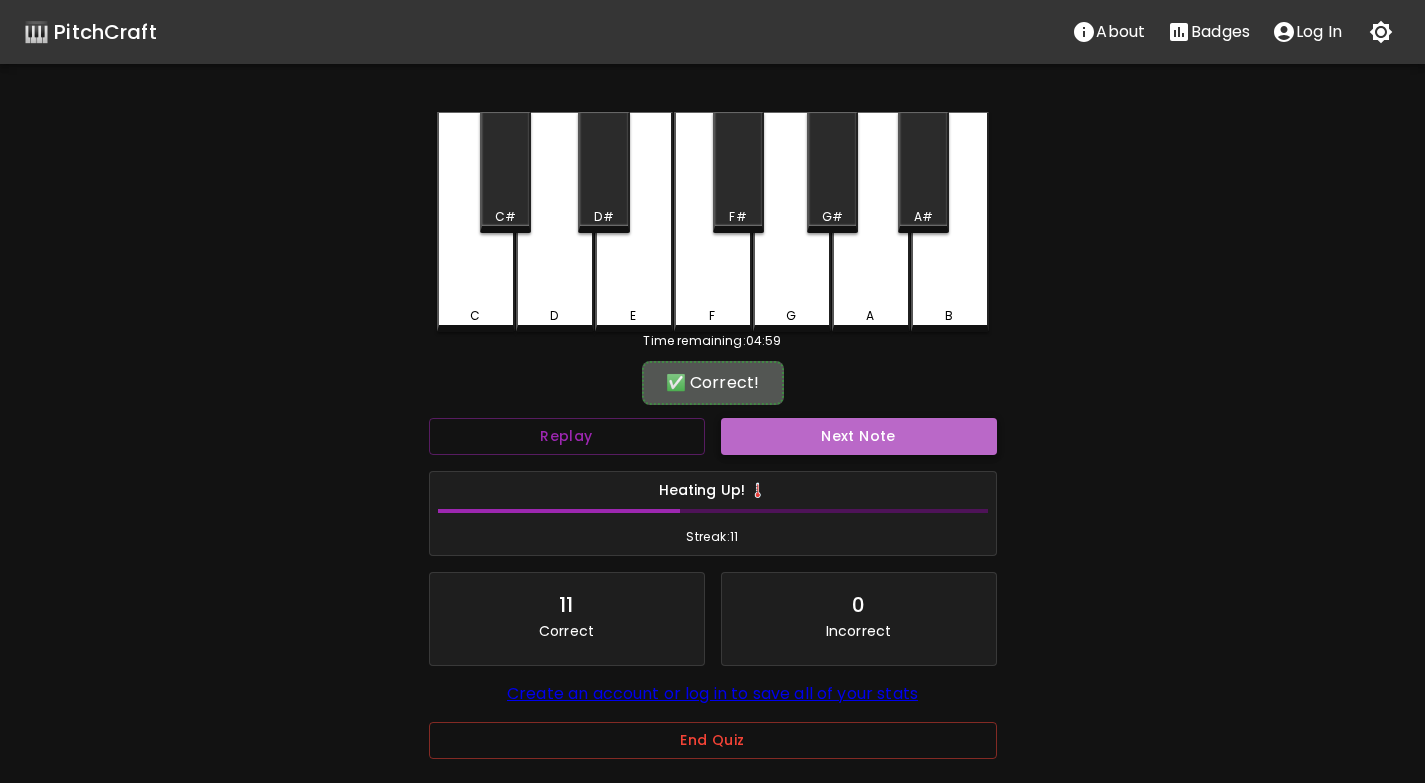 click on "Next Note" at bounding box center (859, 436) 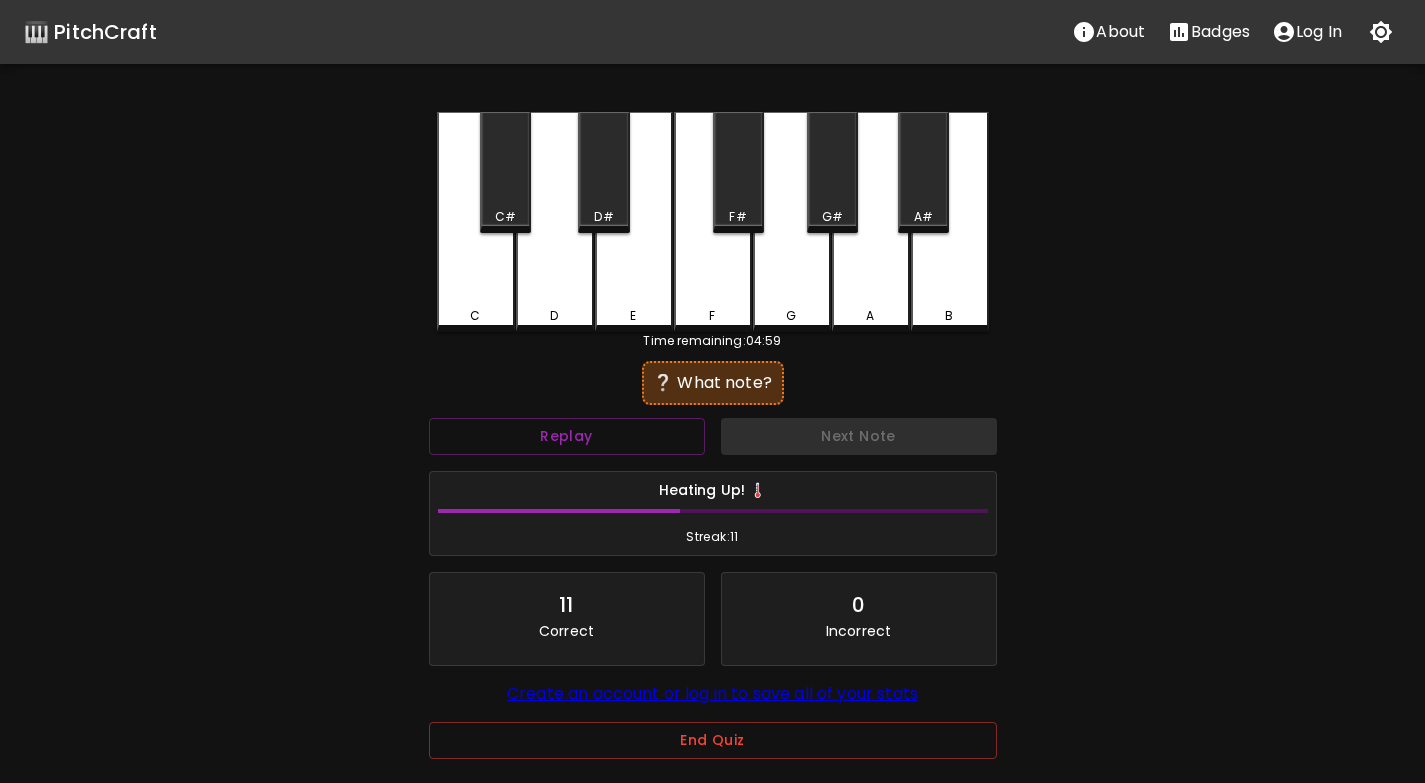 click on "D" at bounding box center (555, 222) 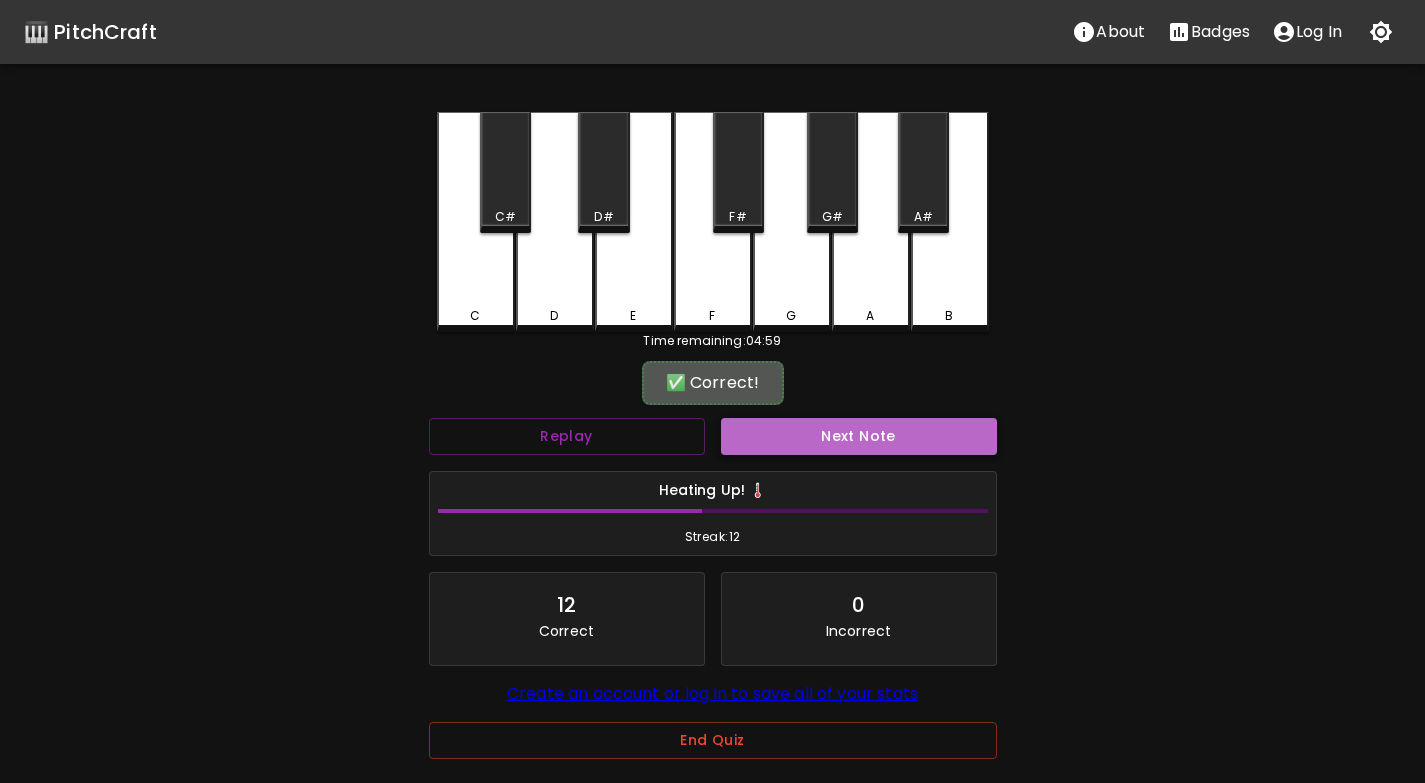 click on "Next Note" at bounding box center (859, 436) 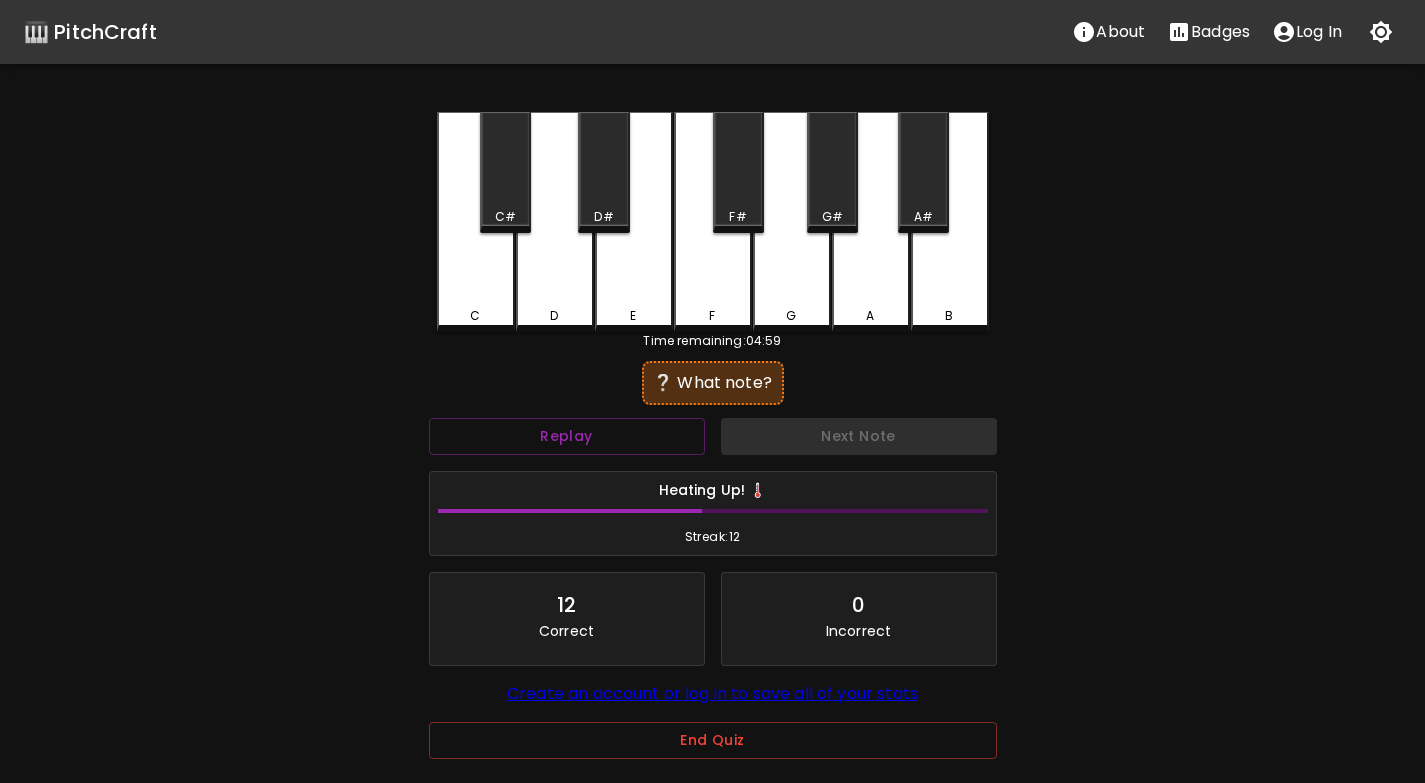 click on "C" at bounding box center [476, 316] 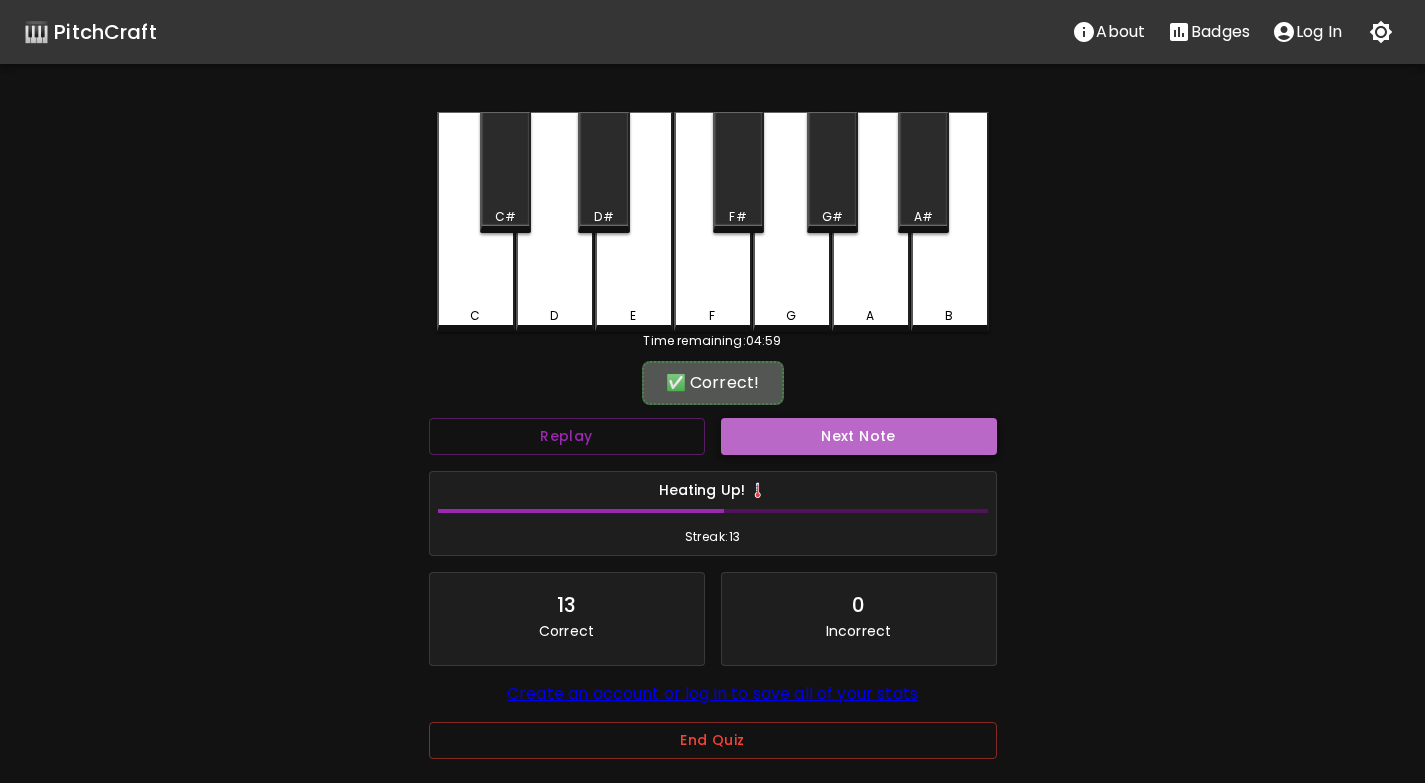 click on "Next Note" at bounding box center [859, 436] 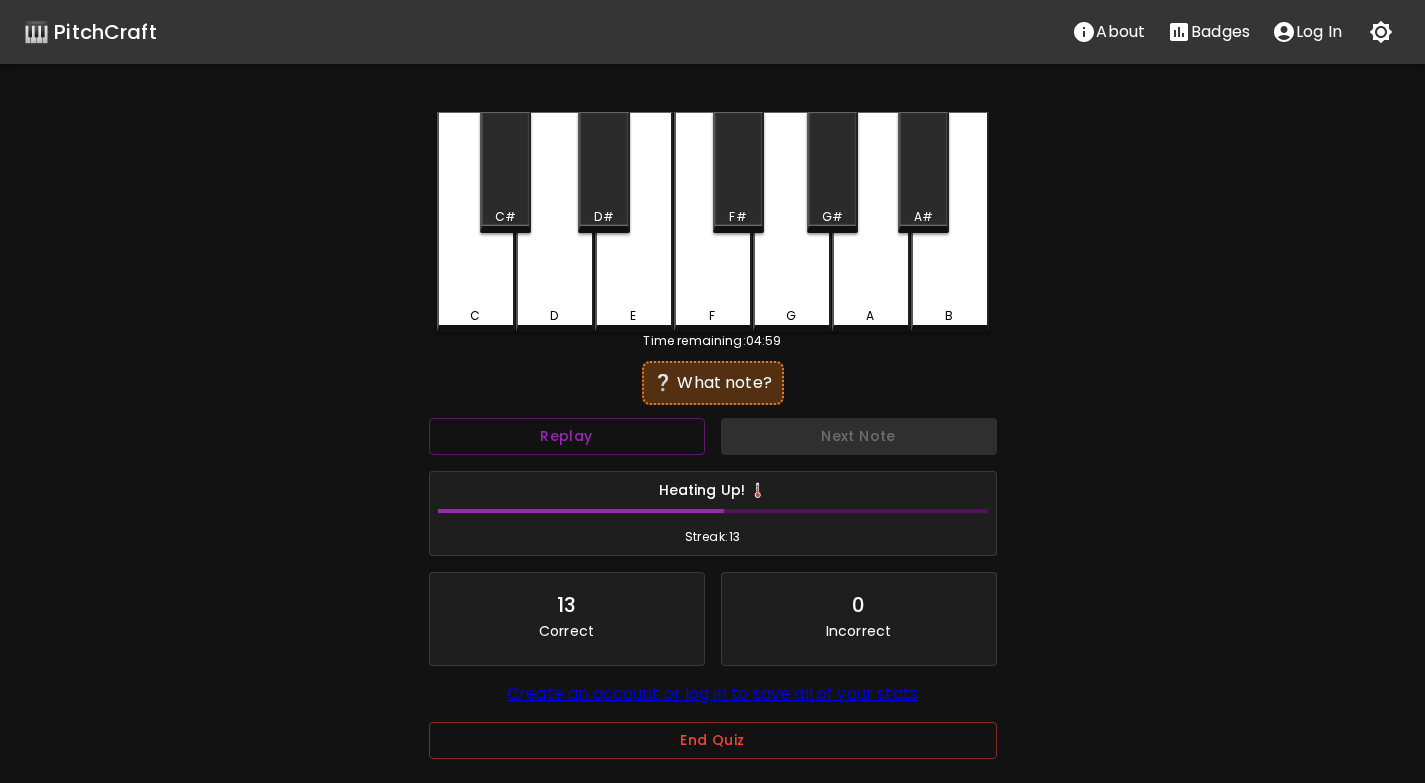 click on "D" at bounding box center (555, 222) 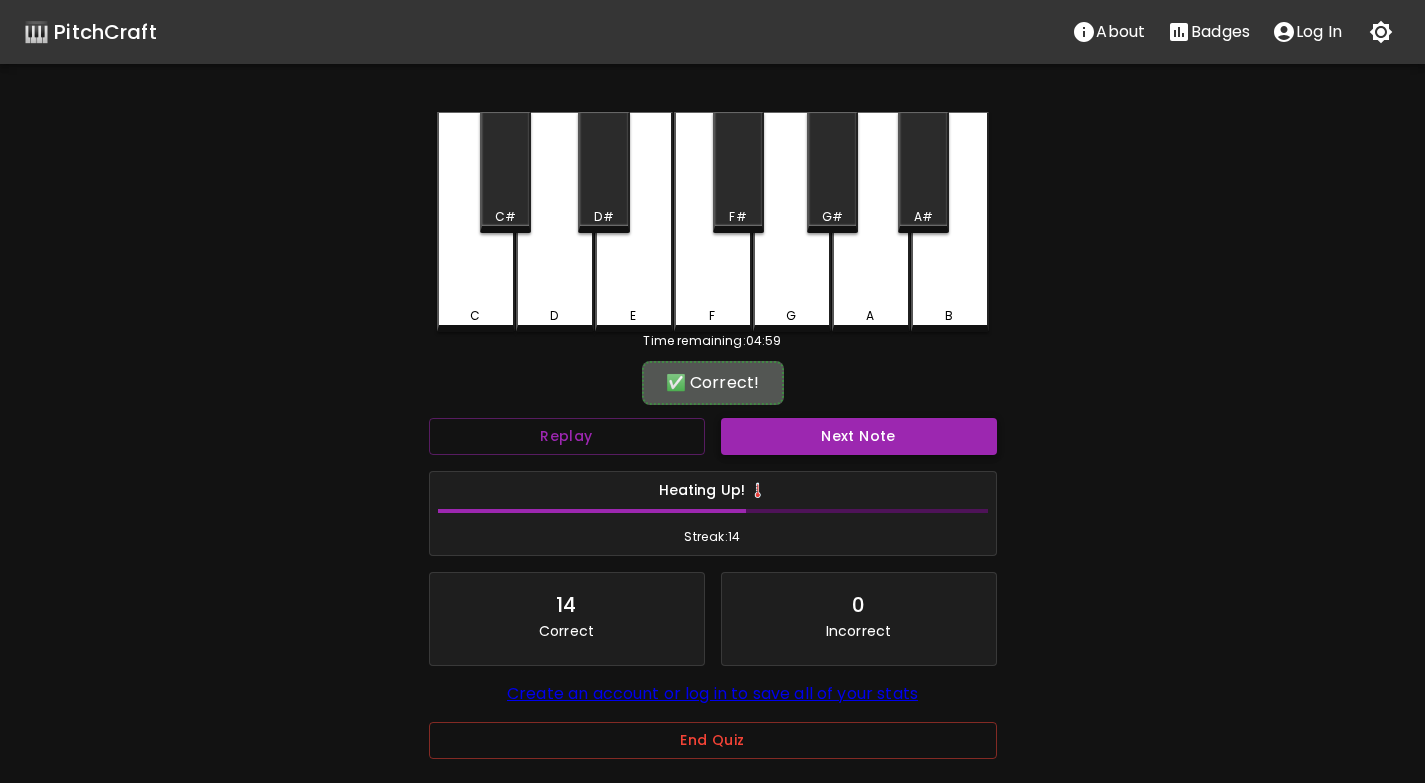 click on "Next Note" at bounding box center [859, 436] 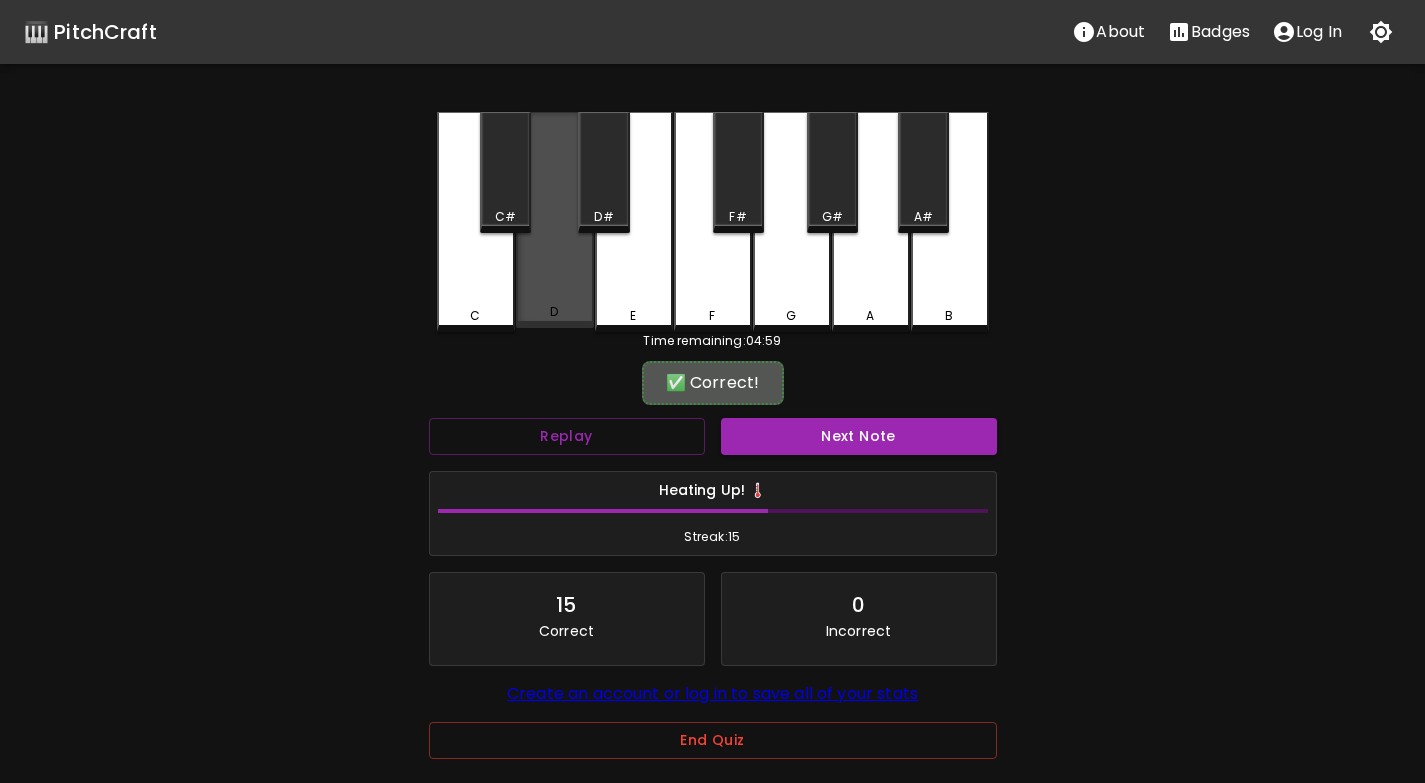 click on "D" at bounding box center (555, 312) 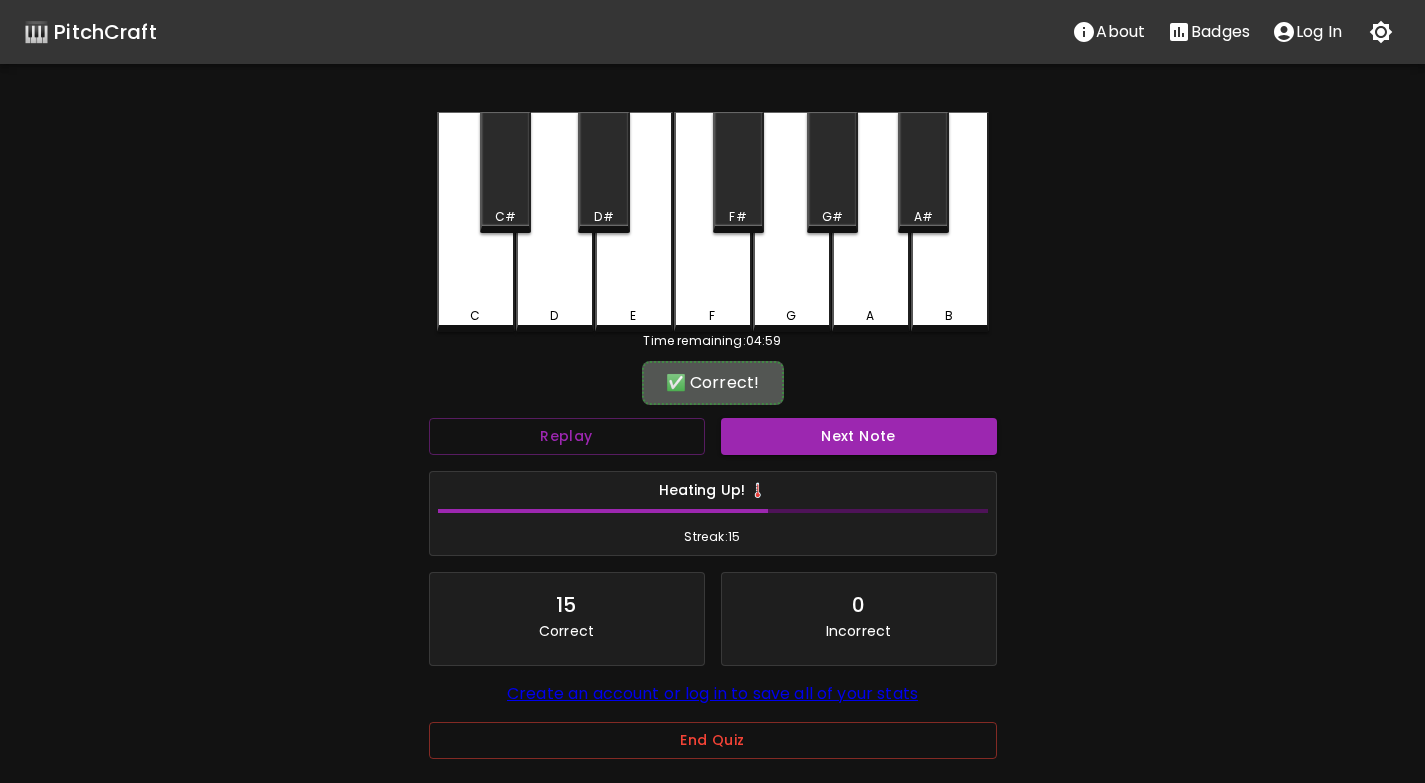 click on "Next Note" at bounding box center [859, 436] 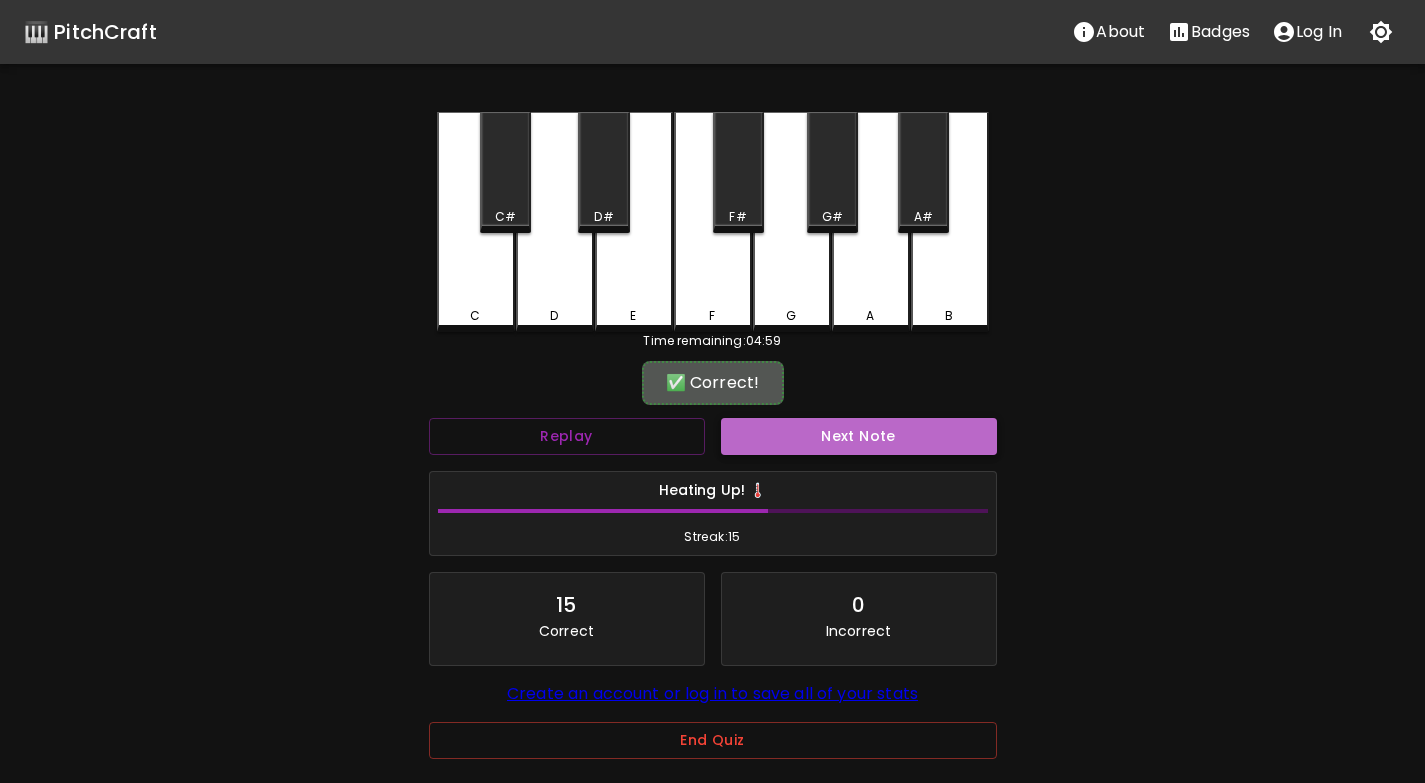 click on "Next Note" at bounding box center (859, 436) 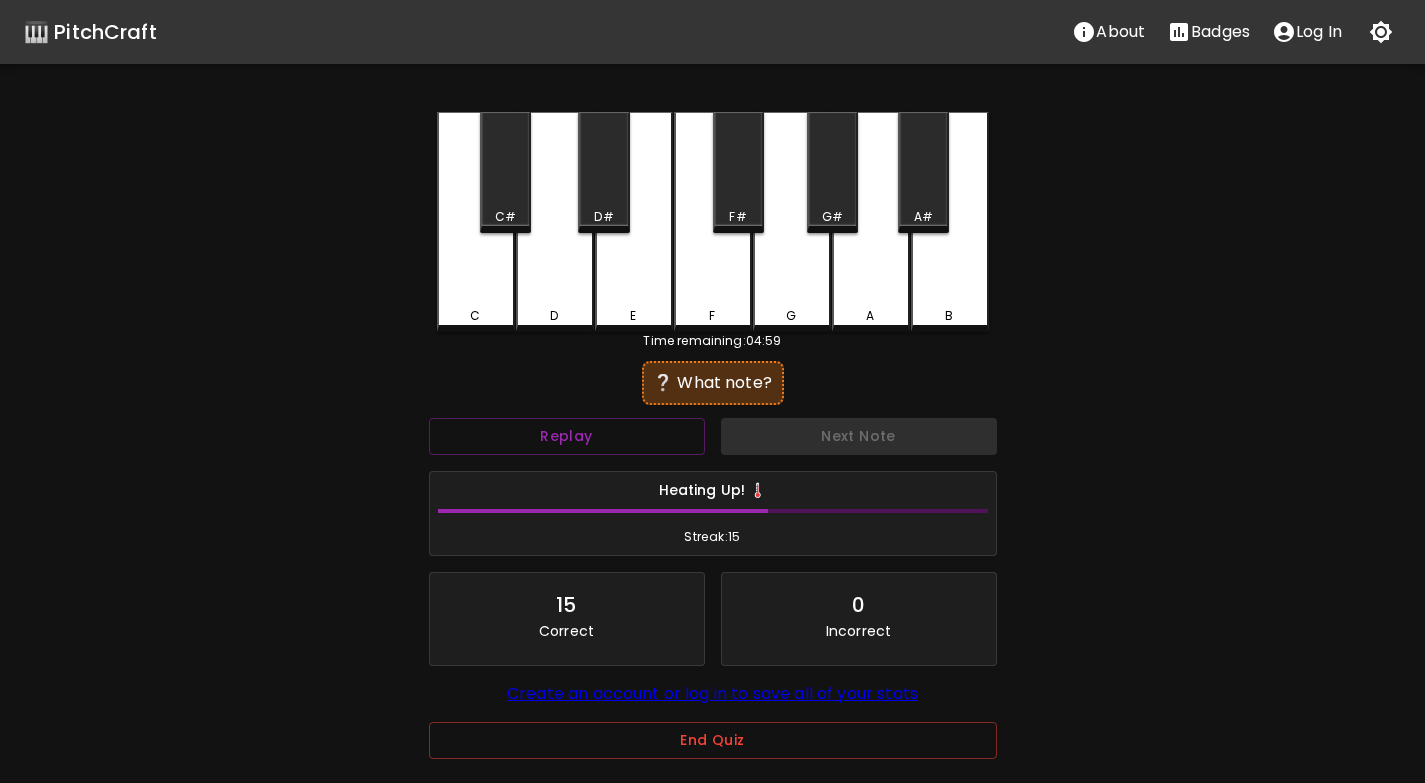 click on "C" at bounding box center (476, 316) 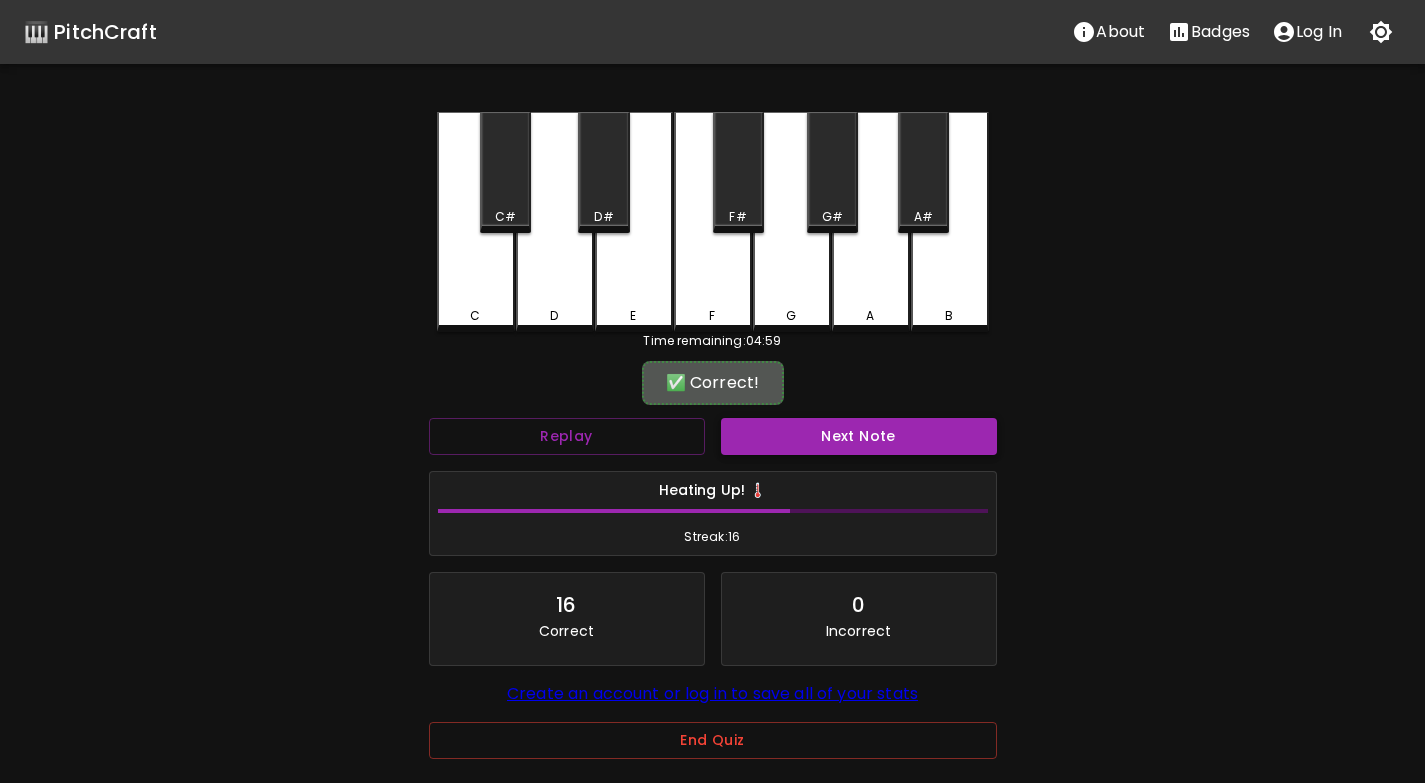 click on "Next Note" at bounding box center [859, 436] 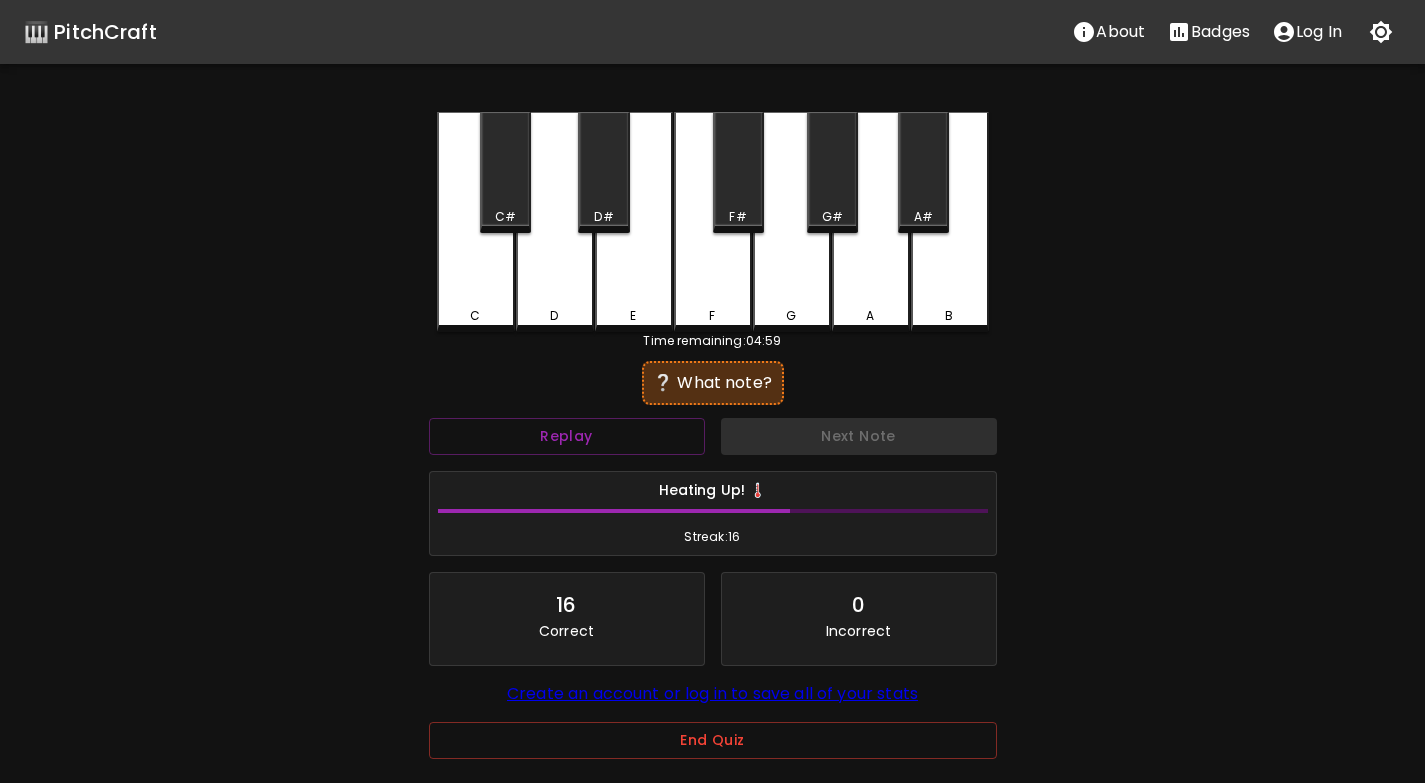 click on "D" at bounding box center (555, 222) 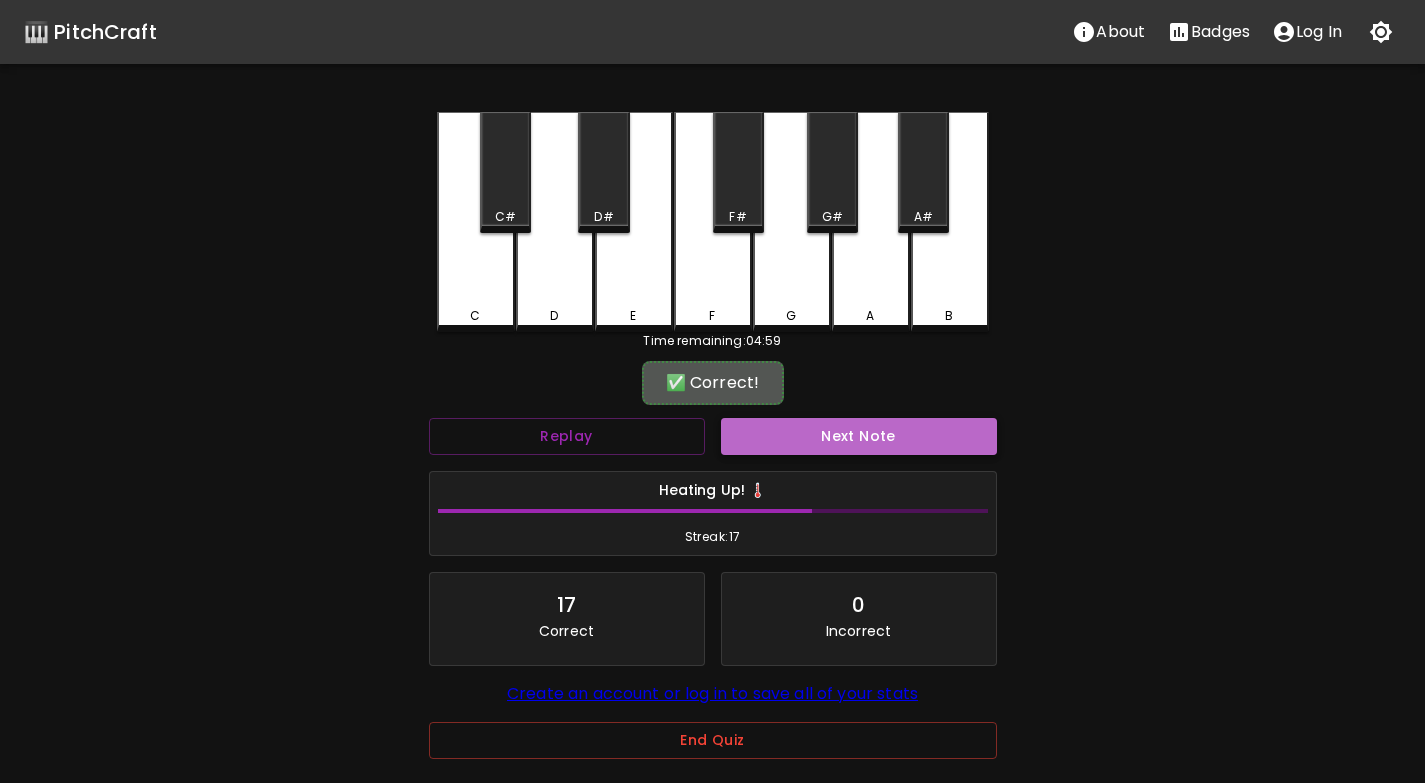 click on "Next Note" at bounding box center [859, 436] 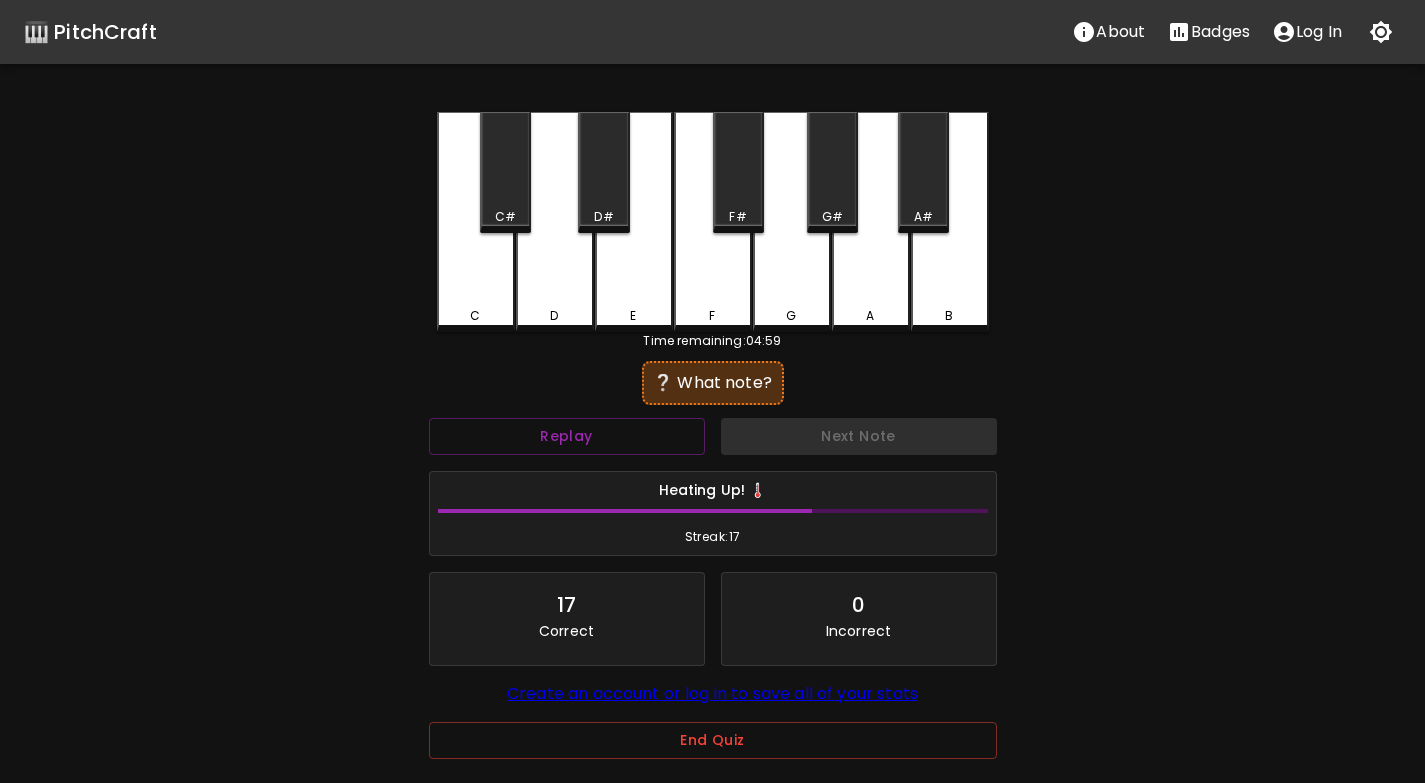 click on "C" at bounding box center [476, 316] 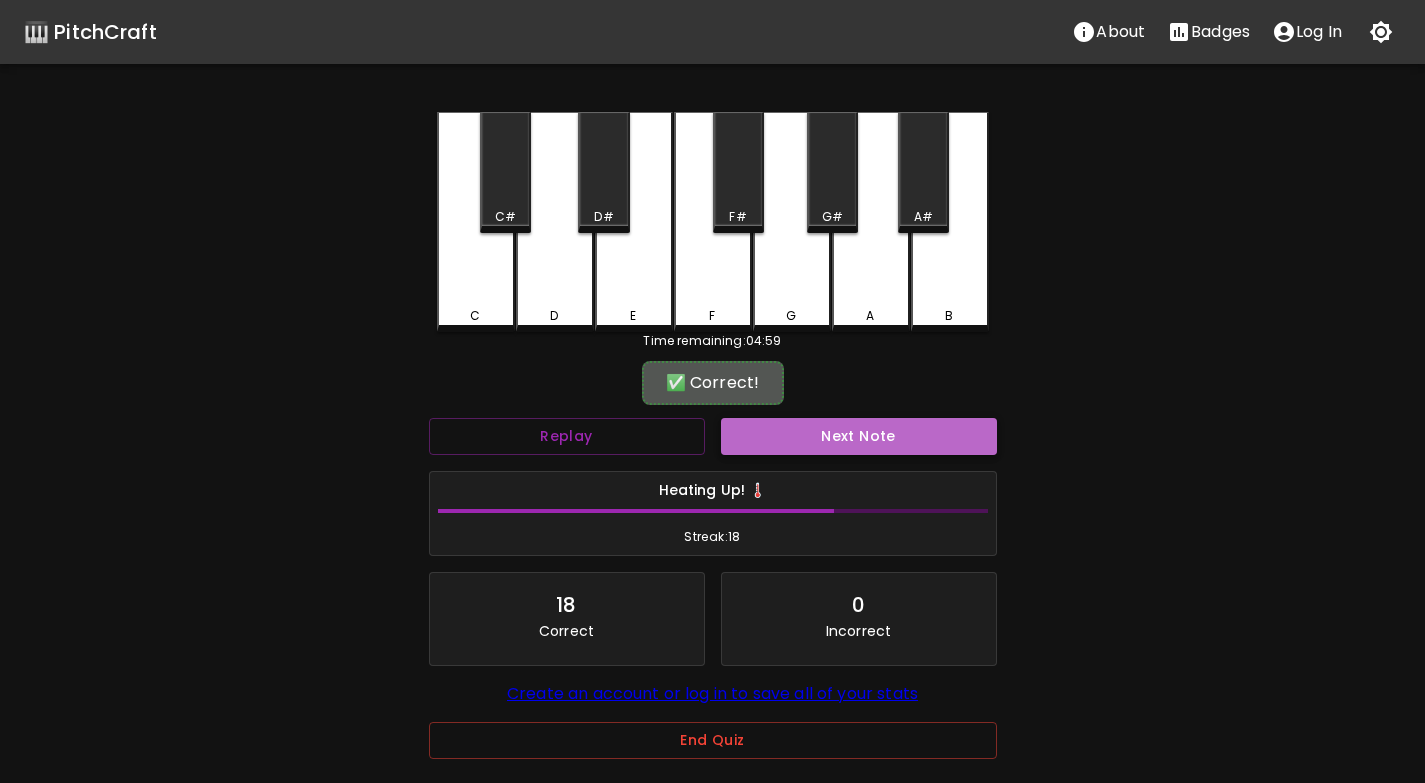click on "Next Note" at bounding box center [859, 436] 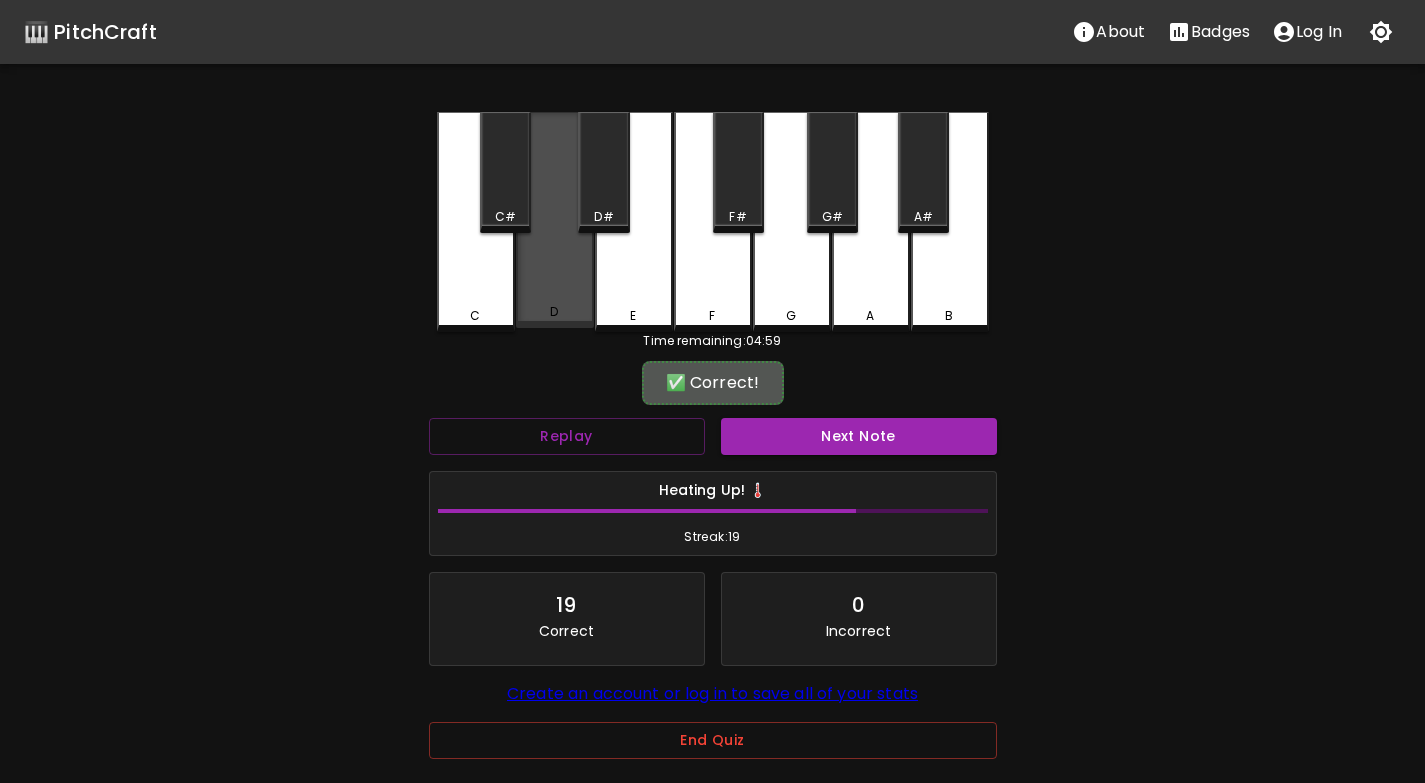 click on "D" at bounding box center (554, 312) 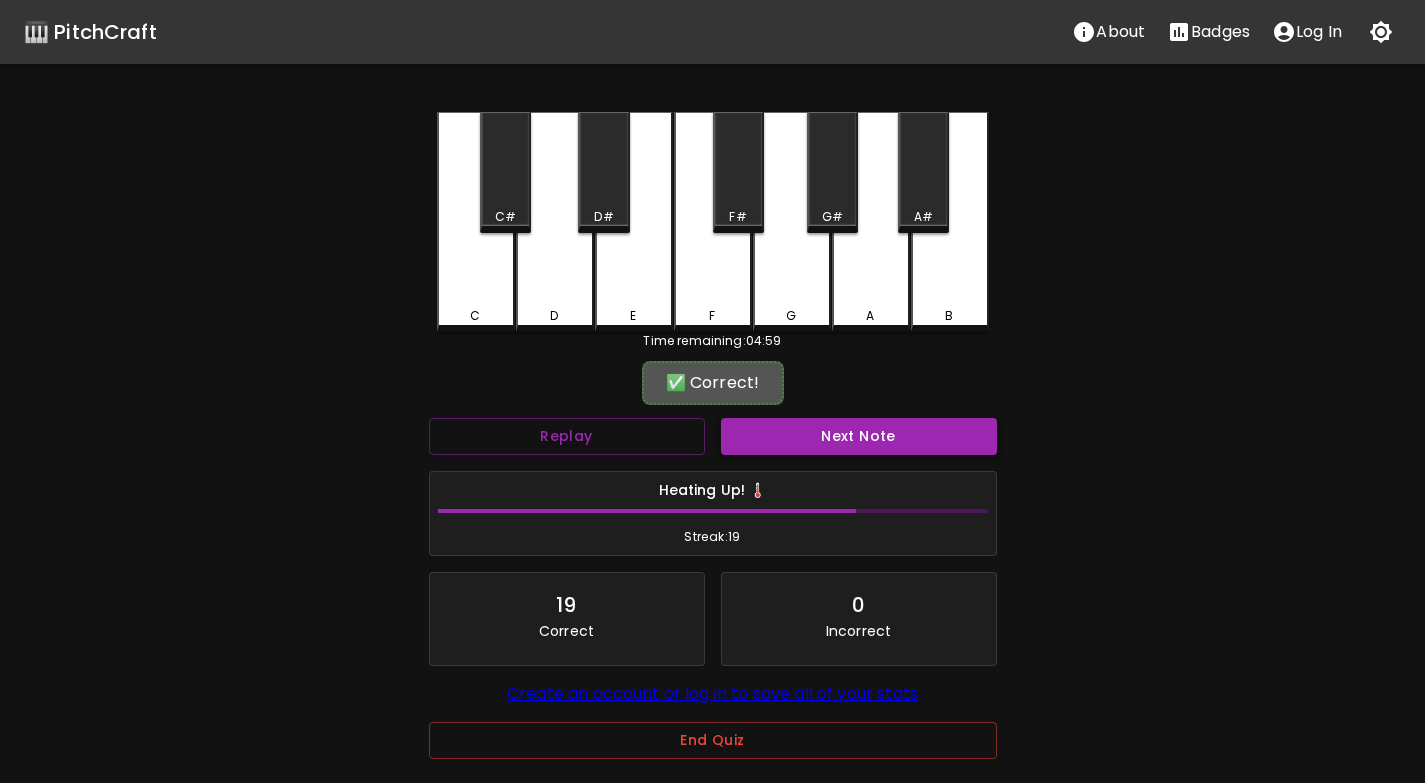 click on "Next Note" at bounding box center [859, 436] 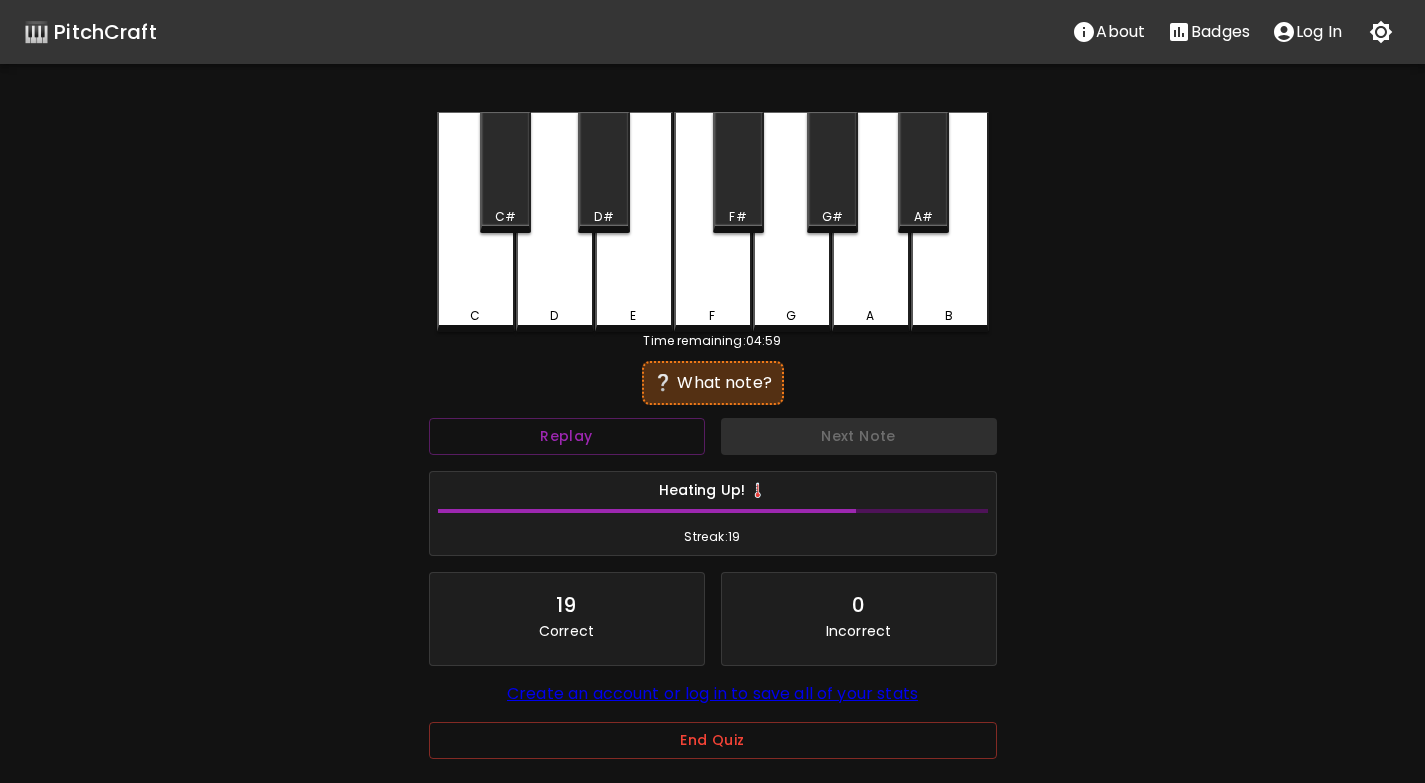 click on "D" at bounding box center (555, 316) 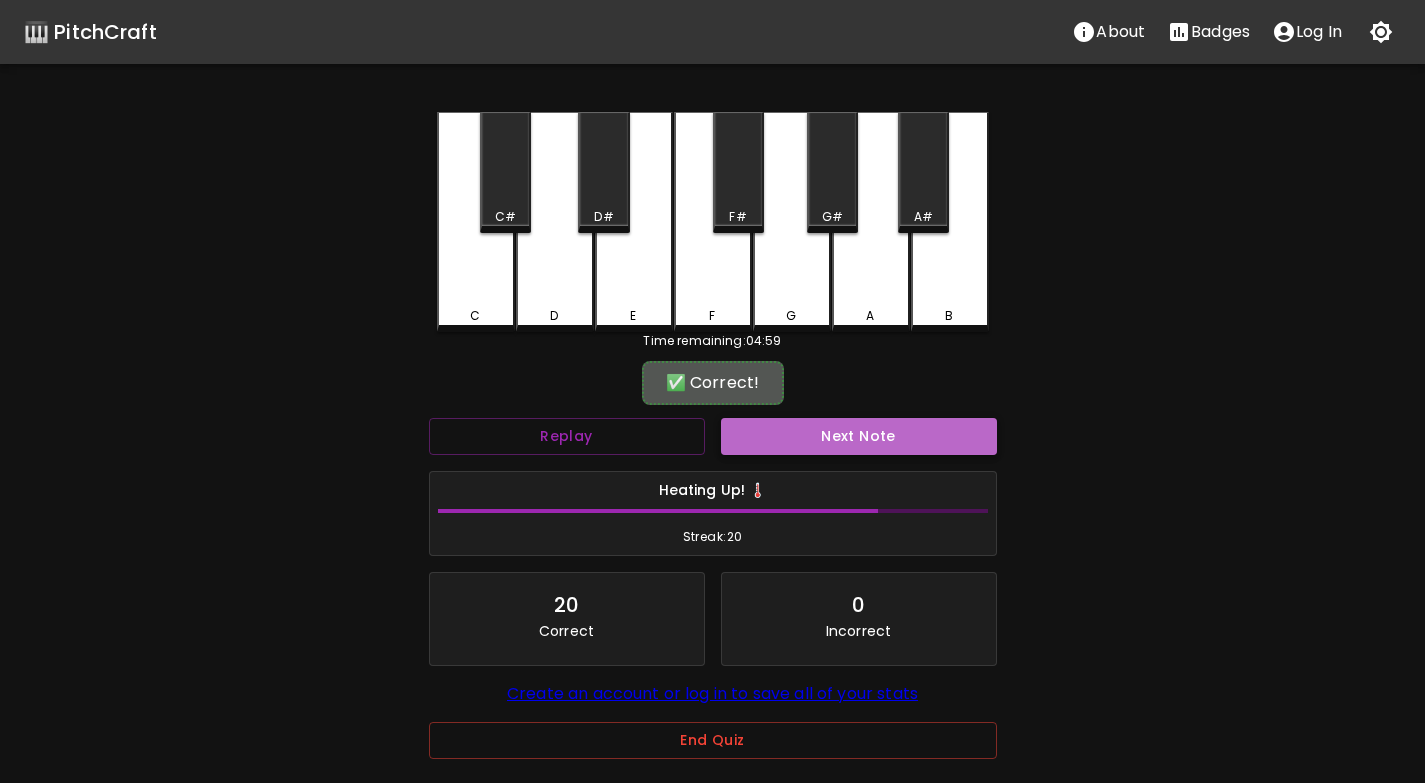 click on "Next Note" at bounding box center (859, 436) 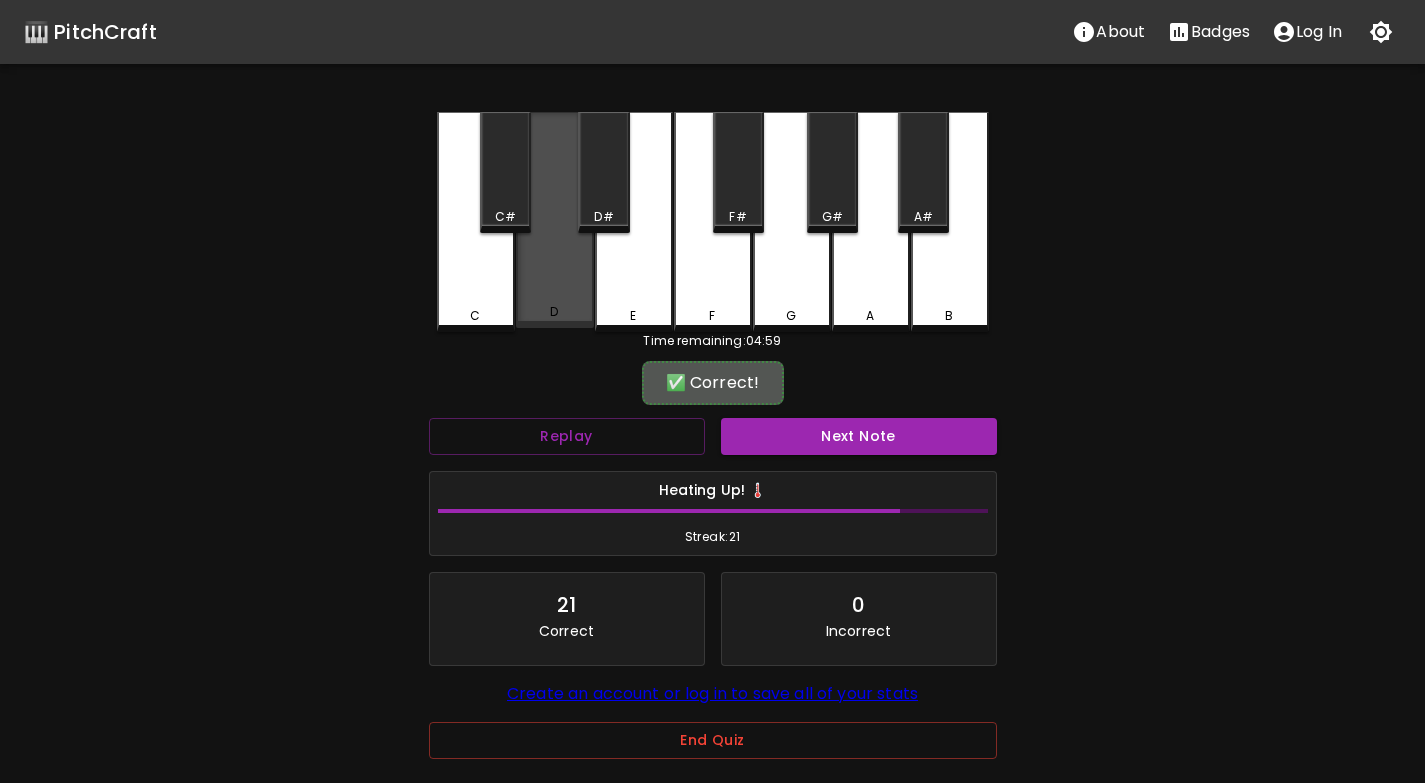 click on "D" at bounding box center (555, 220) 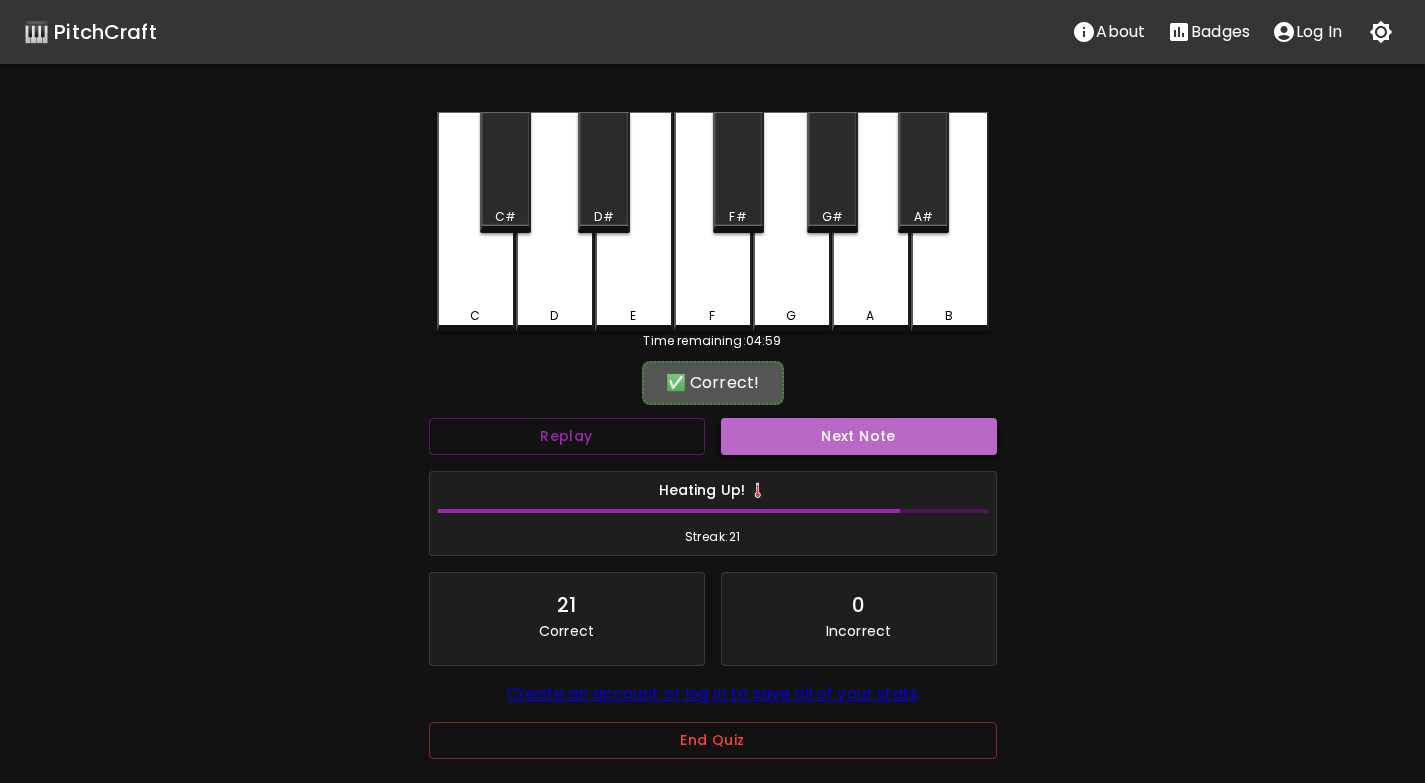 click on "Next Note" at bounding box center [859, 436] 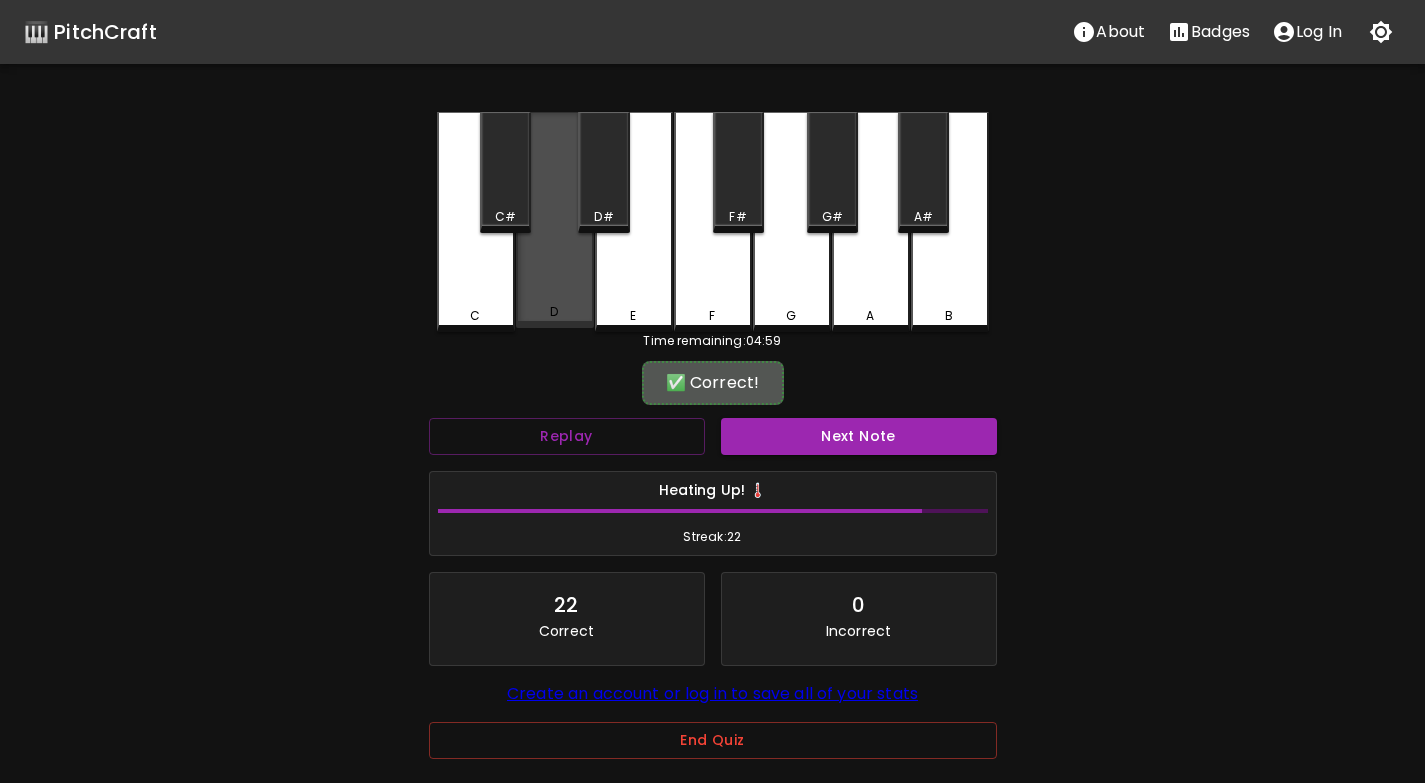 click on "D" at bounding box center (555, 312) 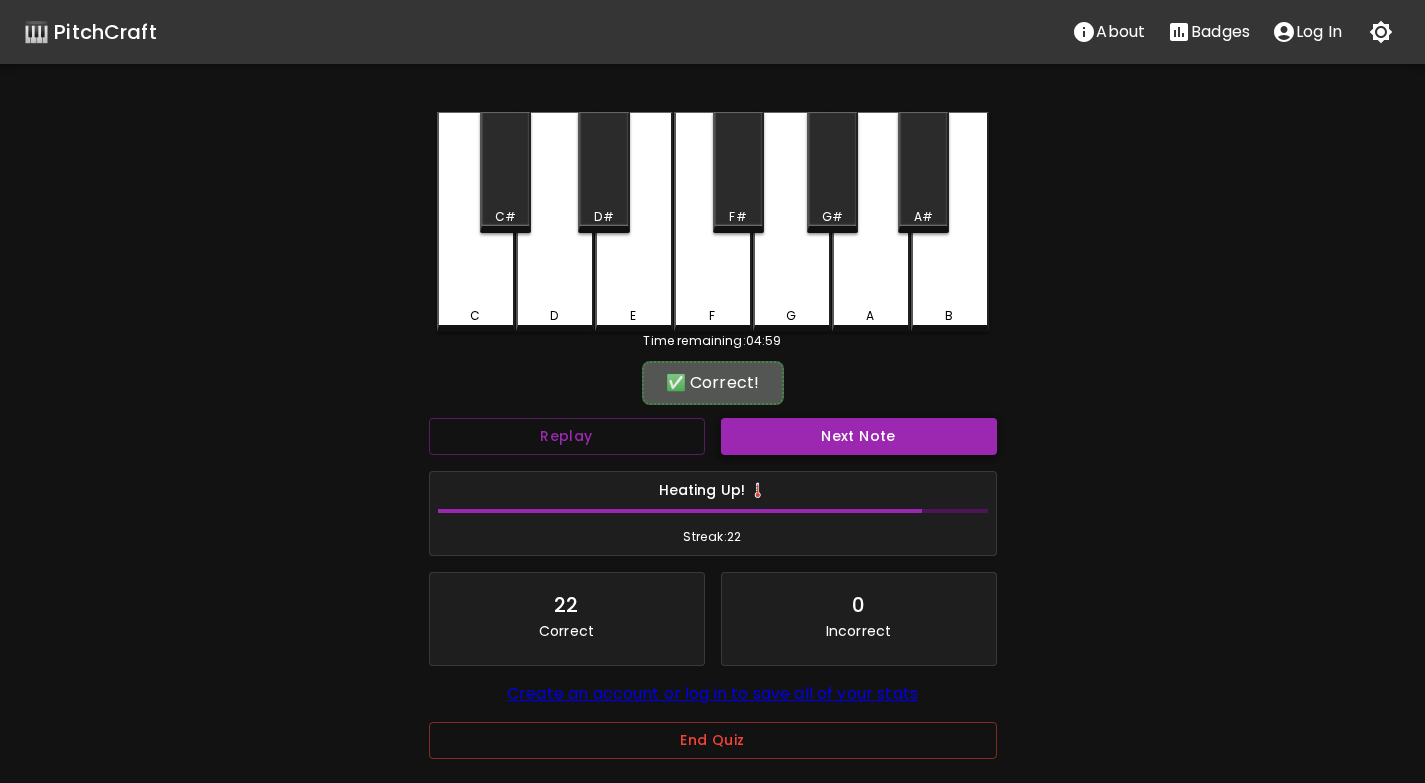 click on "Next Note" at bounding box center (859, 436) 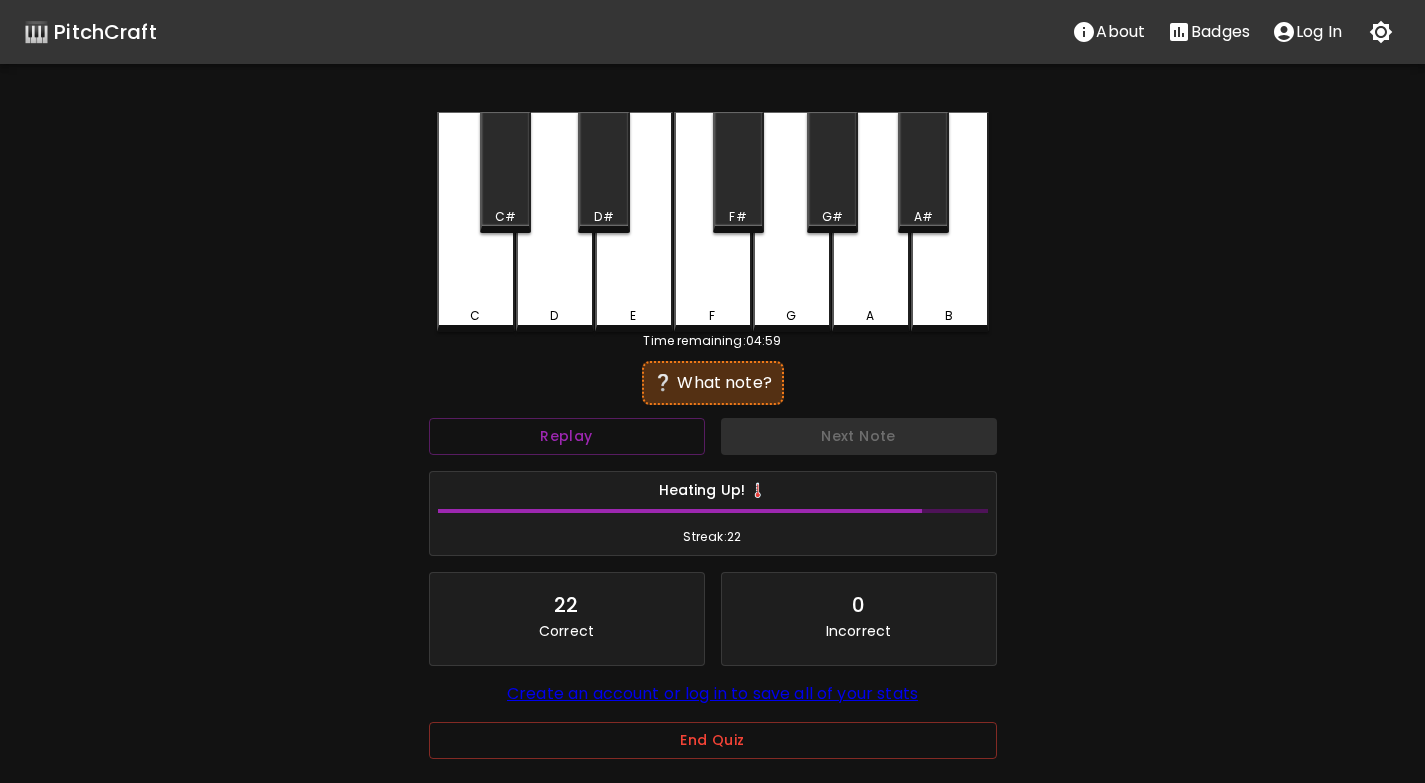 click on "D" at bounding box center [555, 316] 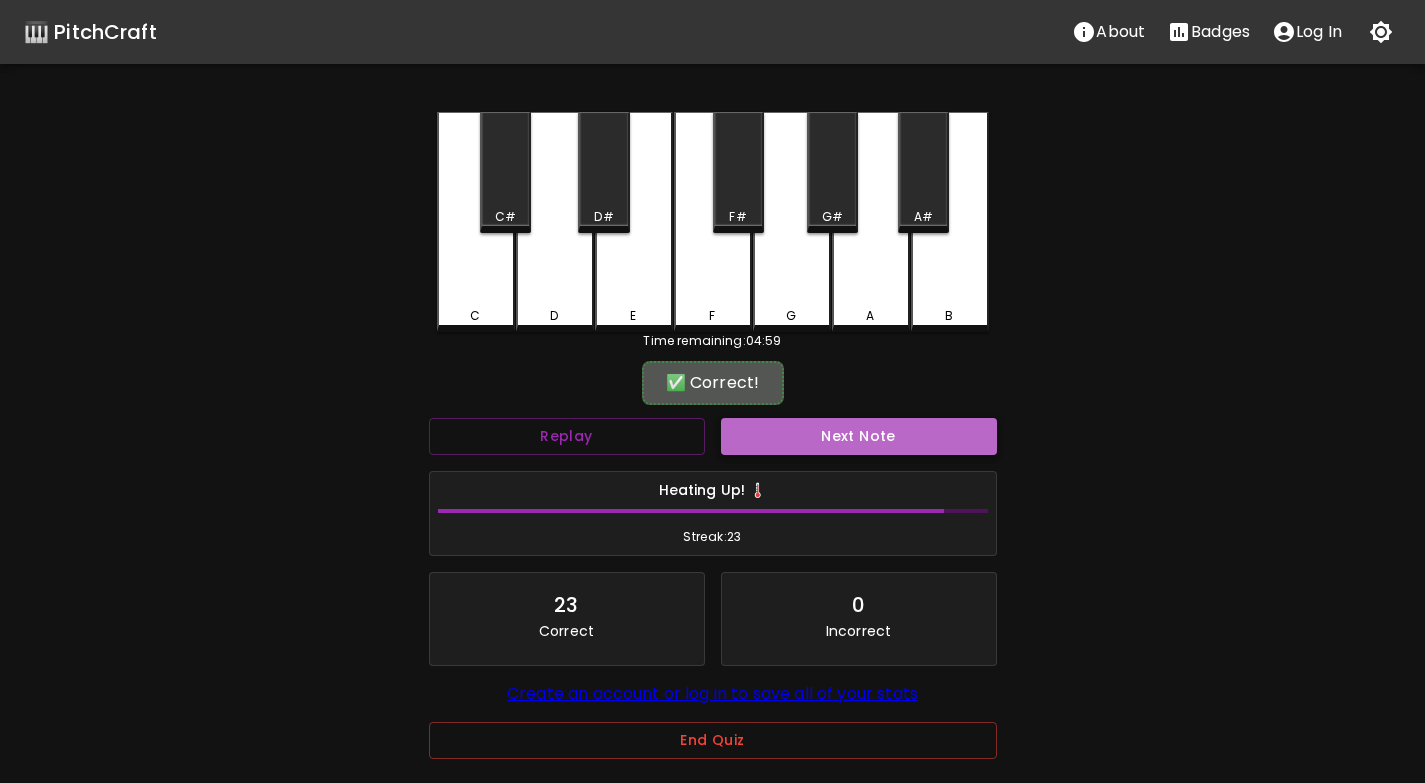 click on "Next Note" at bounding box center [859, 436] 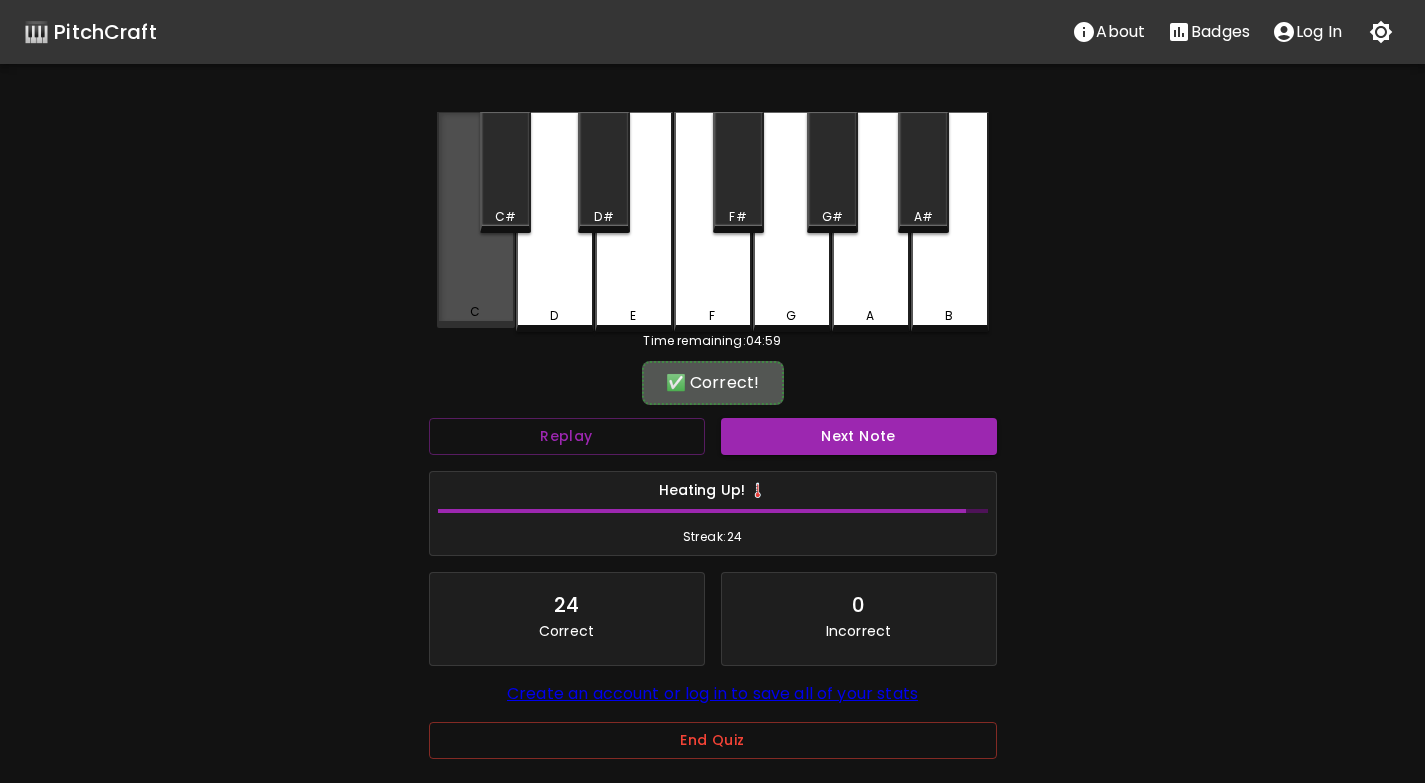 click on "C" at bounding box center (476, 220) 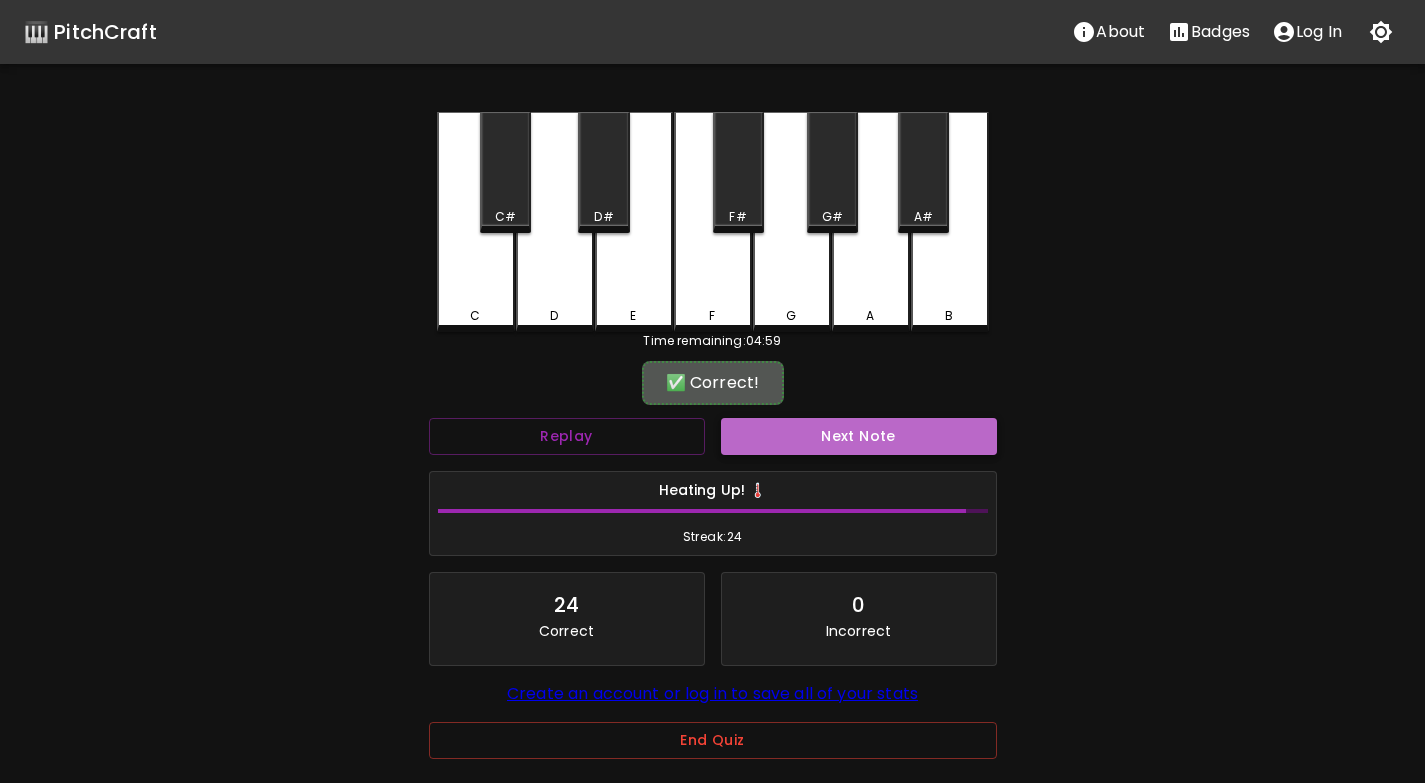 click on "Next Note" at bounding box center [859, 436] 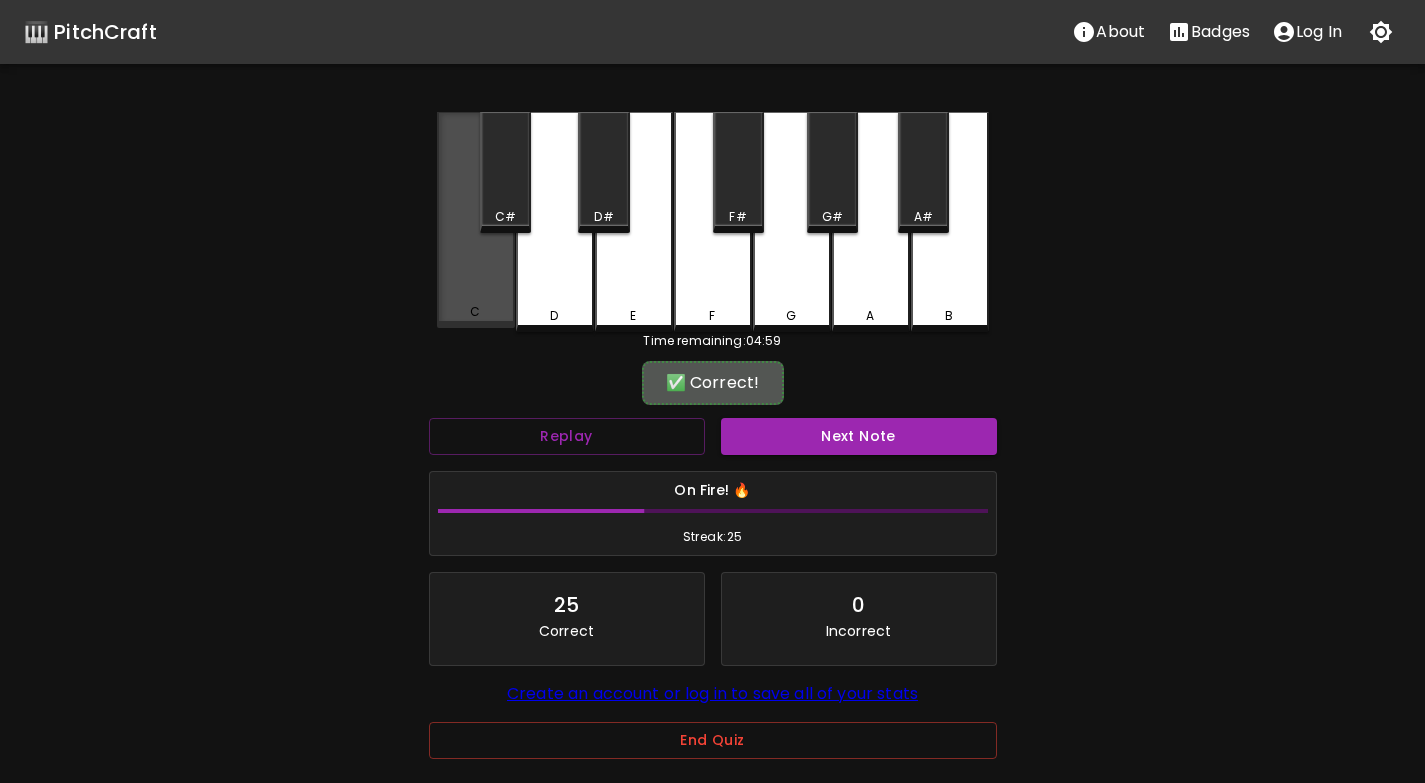 click on "C" at bounding box center (476, 220) 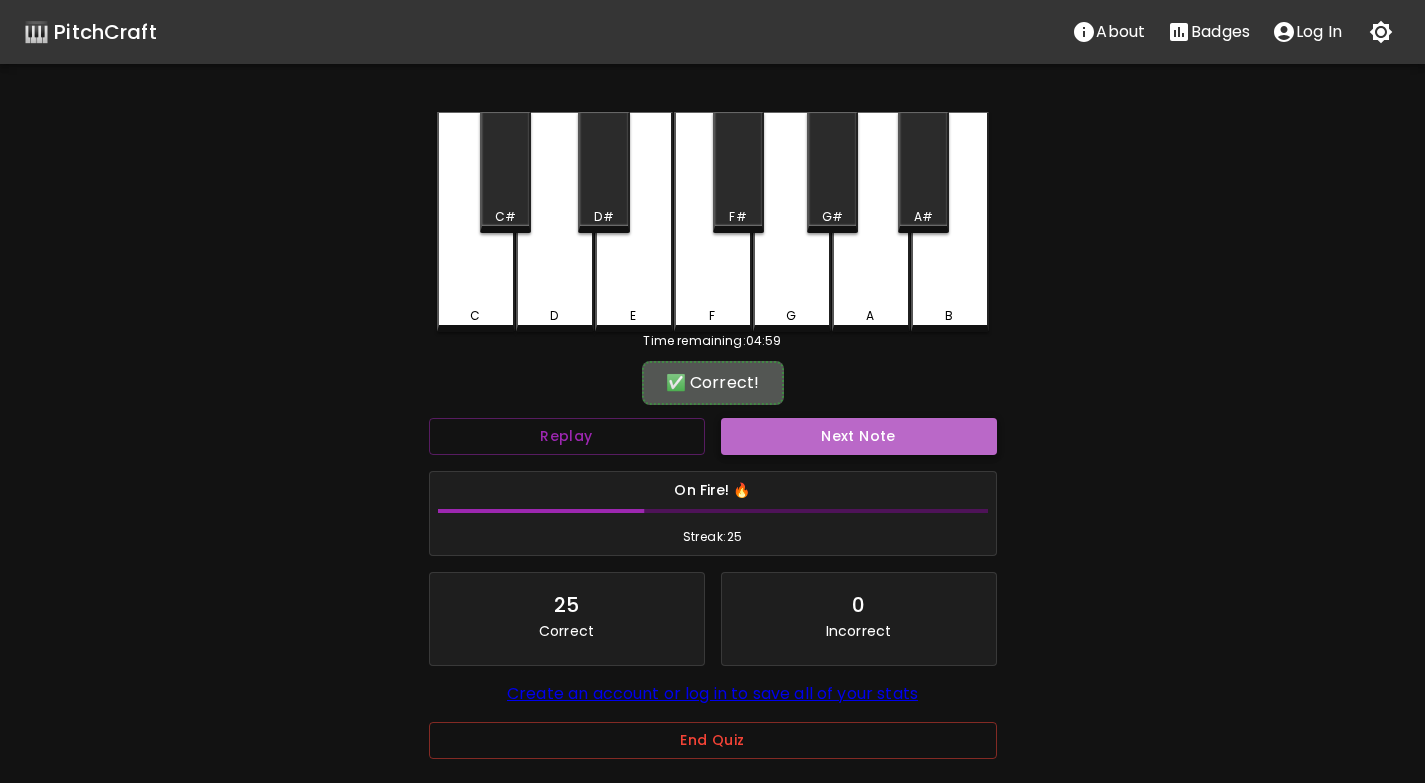click on "Next Note" at bounding box center [859, 436] 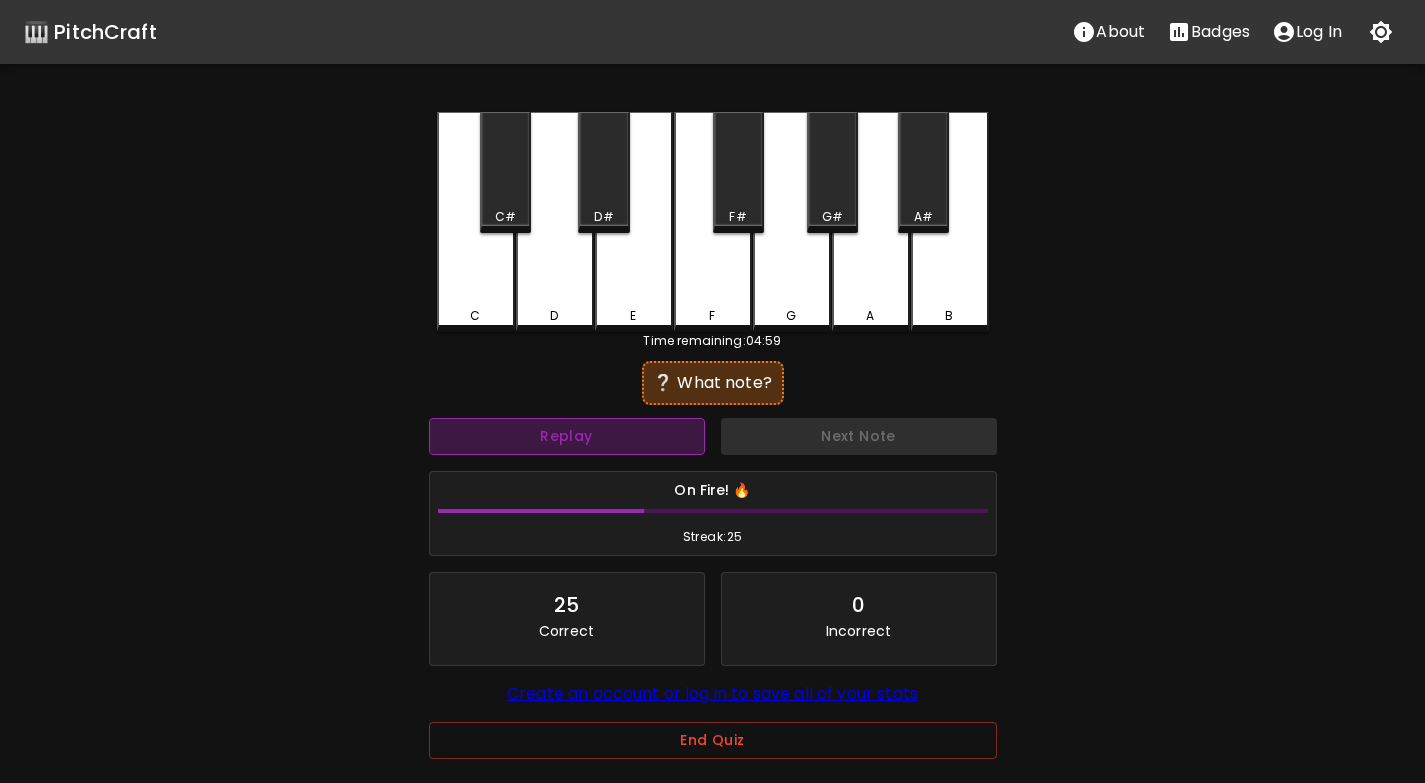 click on "Replay" at bounding box center (567, 436) 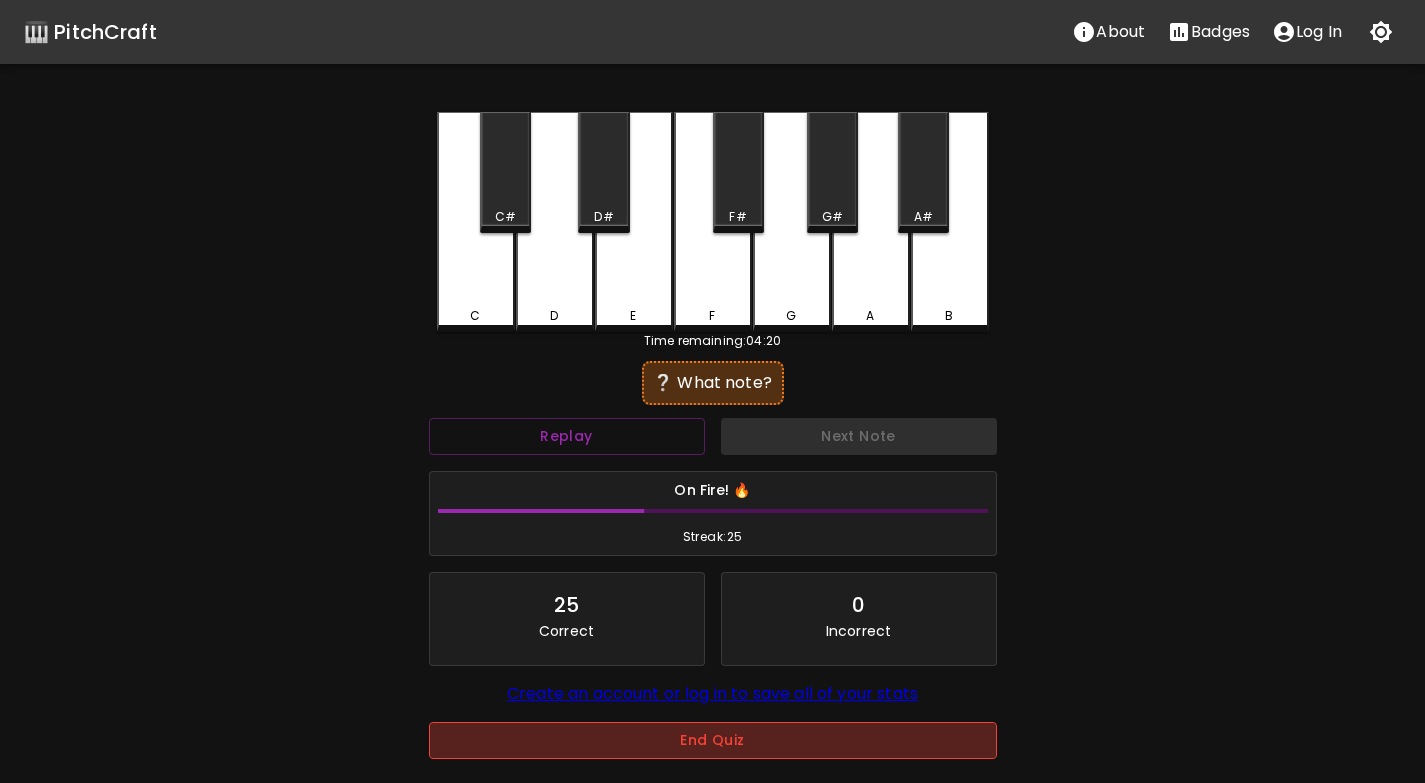 click on "End Quiz" at bounding box center [713, 740] 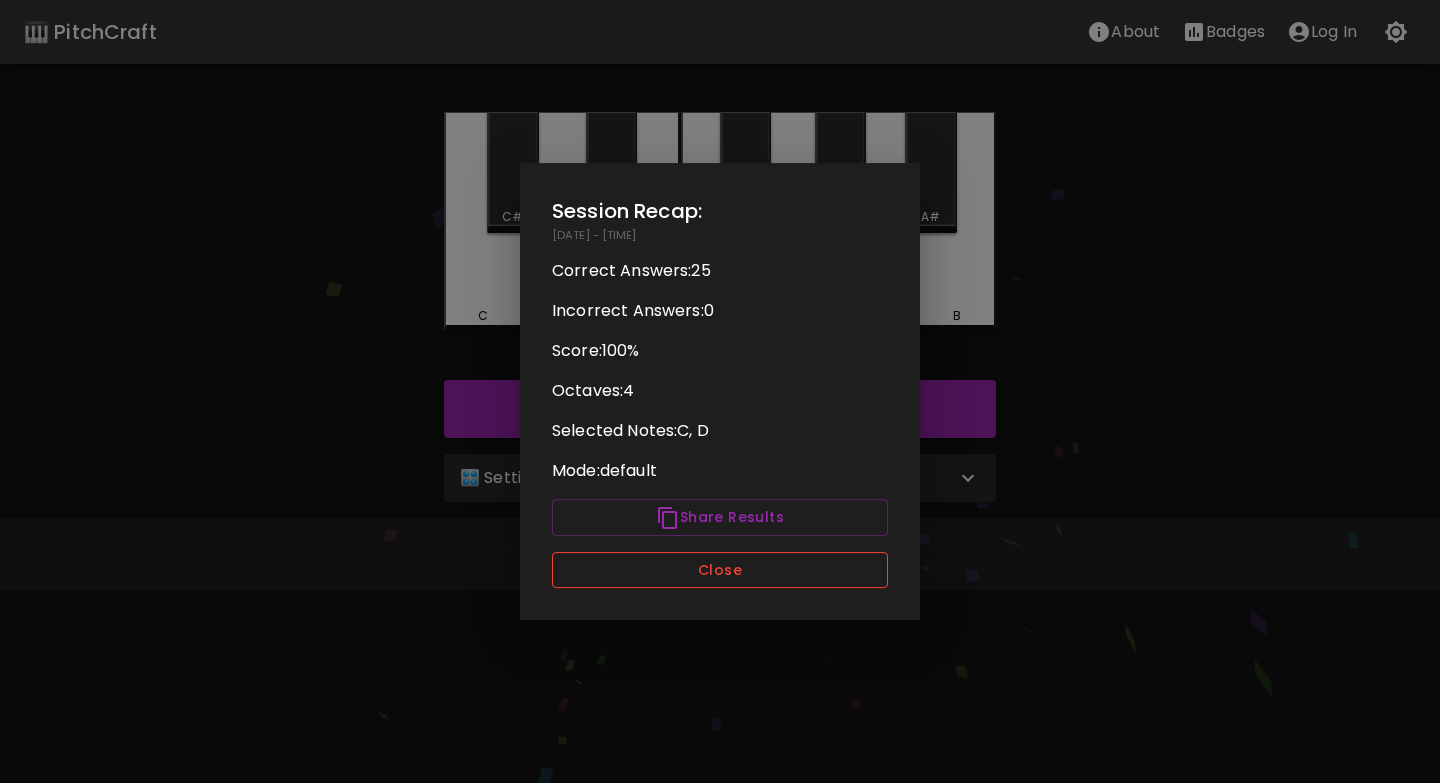 click on "Close" at bounding box center (720, 570) 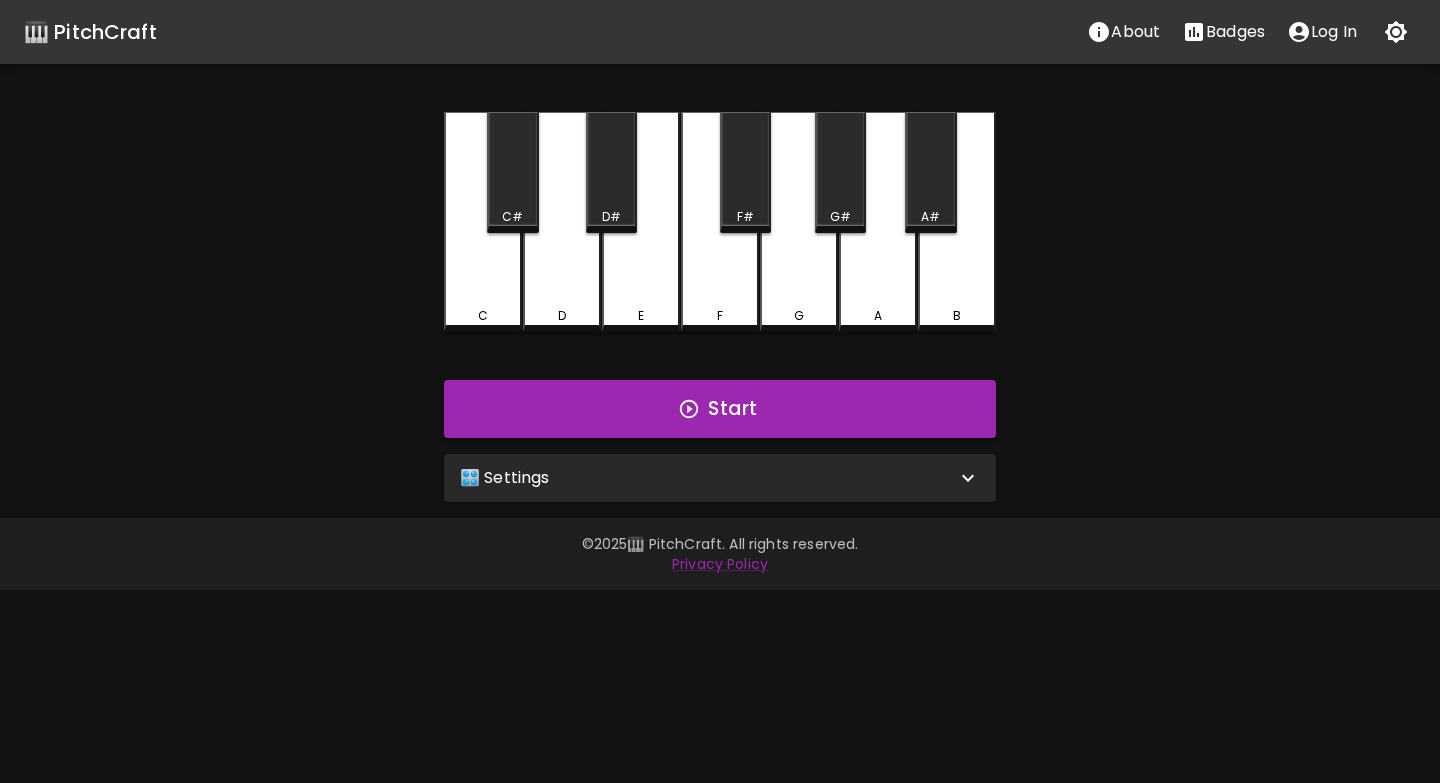 click on "🎛️ Settings" at bounding box center [720, 478] 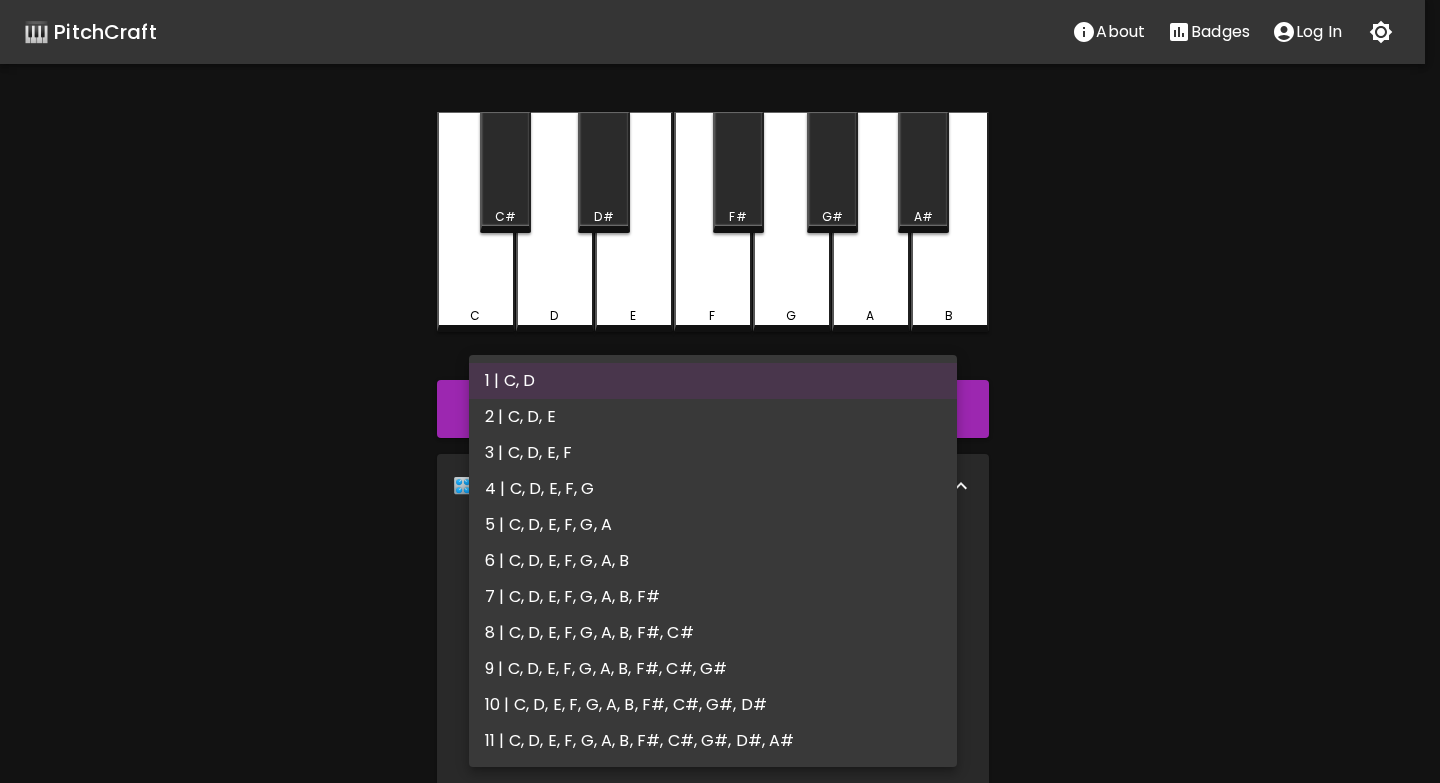 click on "🎹 PitchCraft About Badges   Log In C C# D D# E F F# G G# A A# B Start 🎛️ Settings Level 1 | C, D 1 Level Mode Selection Sequential Mode Chord Mode Default Mode Show Keyboard Shortcuts Show Note Names Autoplay next note Show Streak Octave(s) High Voice 4 Octave Instrument Piano acoustic_grand_piano Instrument ©  [YEAR]  🎹 PitchCraft. All rights reserved. Privacy Policy About Badges Sign In Profile My account 1 | C, D 2 | C, D, E 3 | C, D, E, F 4 | C, D, E, F, G 5 | C, D, E, F, G, A 6 | C, D, E, F, G, A, B 7 | C, D, E, F, G, A, B, F# 8 | C, D, E, F, G, A, B, F#, C# 9 | C, D, E, F, G, A, B, F#, C#, G# 10 | C, D, E, F, G, A, B, F#, C#, G#, D# 11 | C, D, E, F, G, A, B, F#, C#, G#, D#, A#" at bounding box center (720, 642) 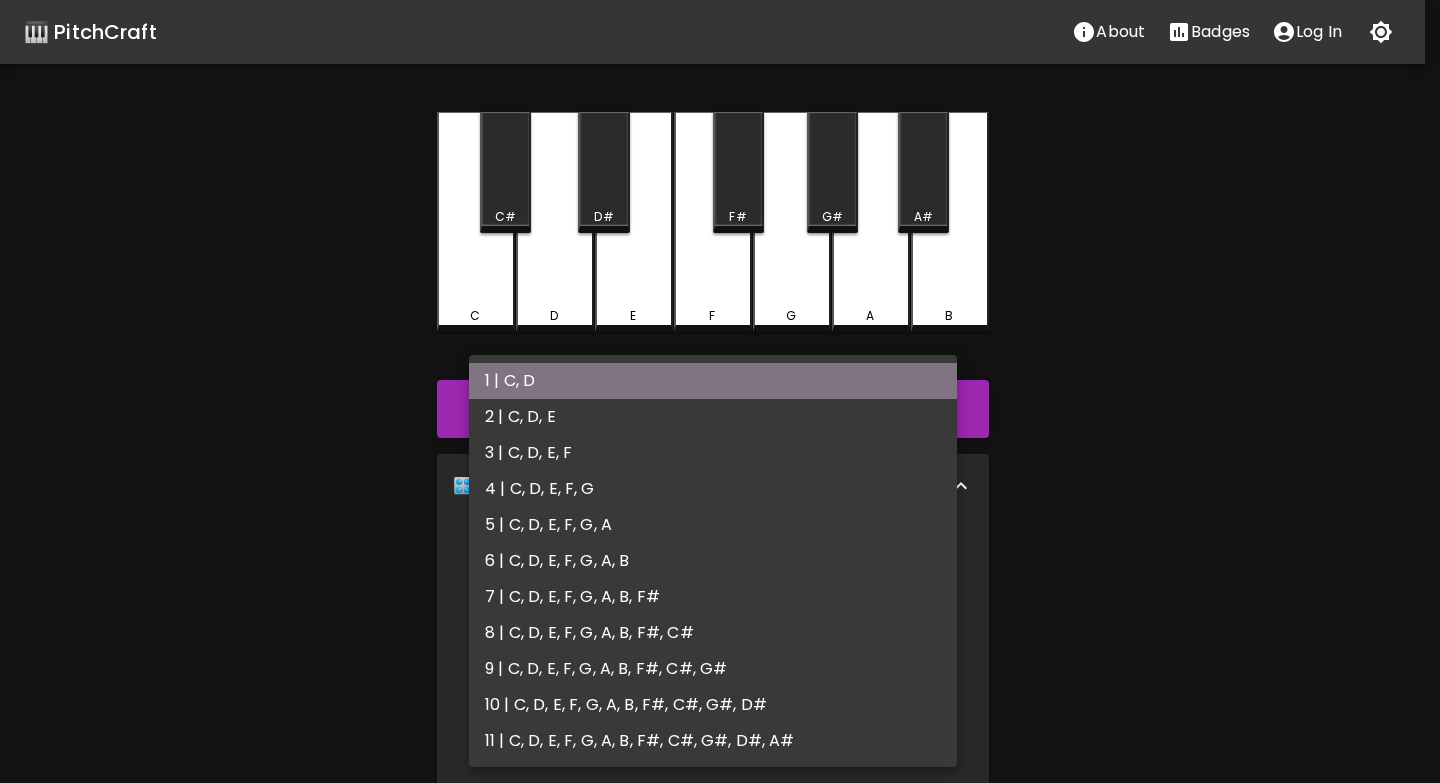 click on "1 | C, D" at bounding box center (713, 381) 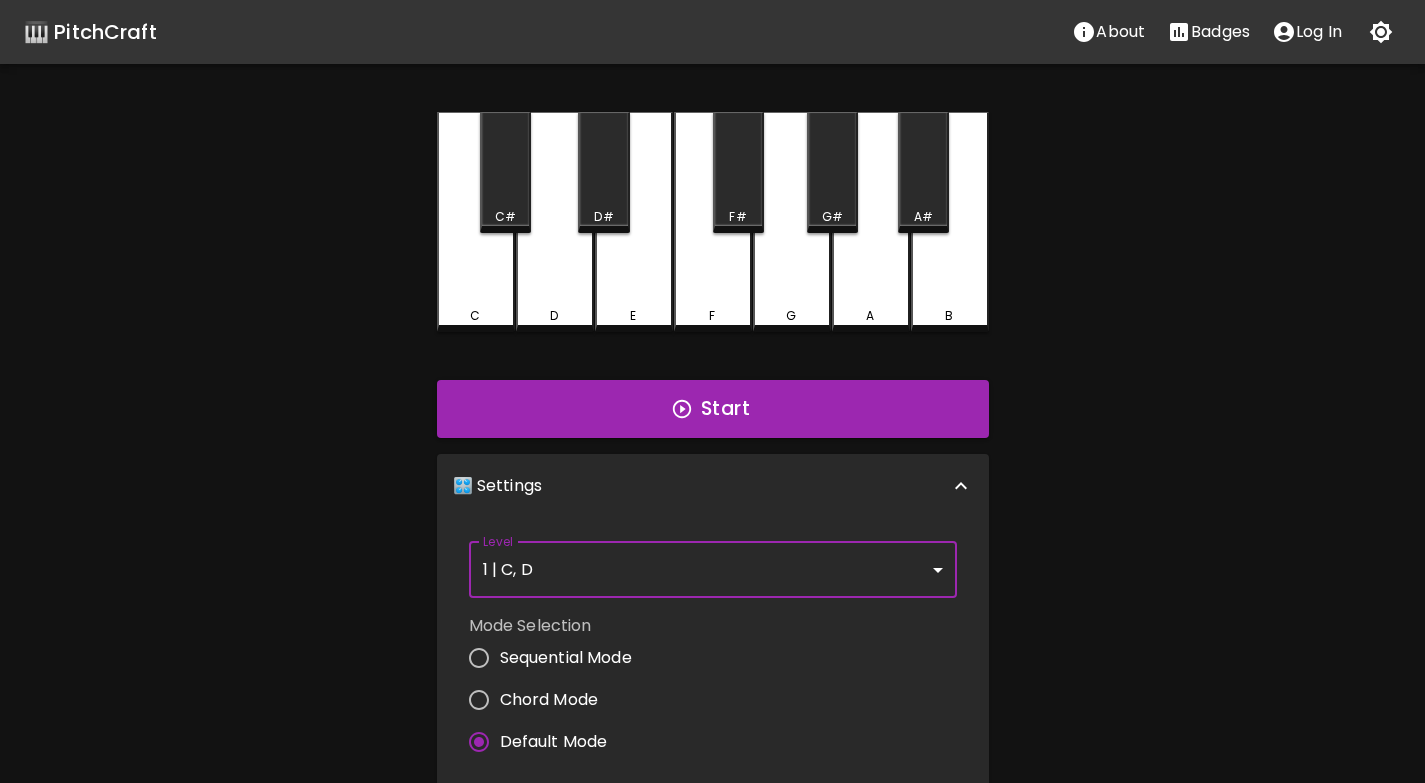 click on "Chord Mode" at bounding box center (549, 700) 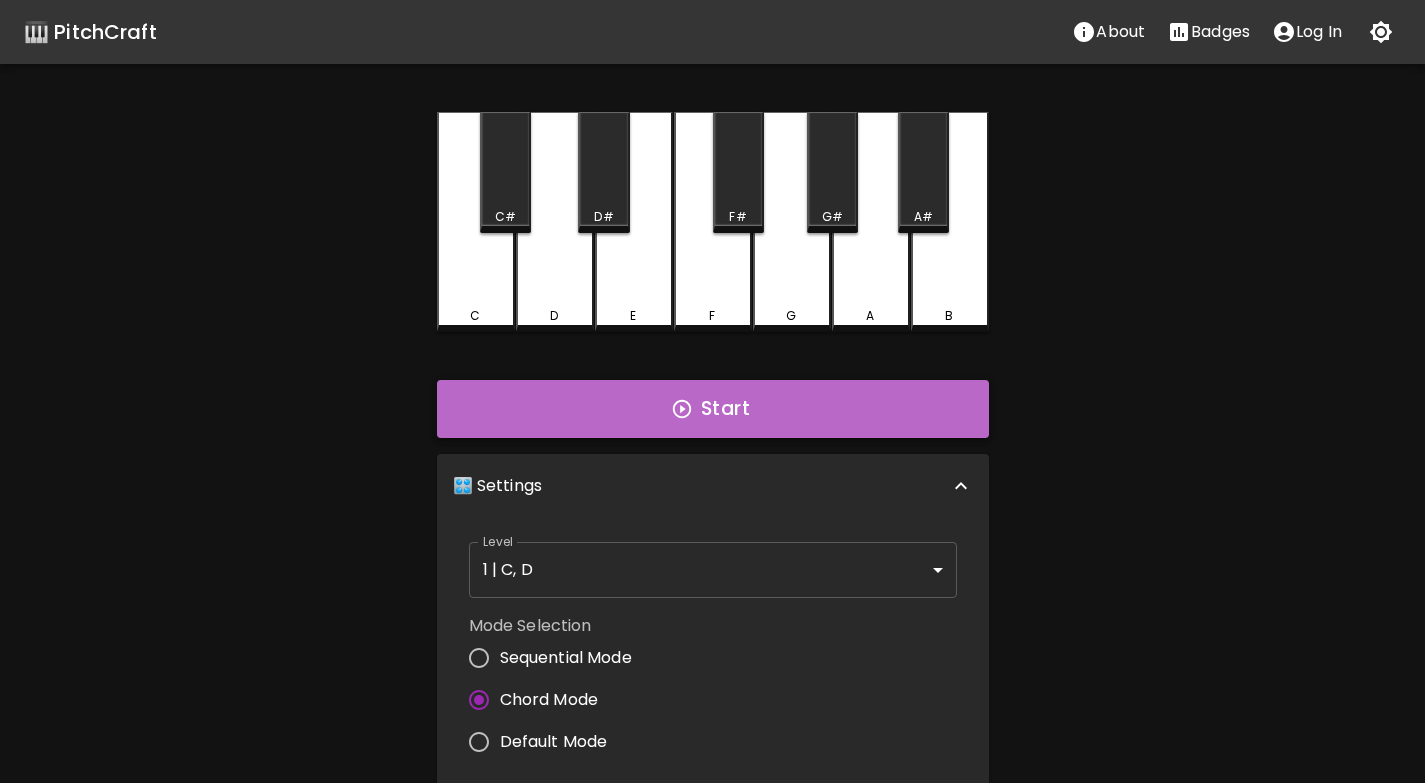 click 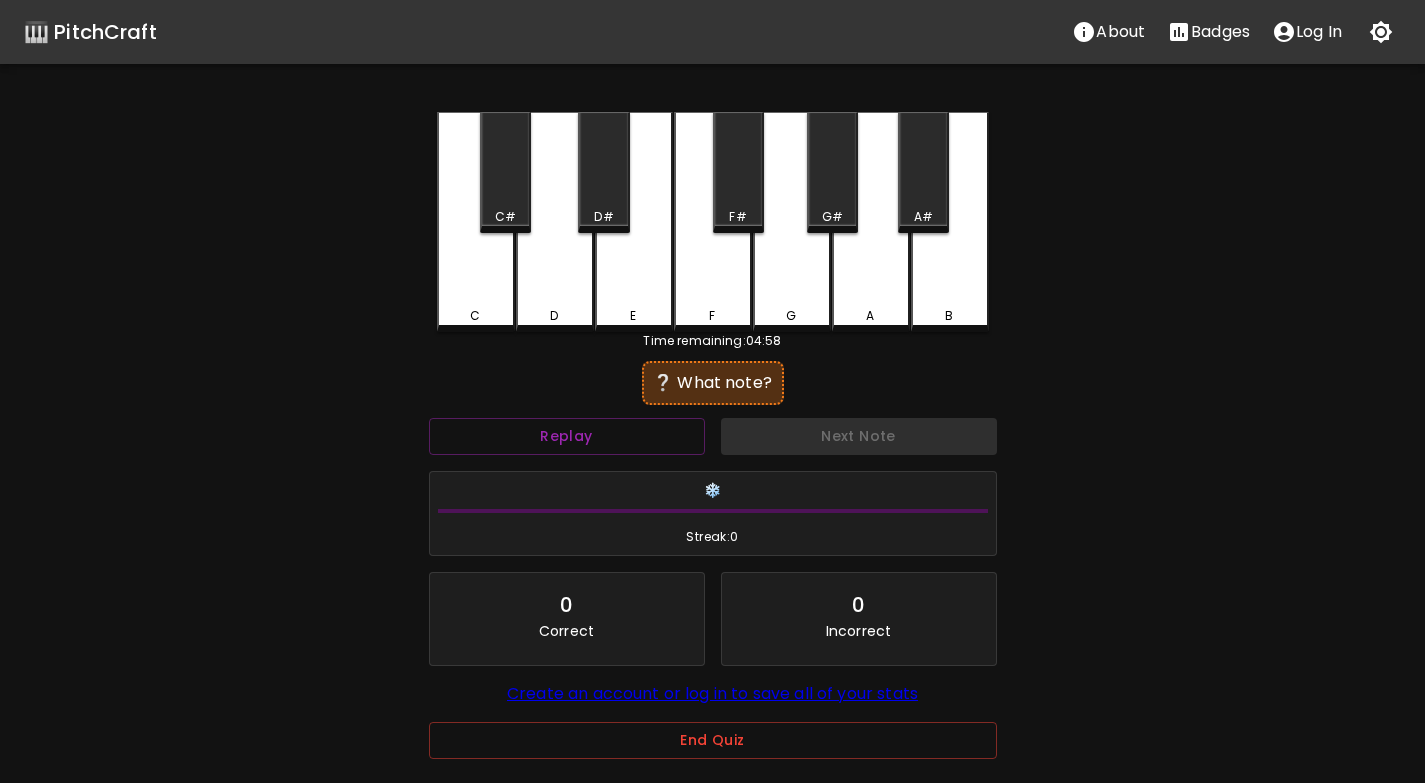 click on "D" at bounding box center [555, 222] 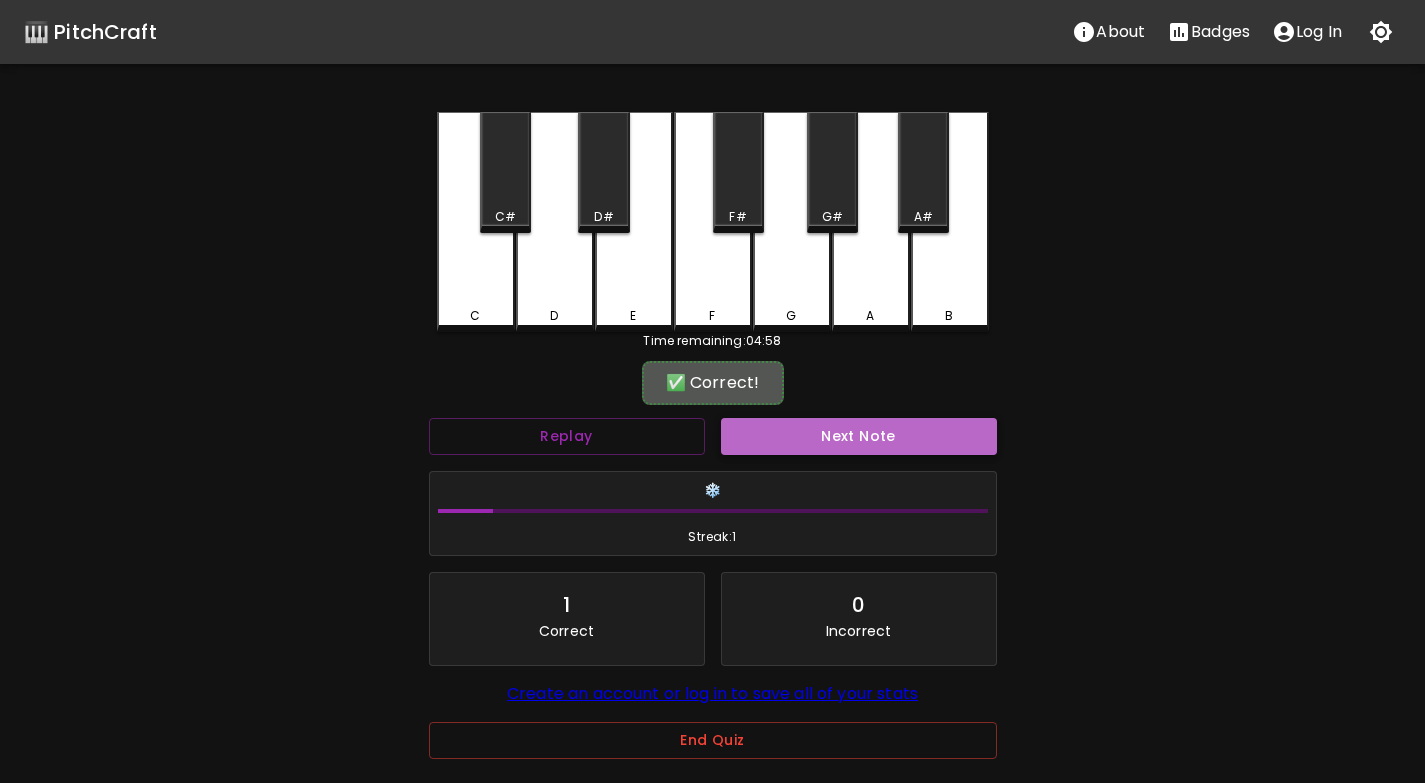 click on "Next Note" at bounding box center (859, 436) 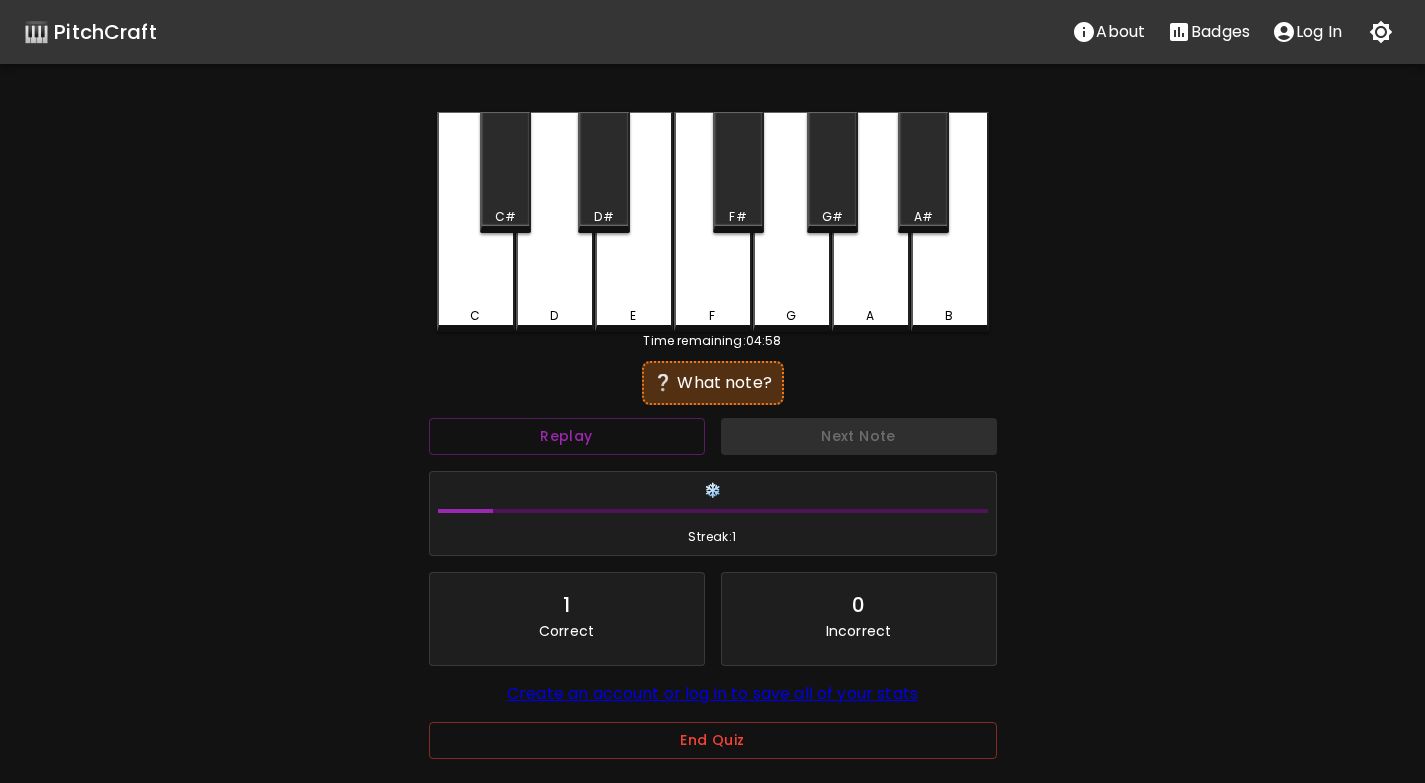 click on "D" at bounding box center (555, 222) 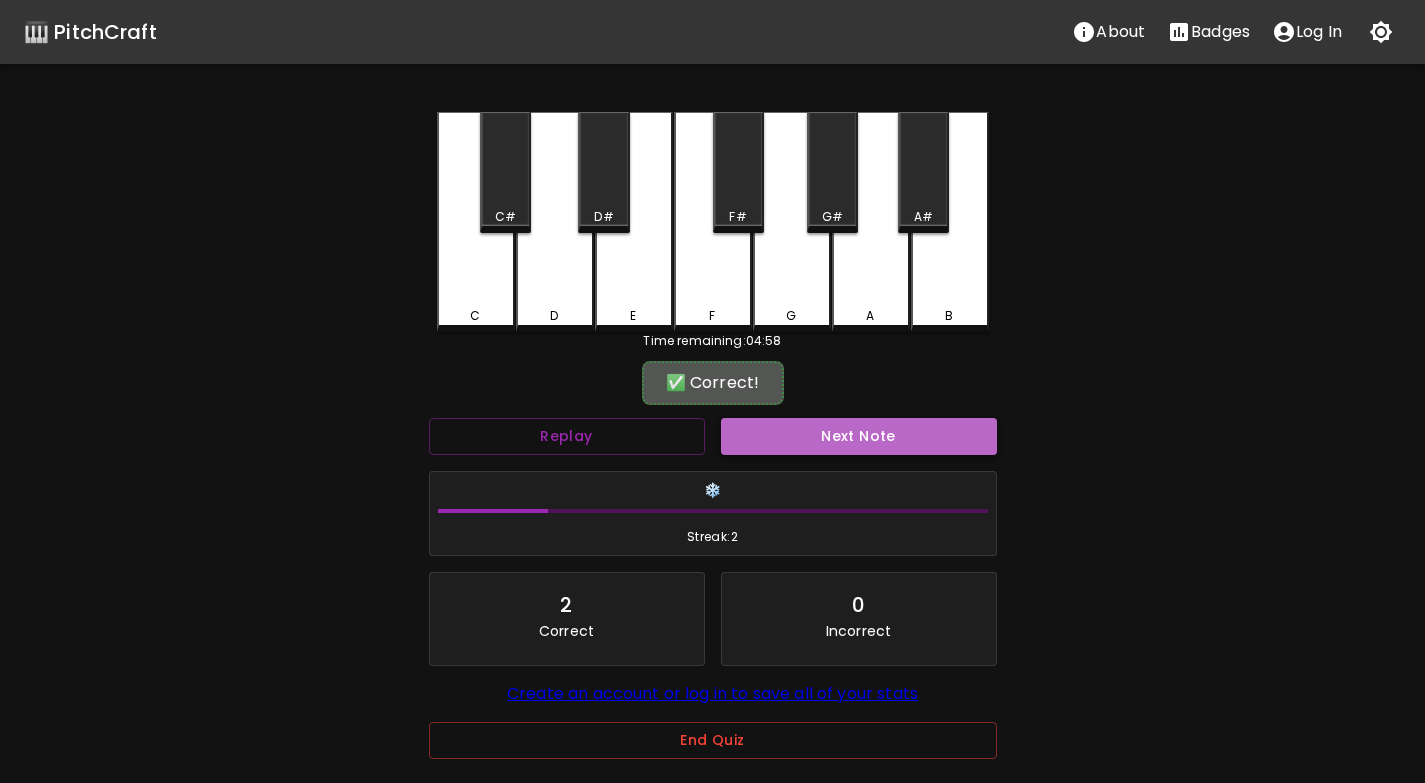 click on "Next Note" at bounding box center [859, 436] 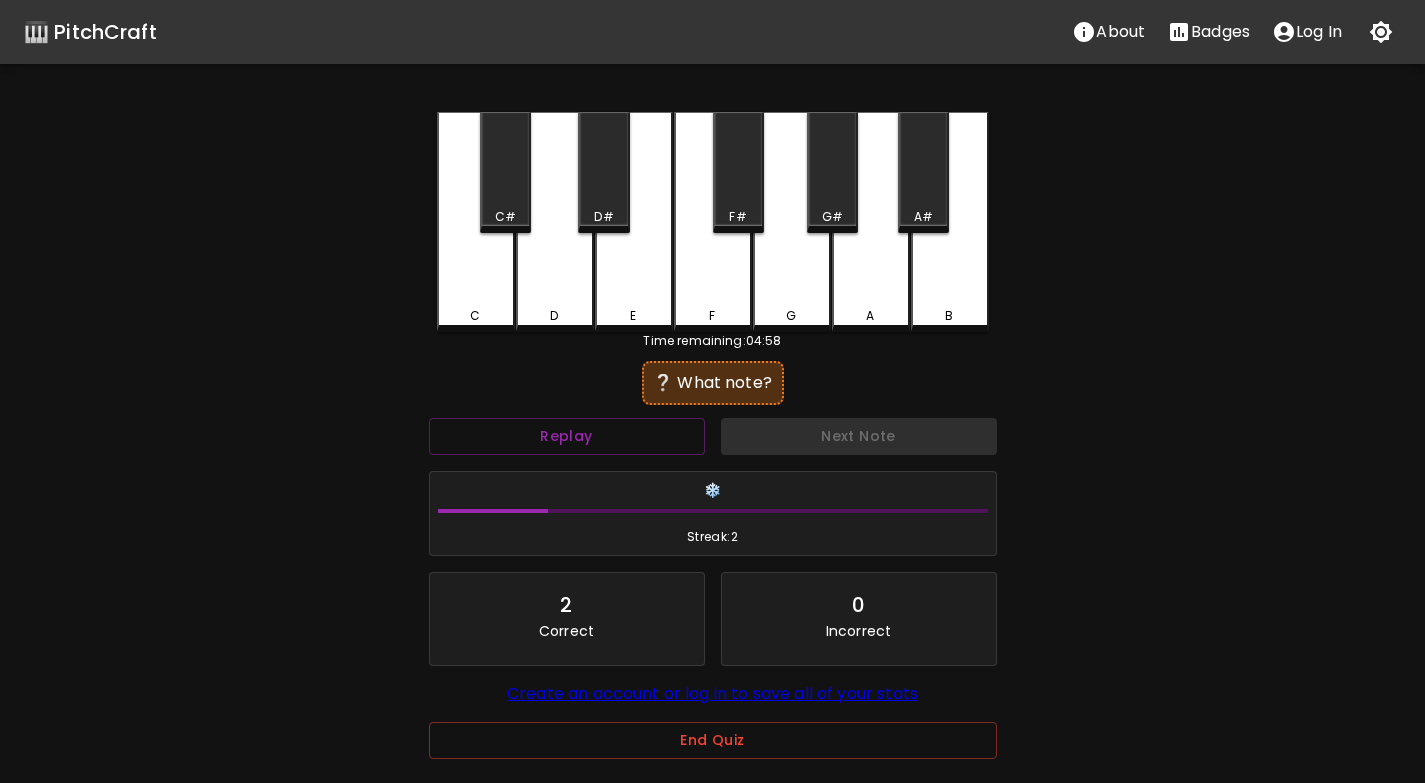 click on "D" at bounding box center [555, 222] 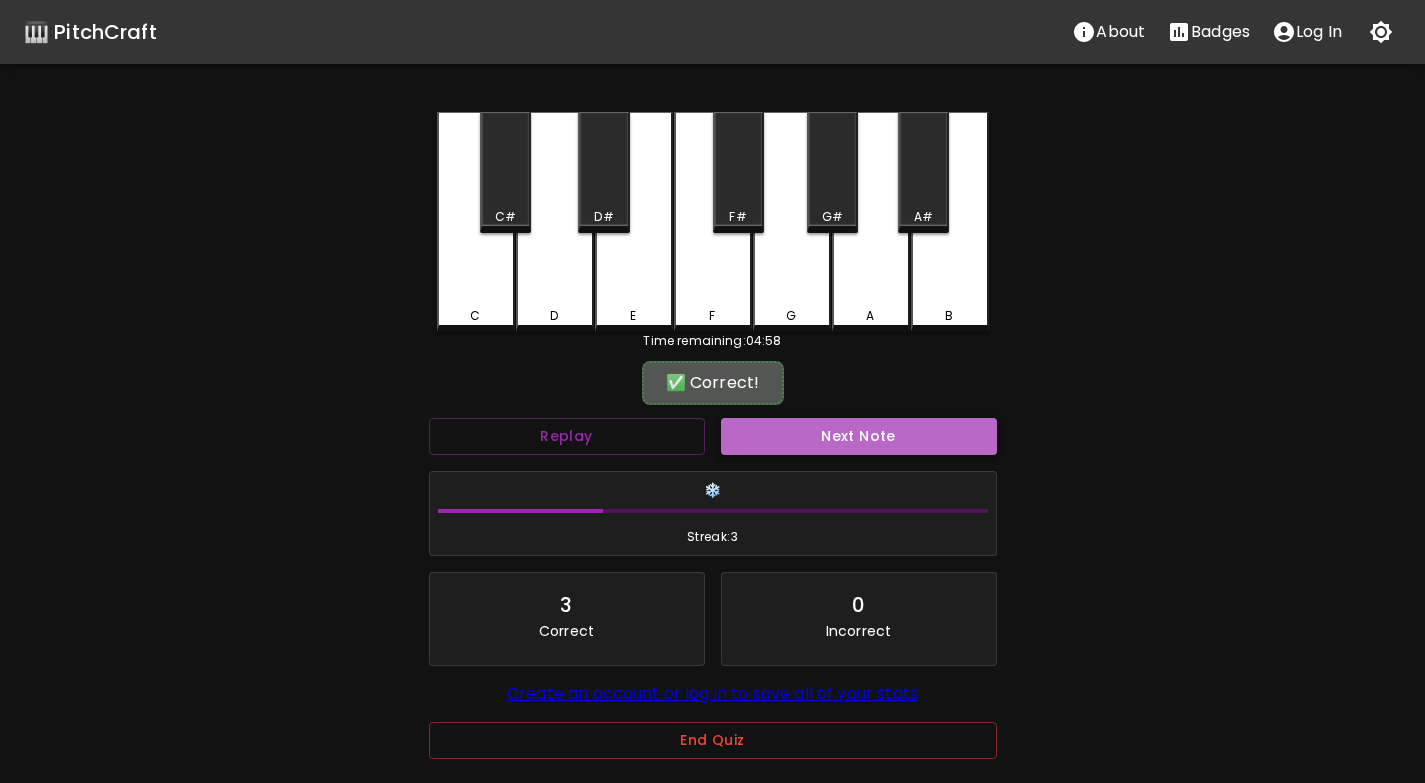 click on "Next Note" at bounding box center (859, 436) 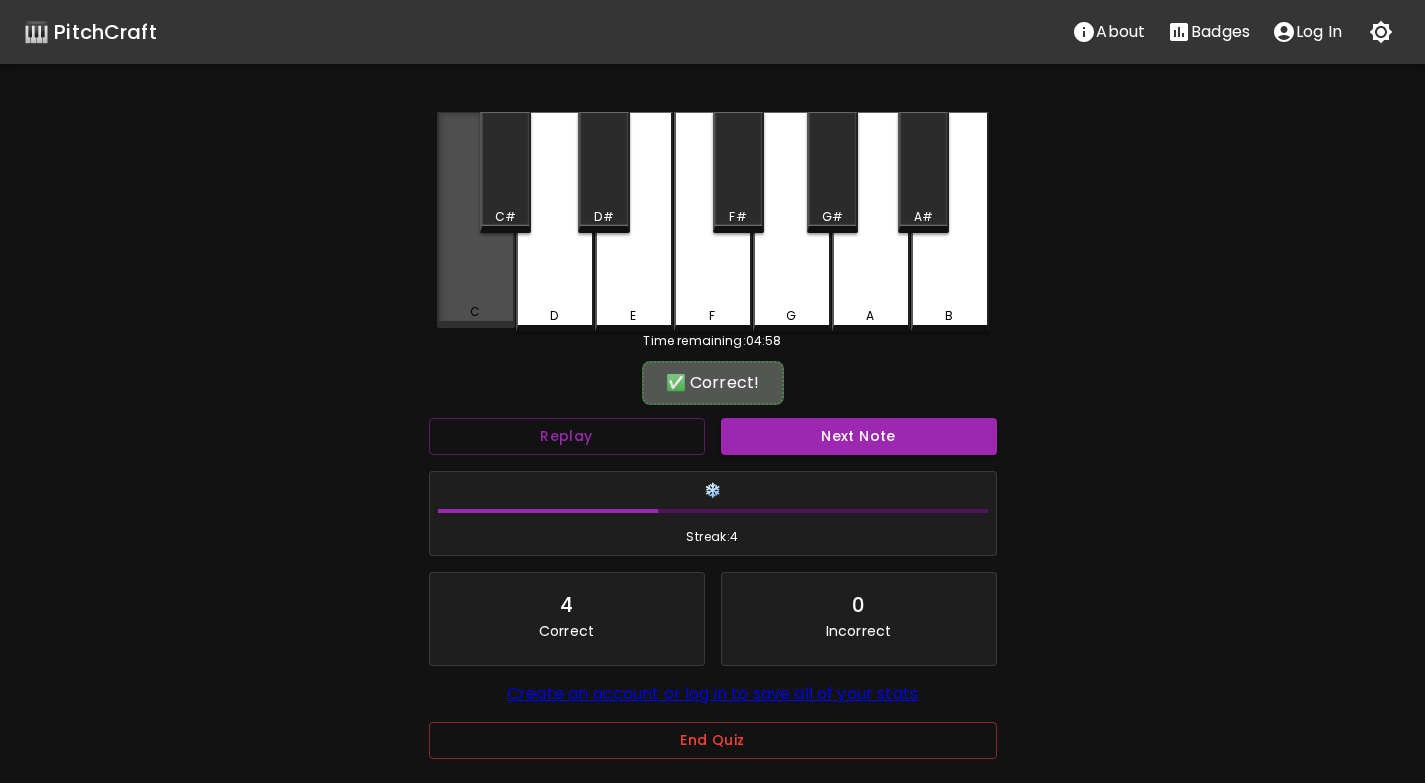 click on "C" at bounding box center [476, 220] 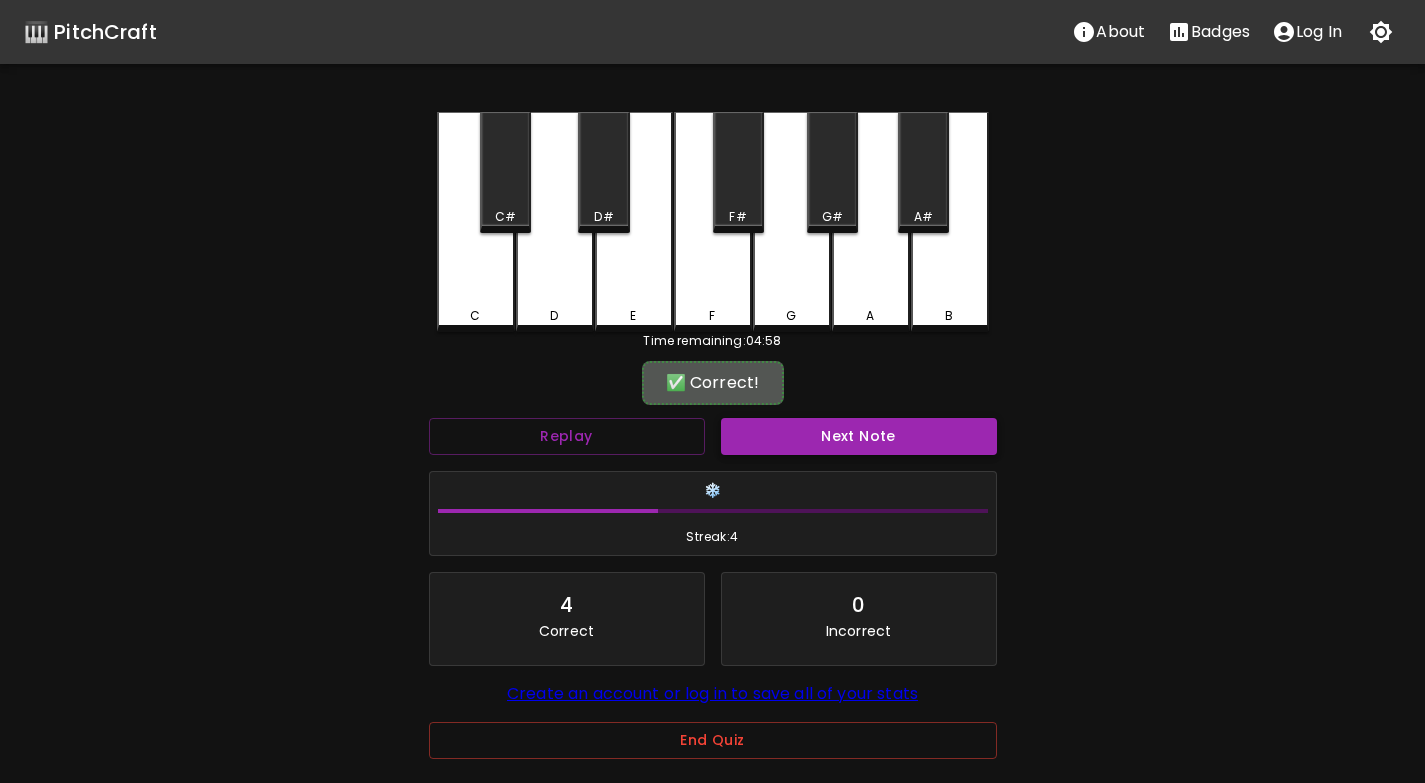 click on "Next Note" at bounding box center (859, 436) 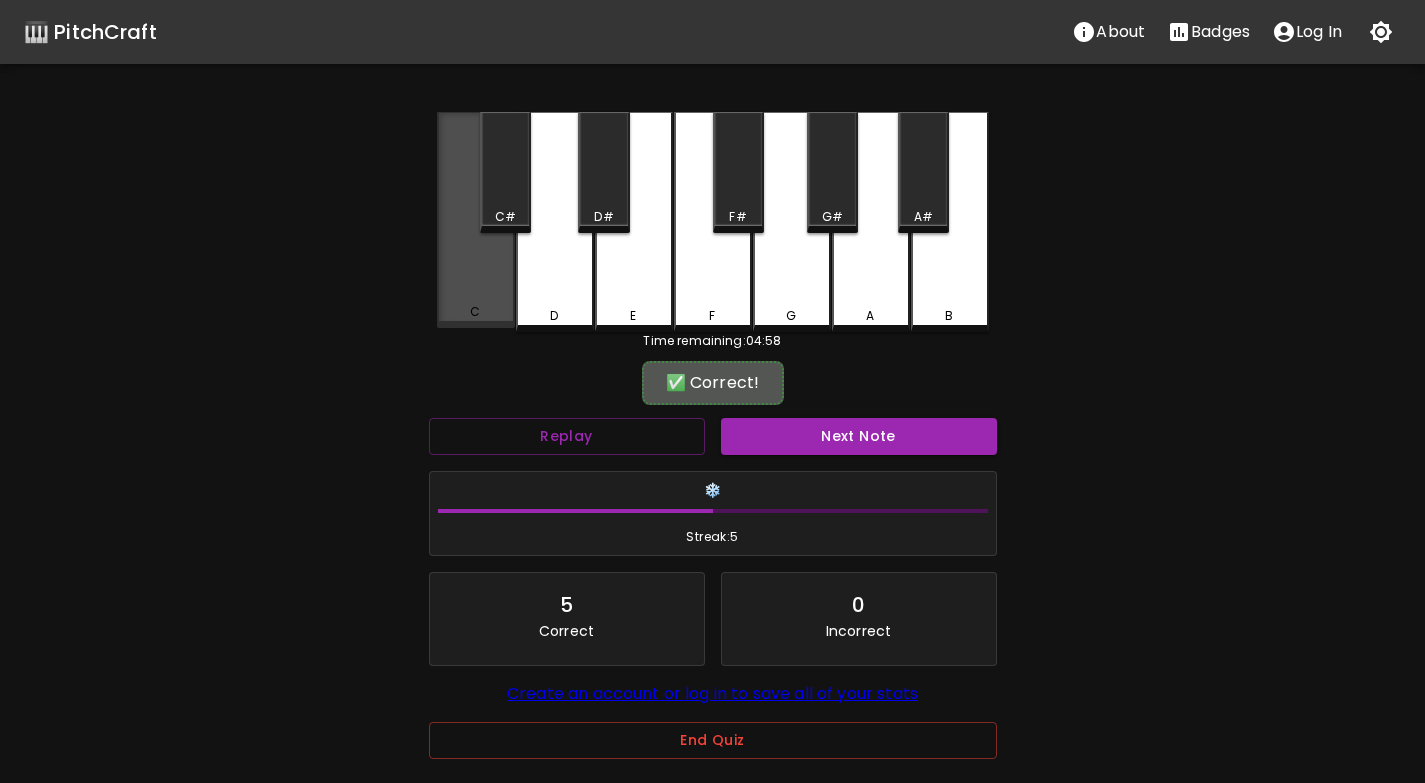 click on "C" at bounding box center [475, 312] 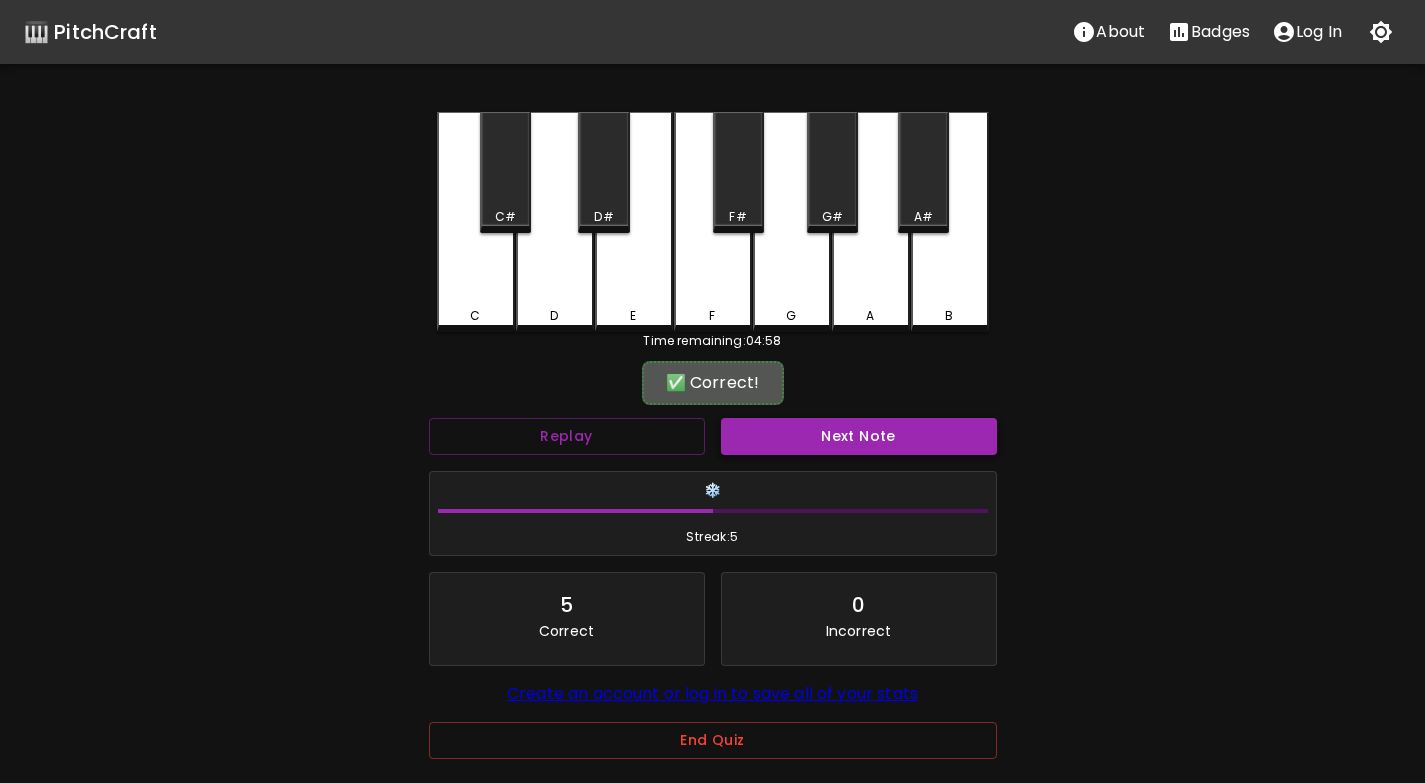 click on "Next Note" at bounding box center (859, 436) 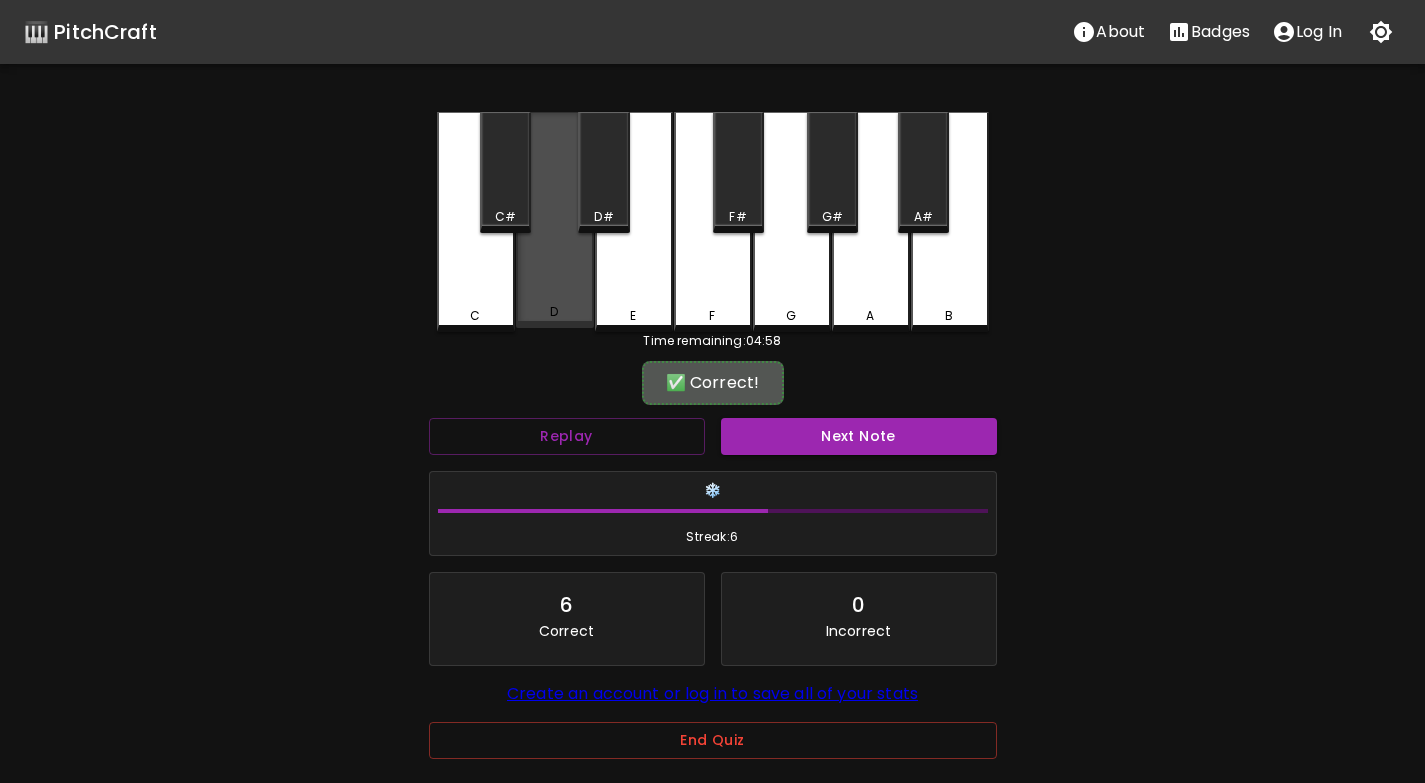 drag, startPoint x: 538, startPoint y: 302, endPoint x: 688, endPoint y: 384, distance: 170.95029 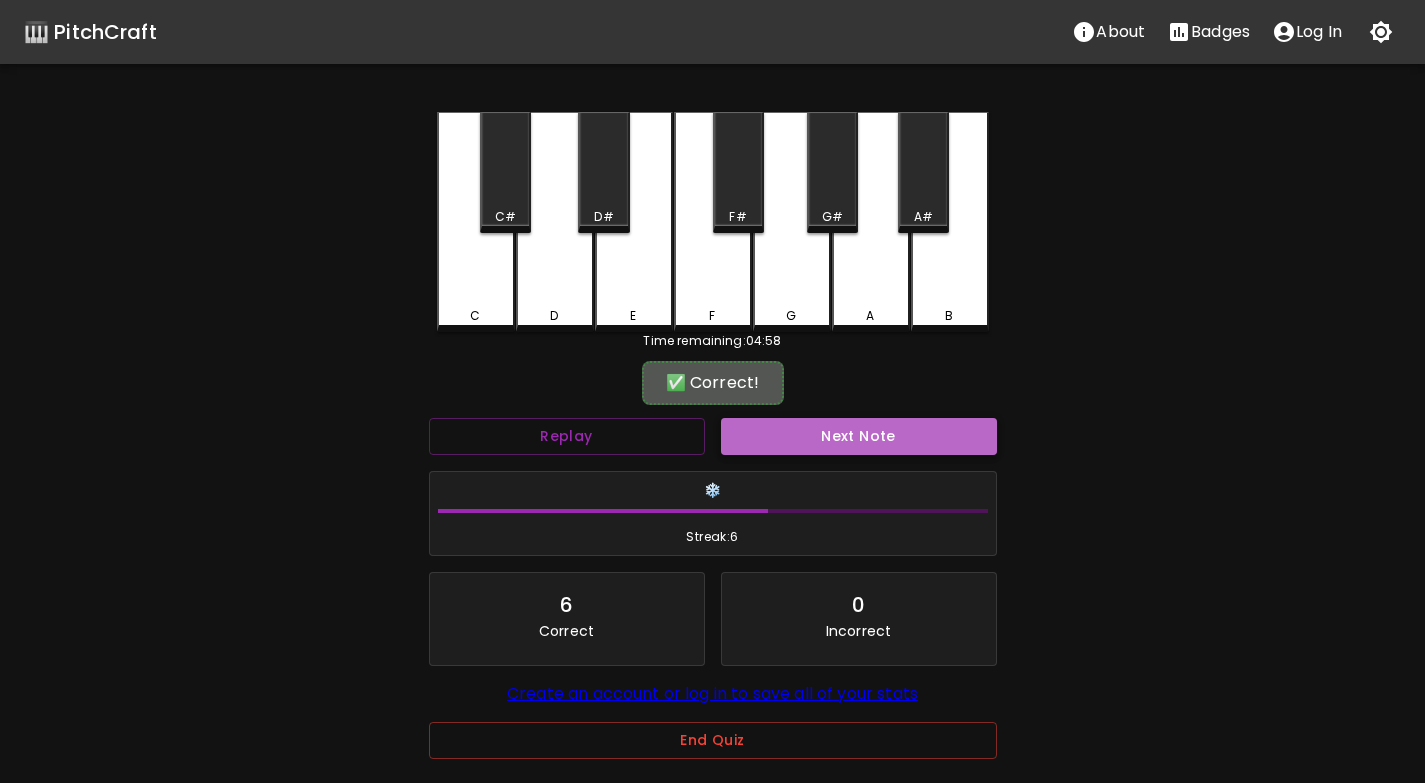 click on "Next Note" at bounding box center [859, 436] 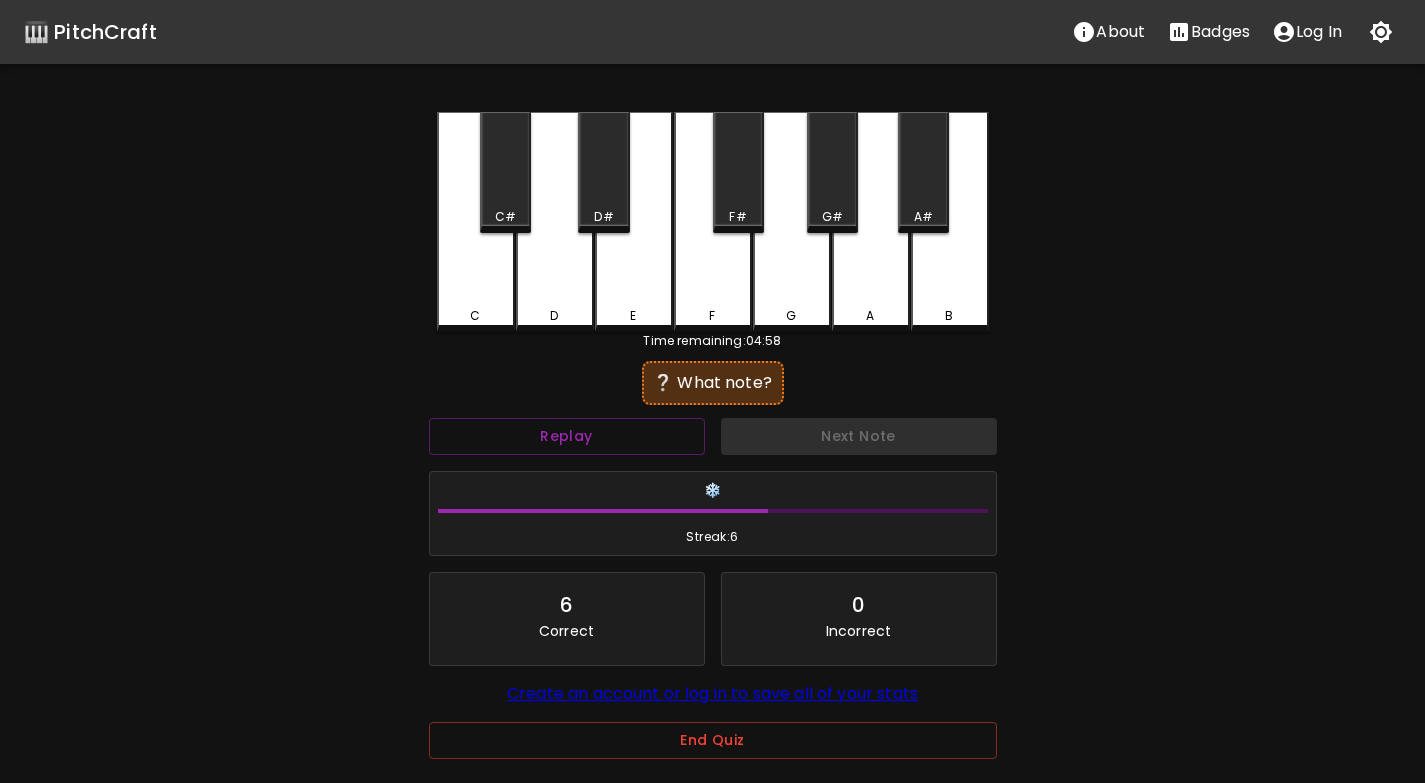drag, startPoint x: 533, startPoint y: 296, endPoint x: 589, endPoint y: 336, distance: 68.8186 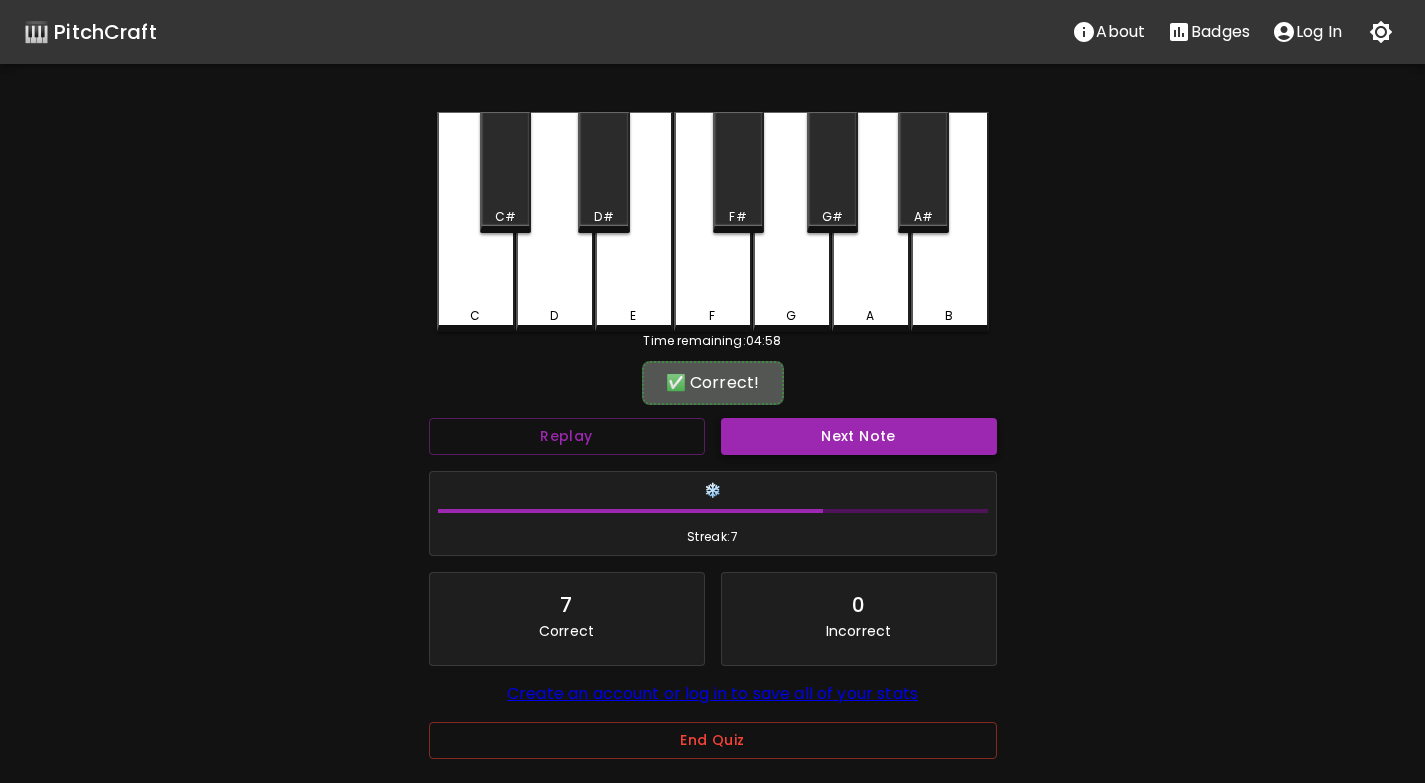 click on "Next Note" at bounding box center (859, 436) 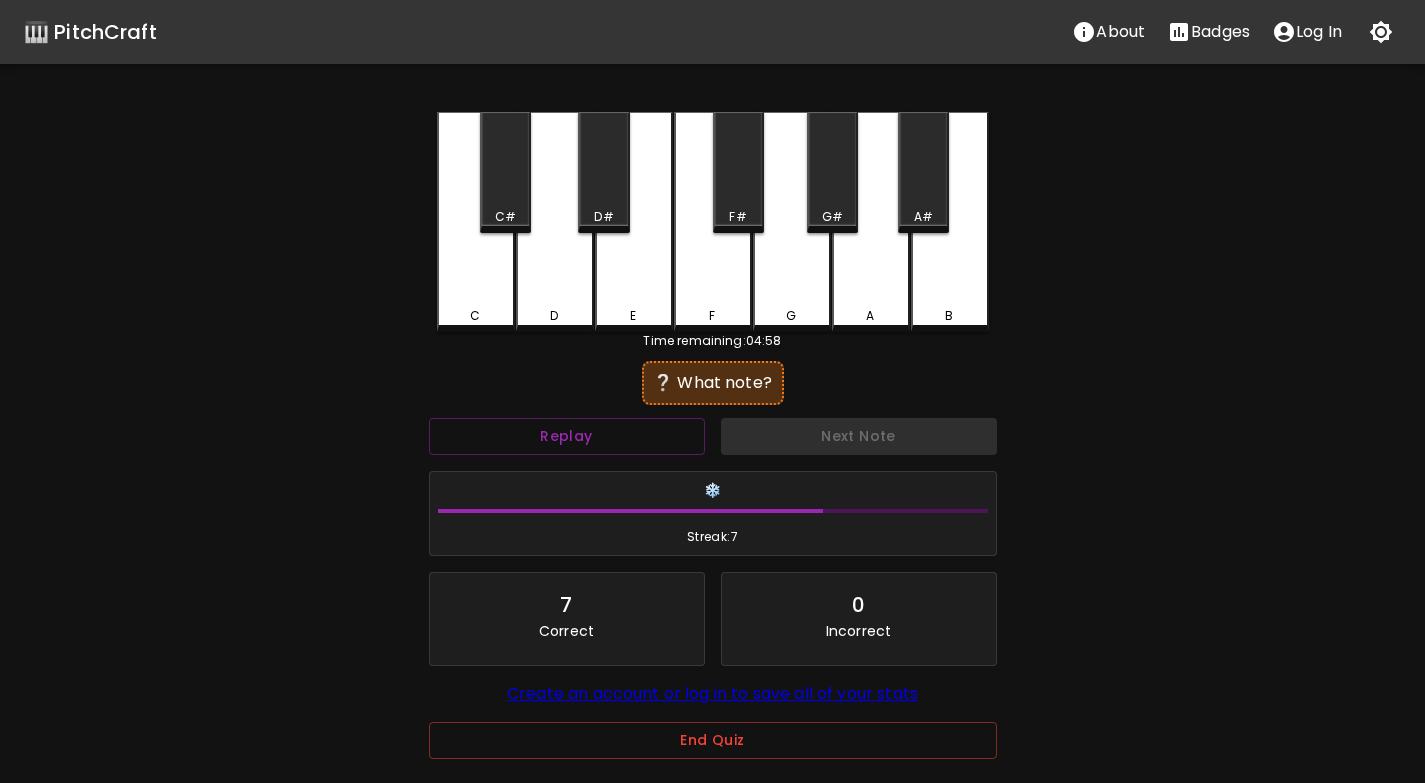 click on "D" at bounding box center (555, 222) 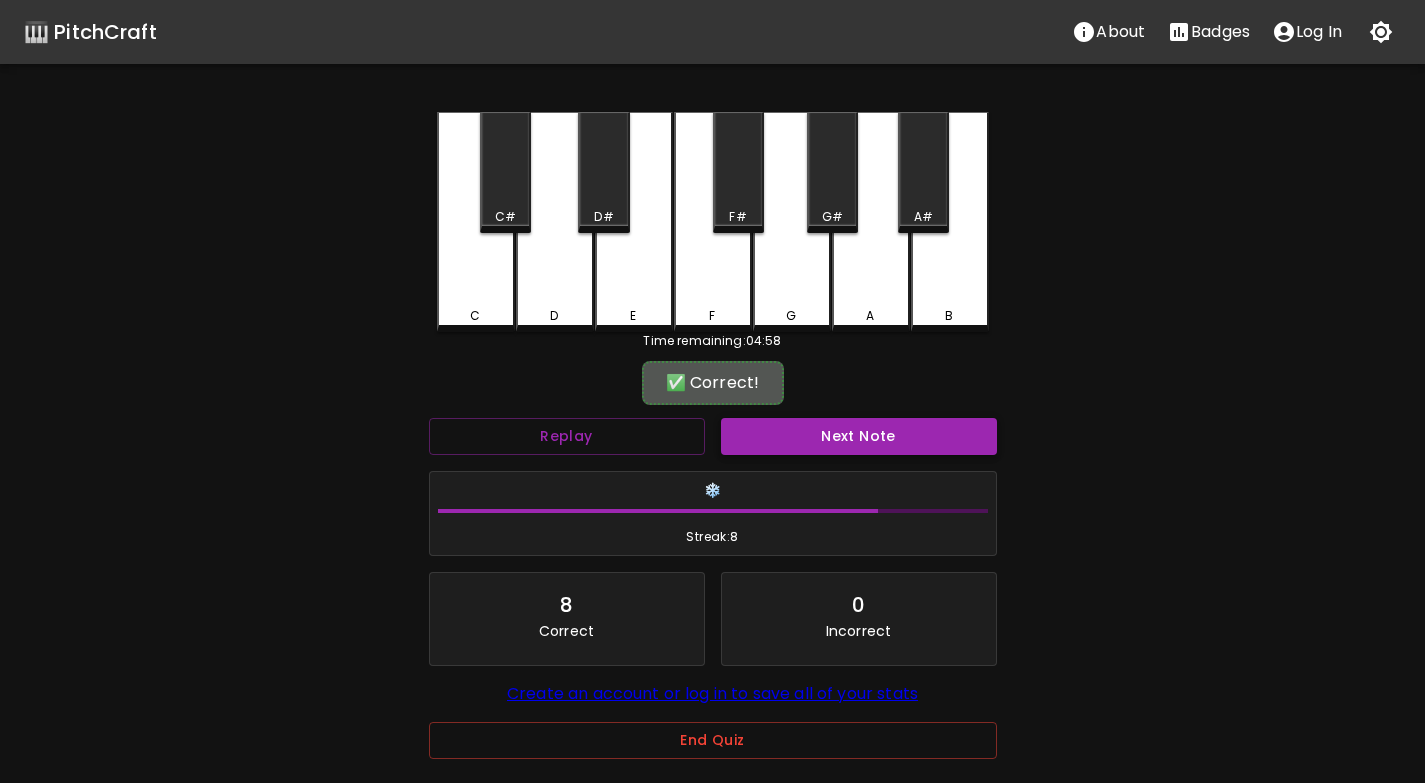click on "Next Note" at bounding box center (859, 436) 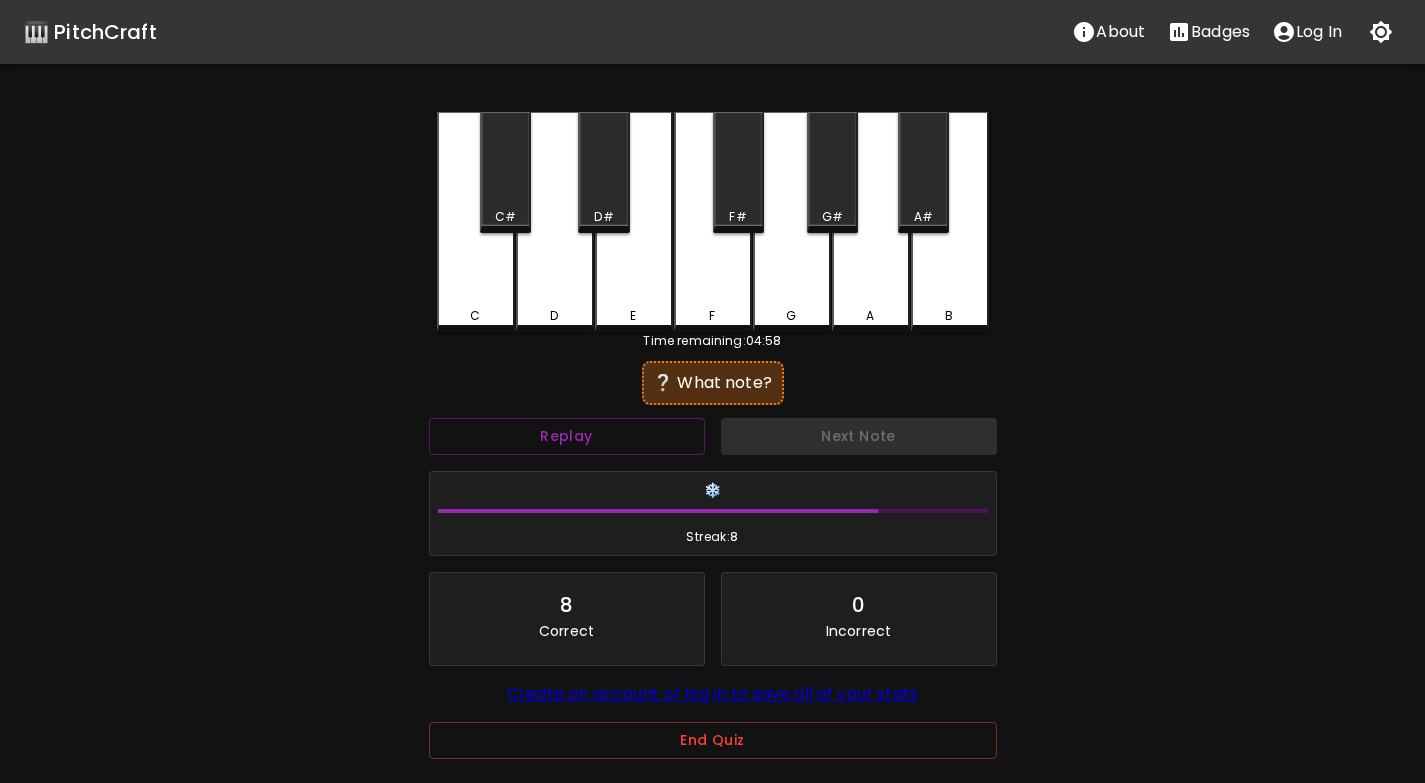 click on "D" at bounding box center [555, 222] 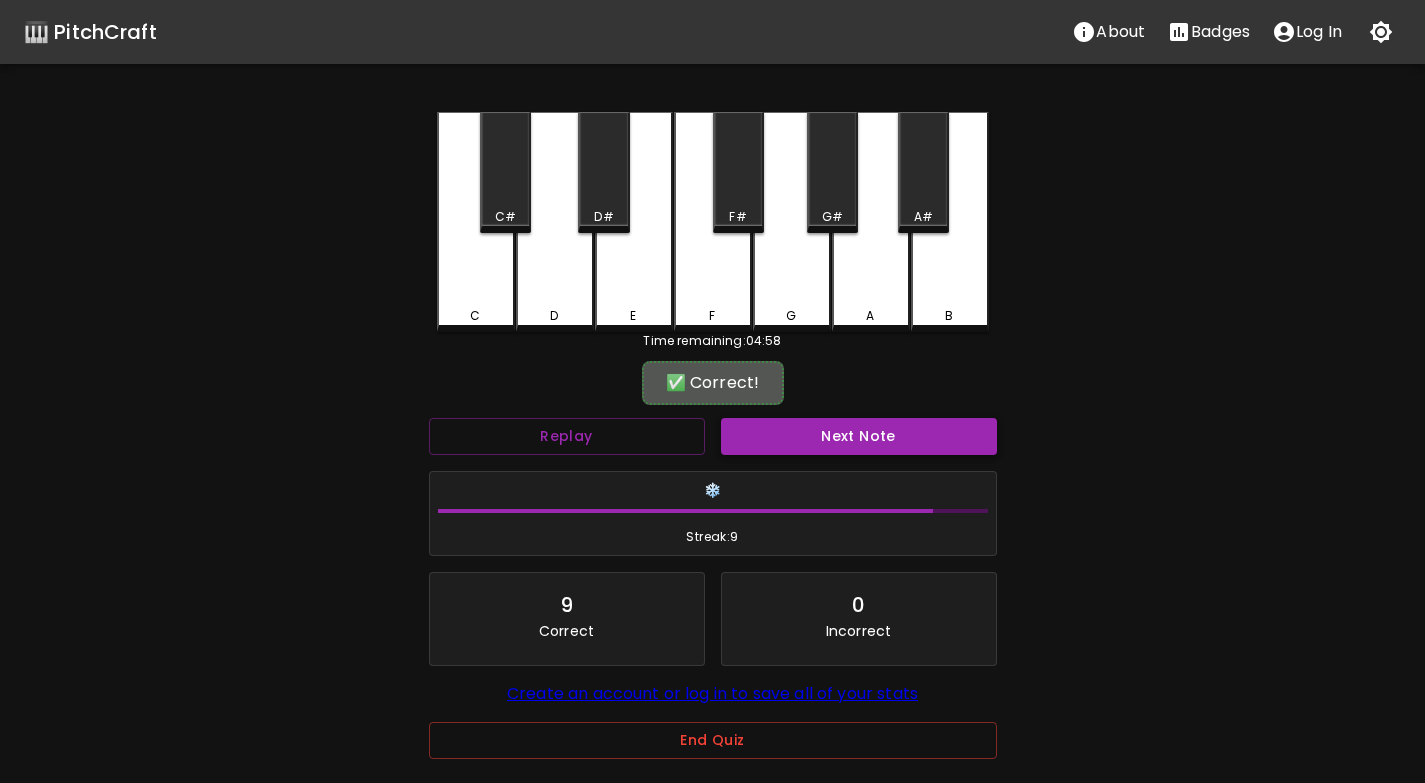 click on "Next Note" at bounding box center (859, 436) 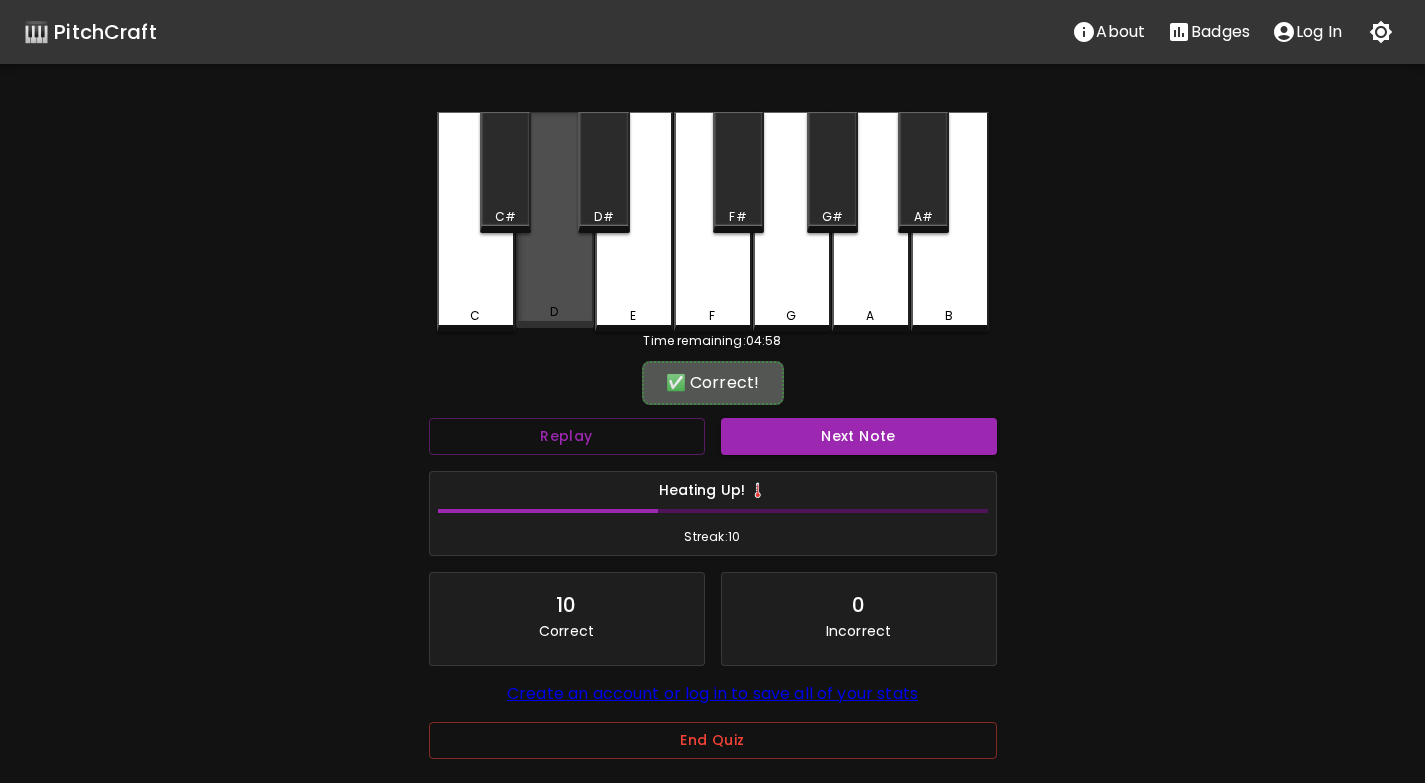 click on "D" at bounding box center [555, 220] 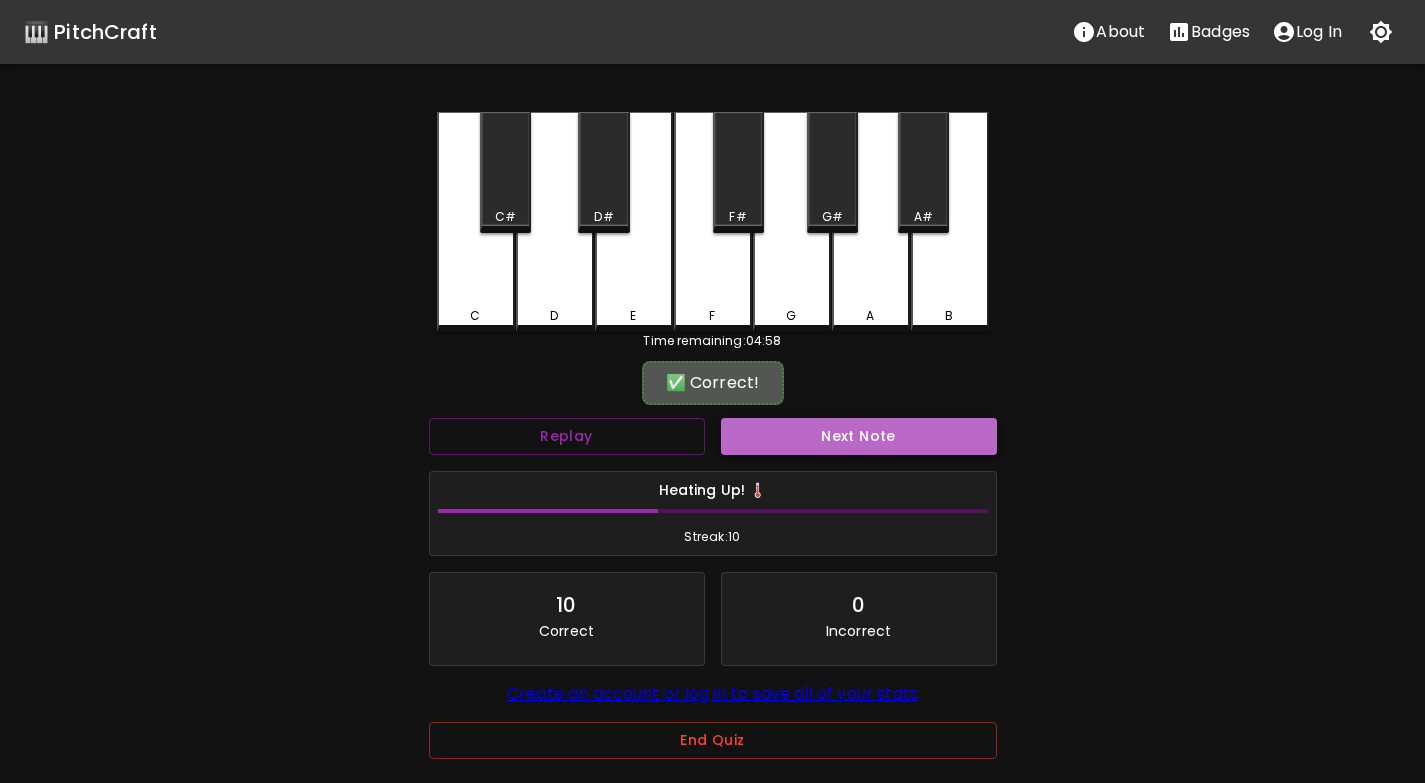 click on "Next Note" at bounding box center (859, 436) 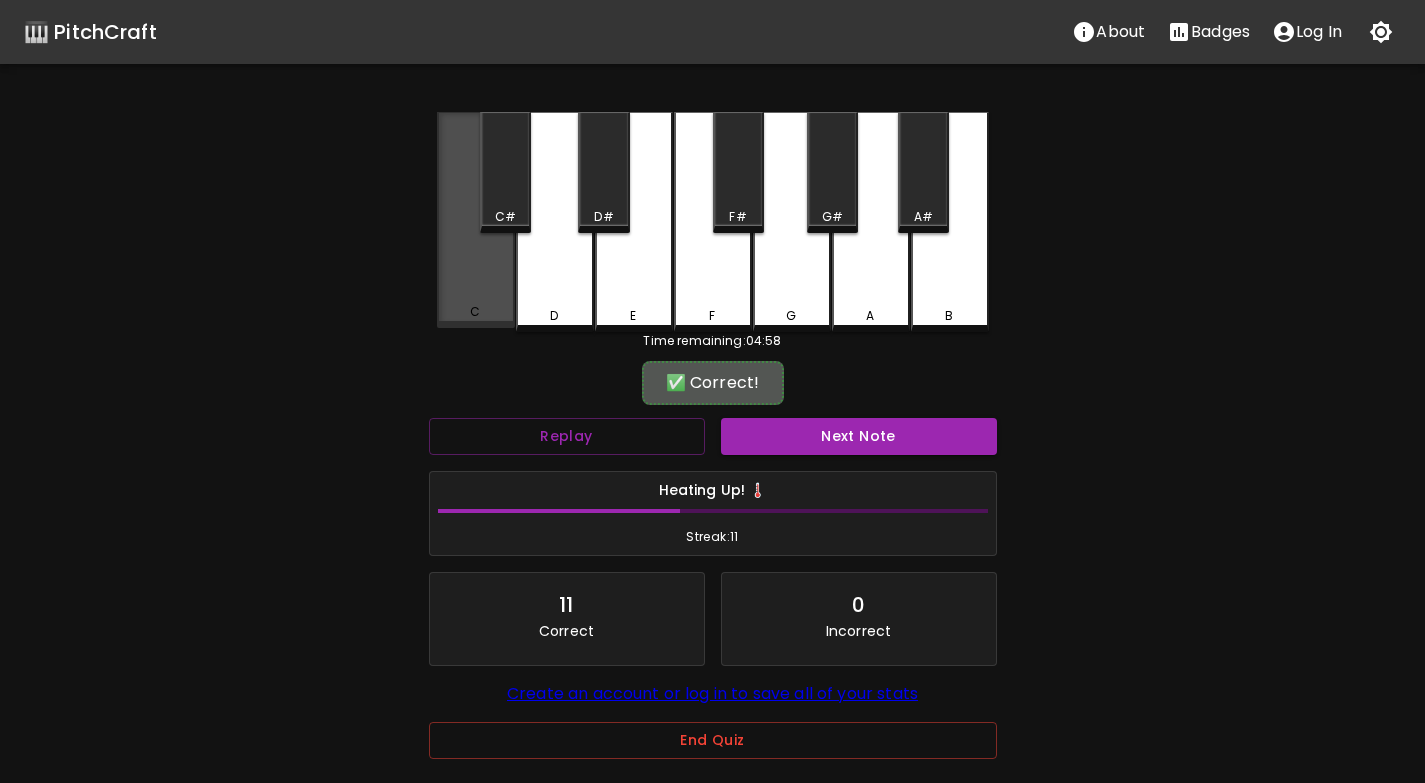 click on "C" at bounding box center (476, 220) 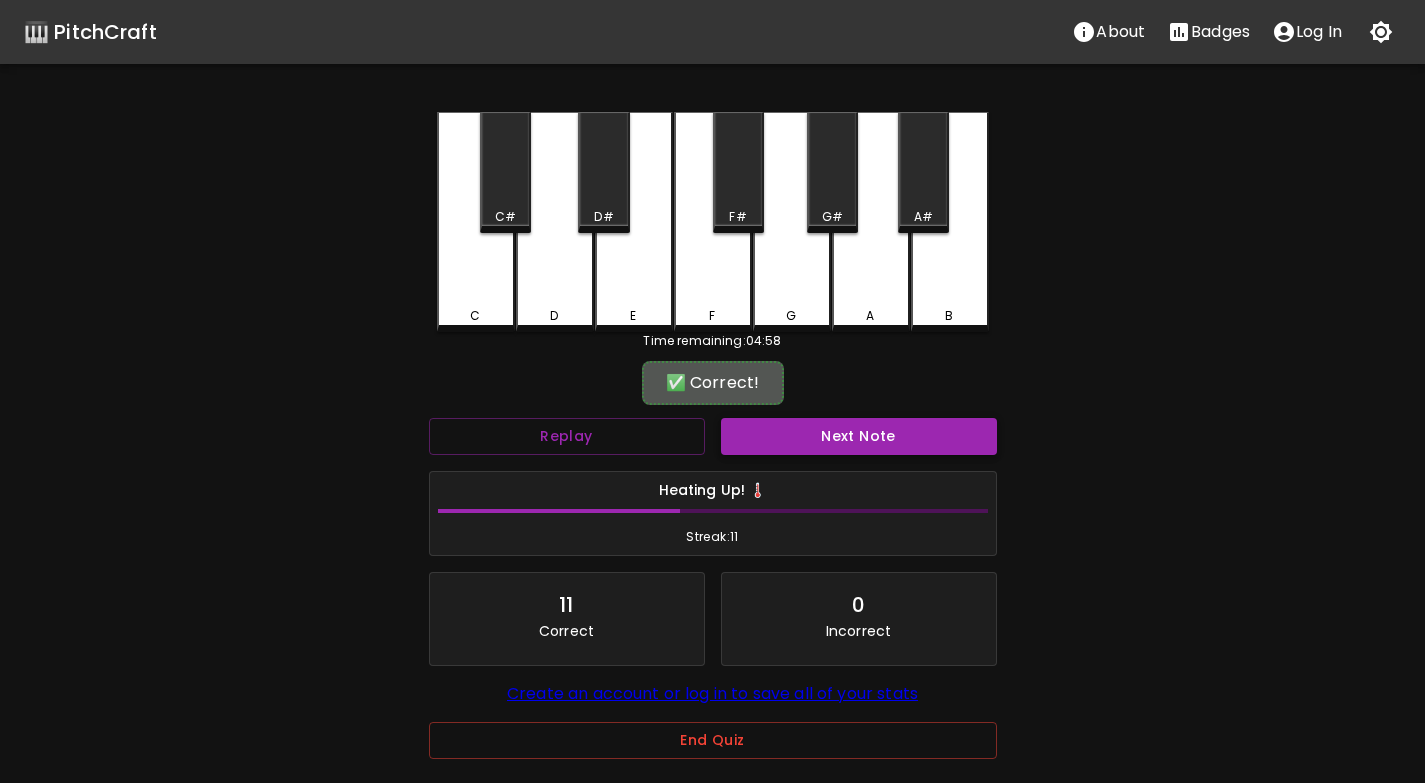 click on "Next Note" at bounding box center (859, 436) 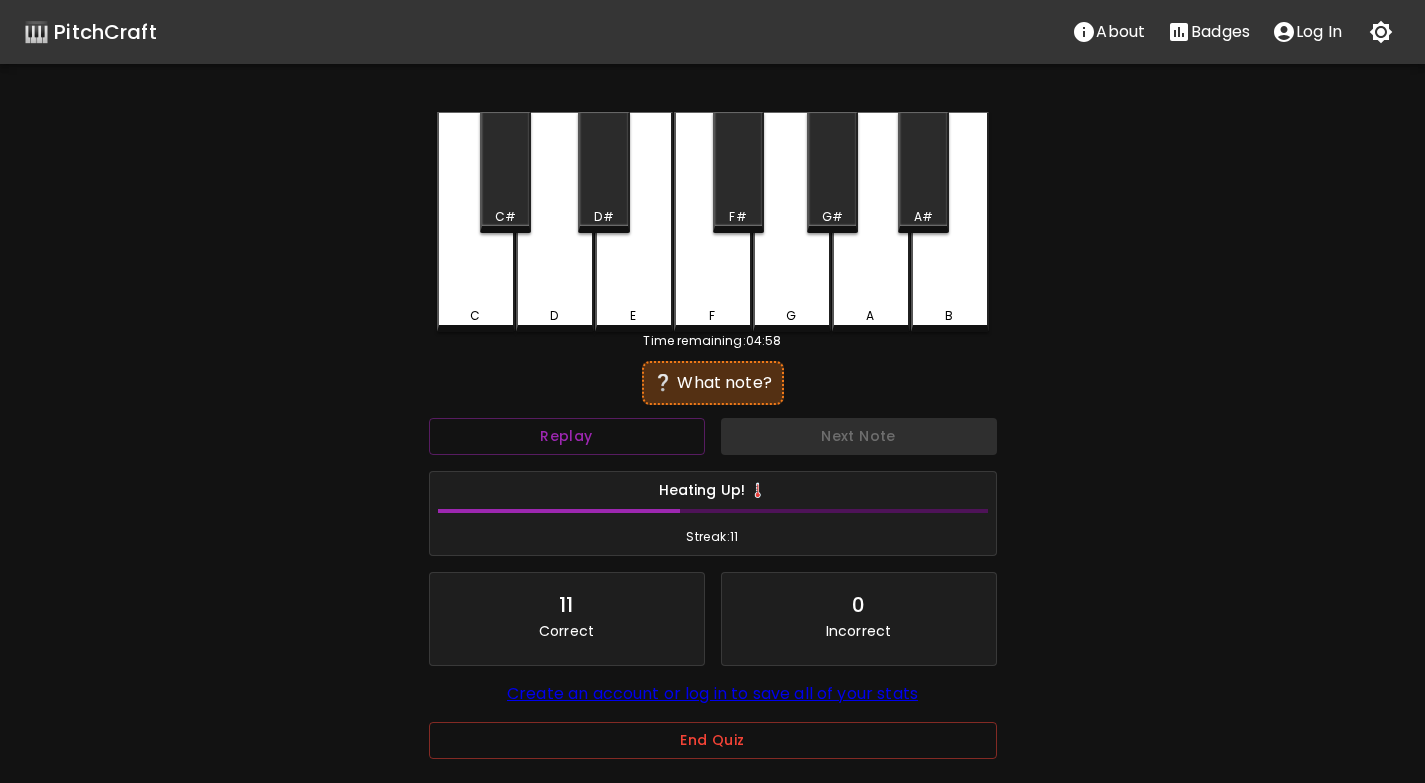 click on "D" at bounding box center (555, 222) 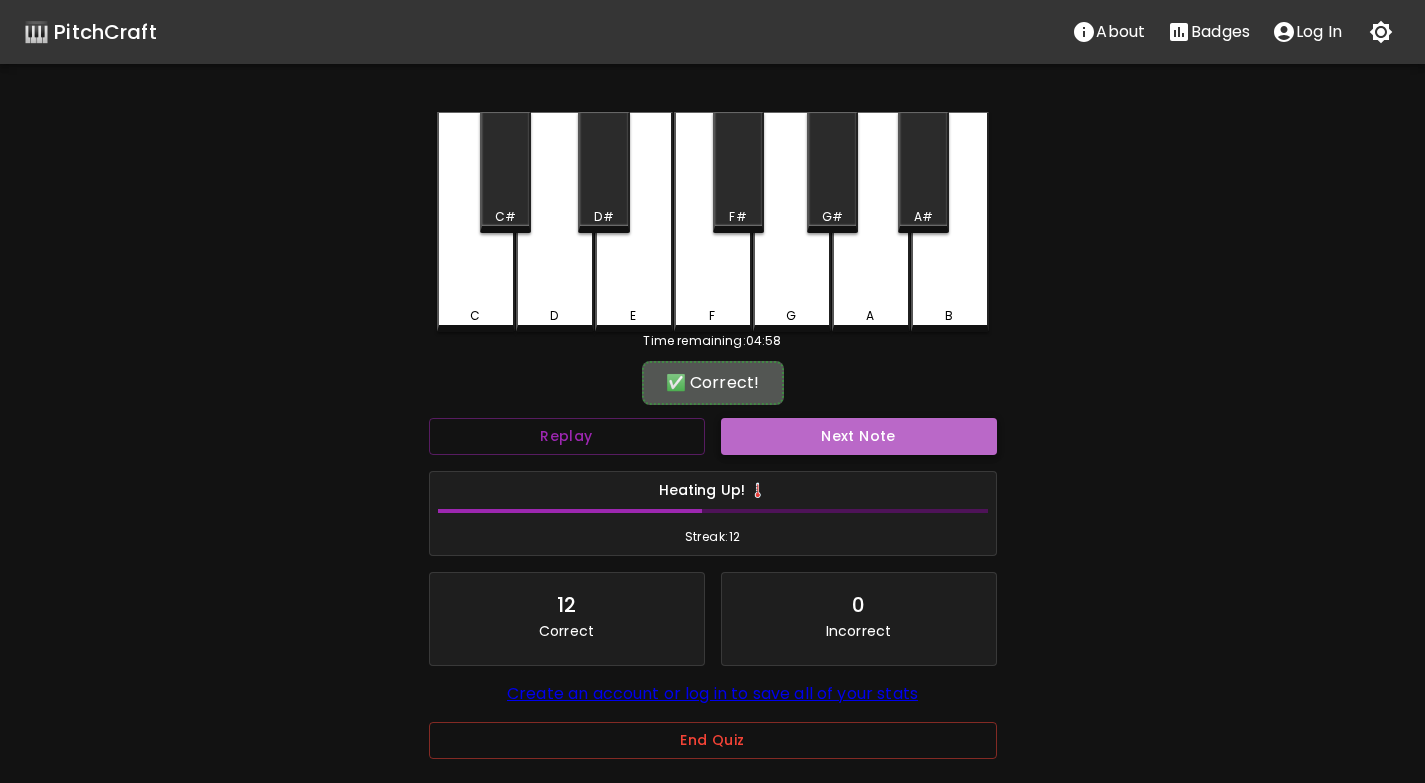 click on "Next Note" at bounding box center (859, 436) 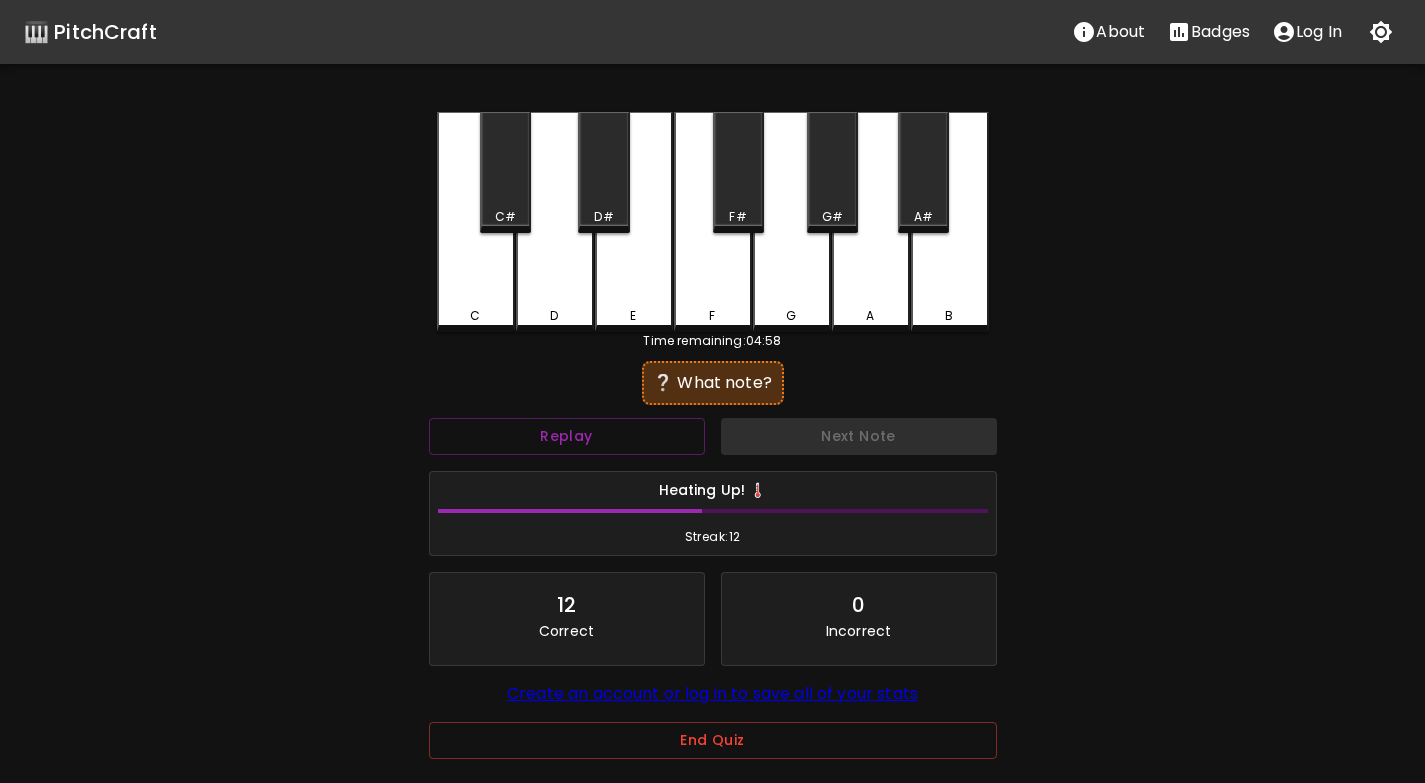 click on "C" at bounding box center [476, 316] 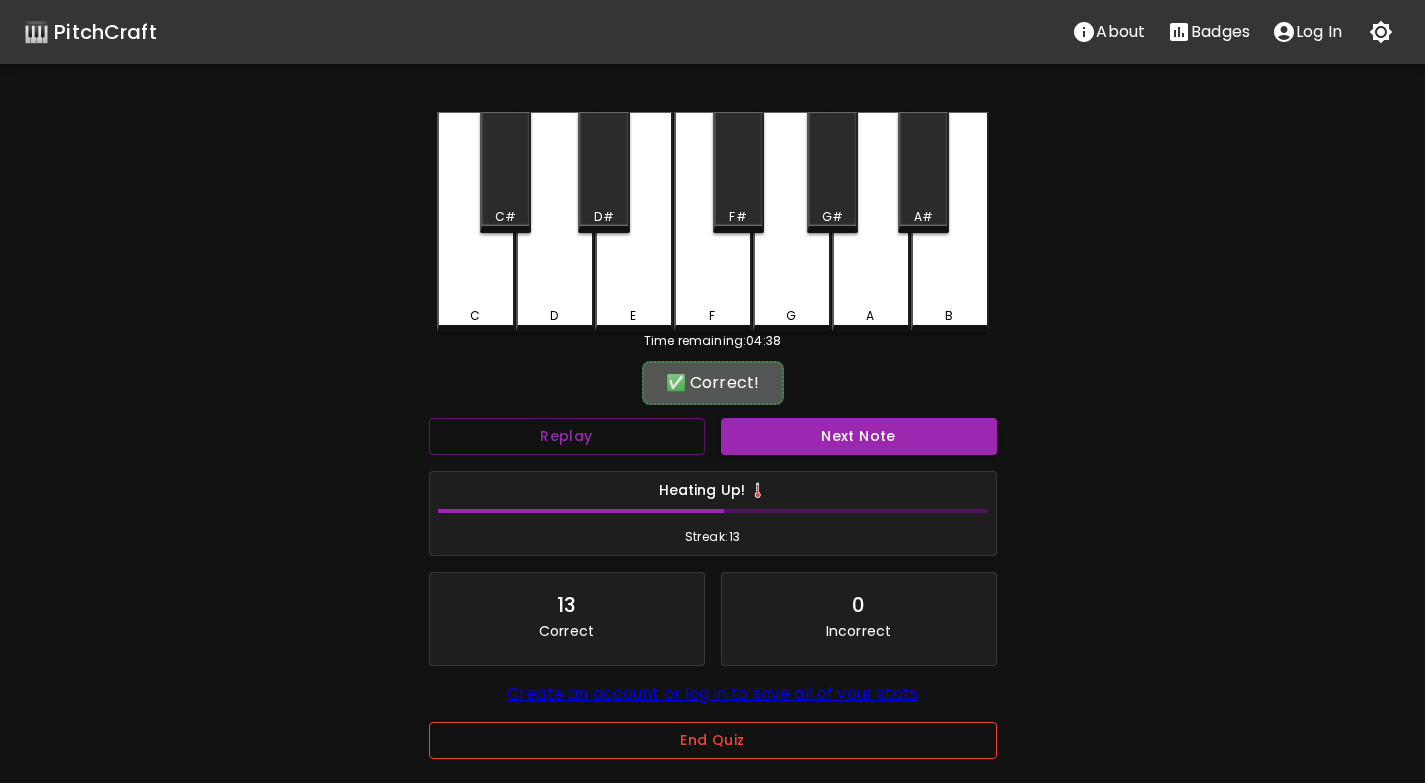 click on "End Quiz" at bounding box center [713, 740] 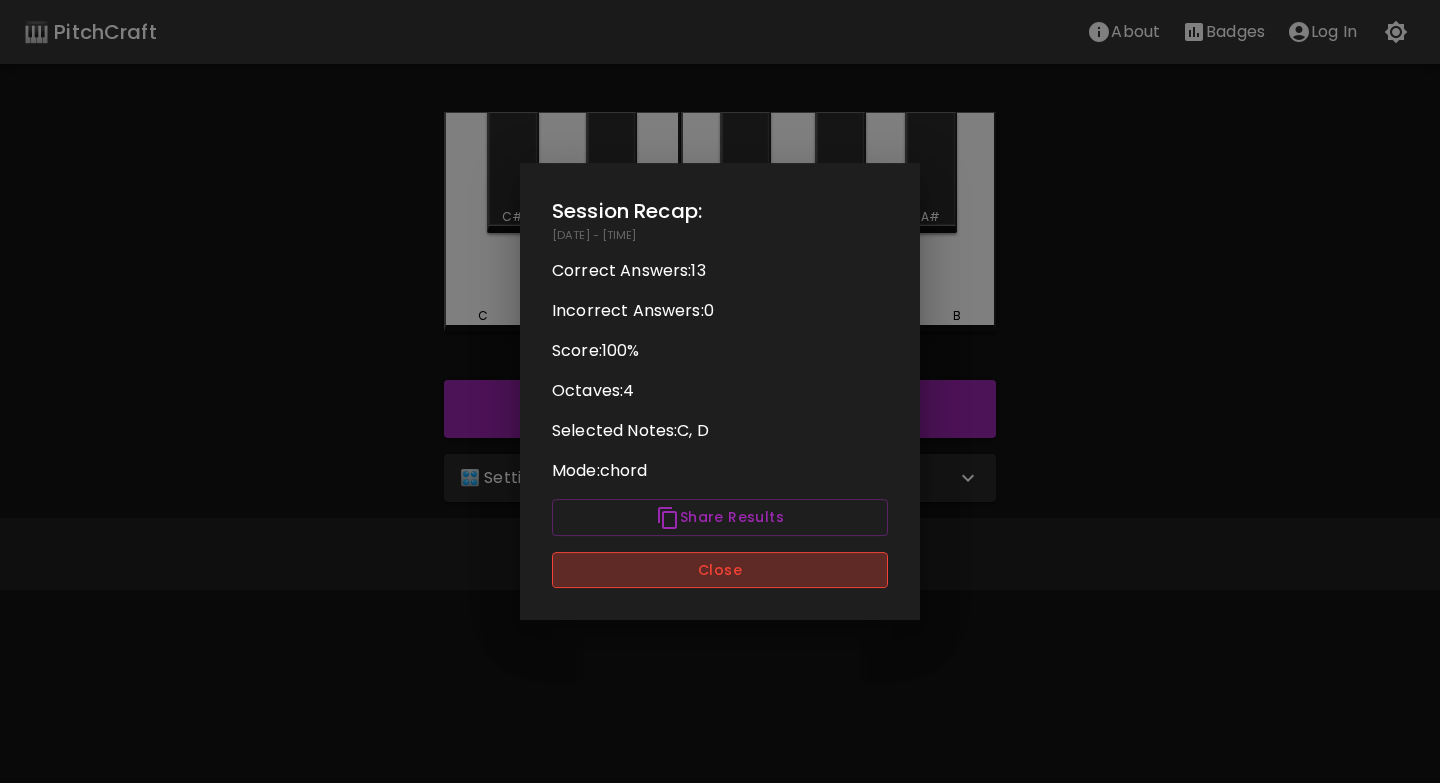 click on "Close" at bounding box center (720, 570) 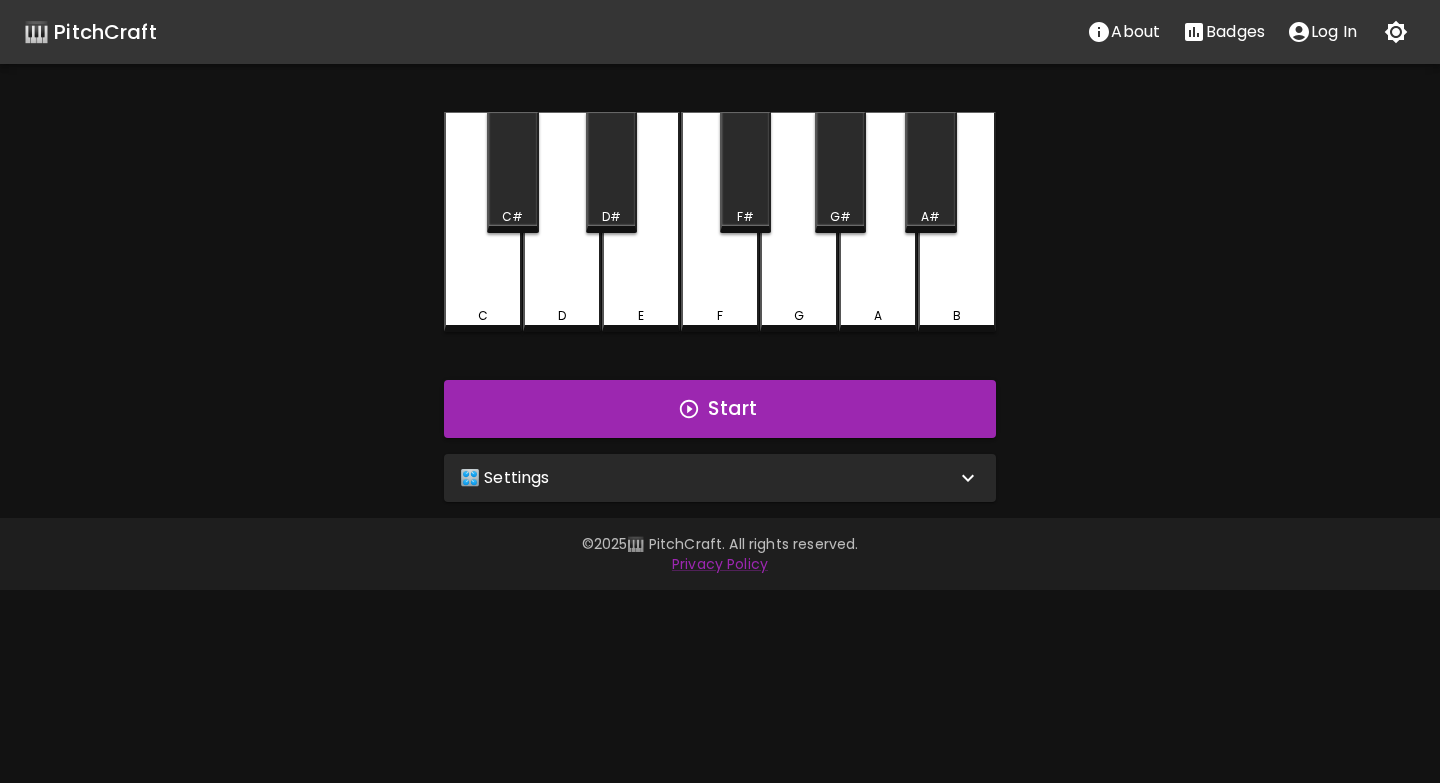 click on "🎛️ Settings" at bounding box center [708, 478] 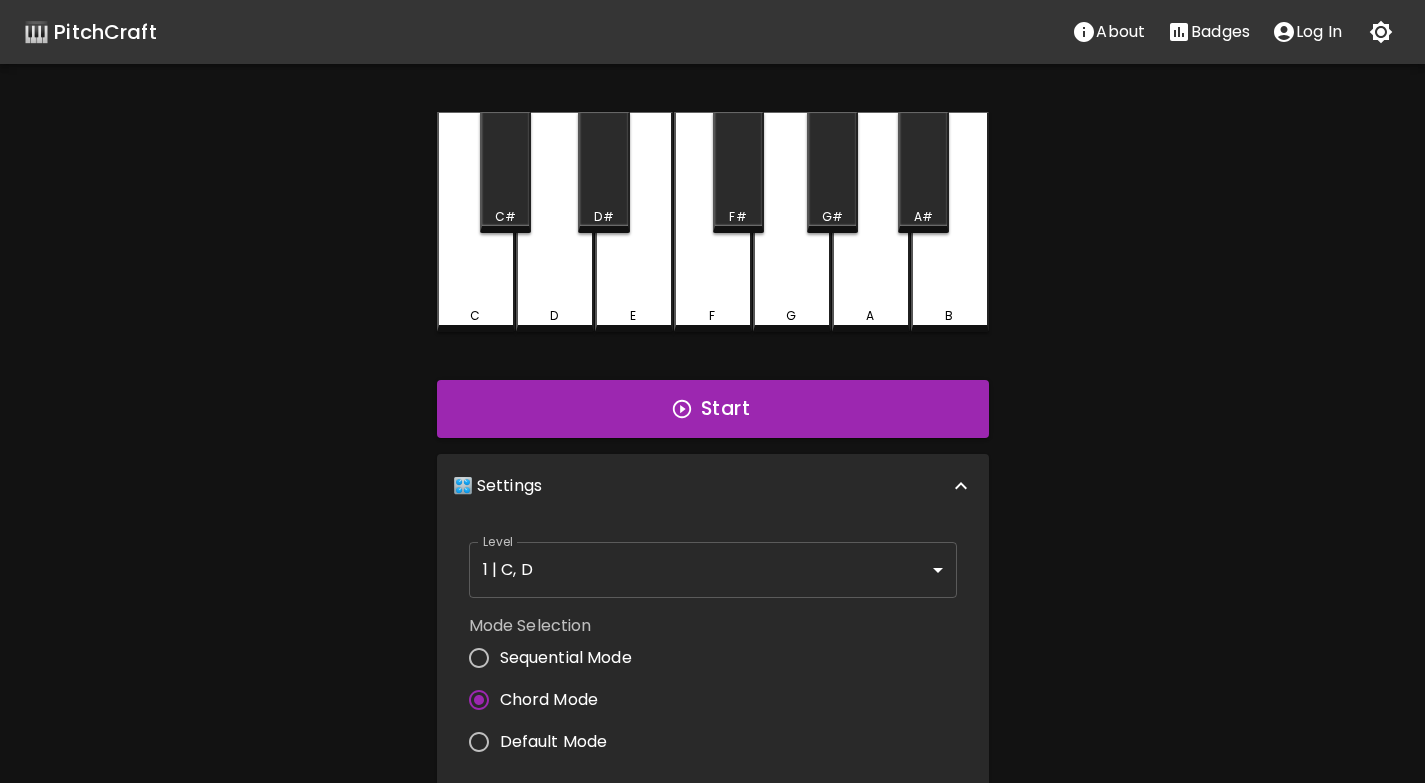 click on "Sequential Mode" at bounding box center [566, 658] 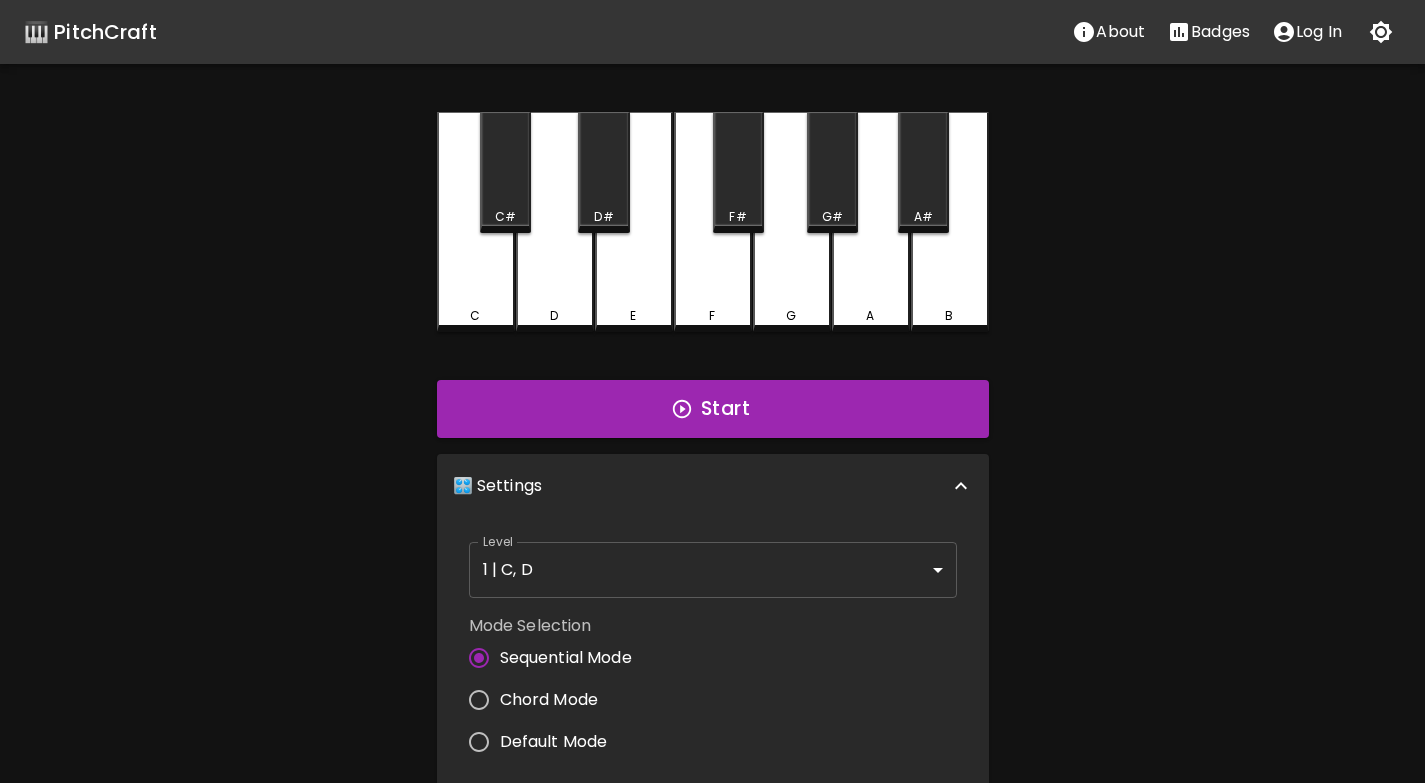 click on "Default Mode" at bounding box center (554, 742) 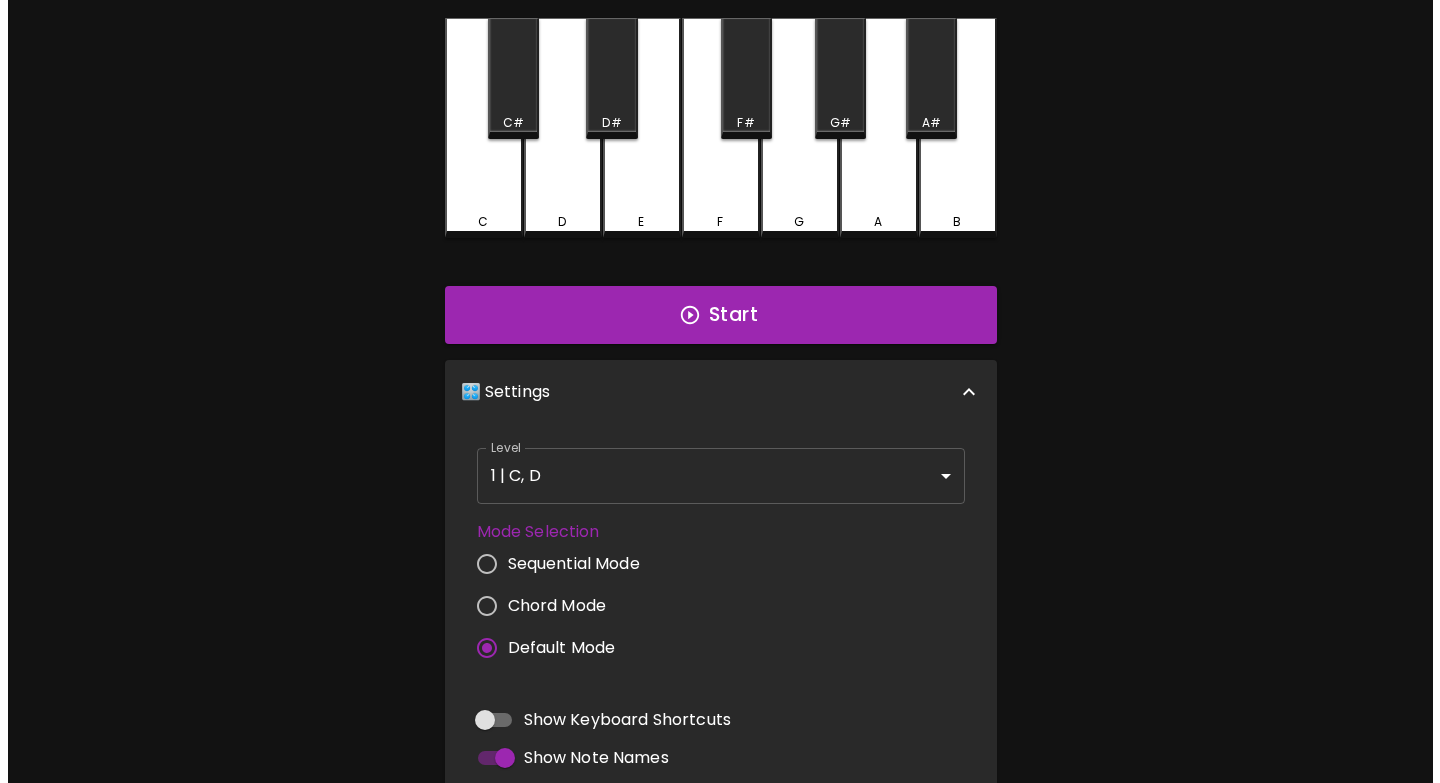 scroll, scrollTop: 0, scrollLeft: 0, axis: both 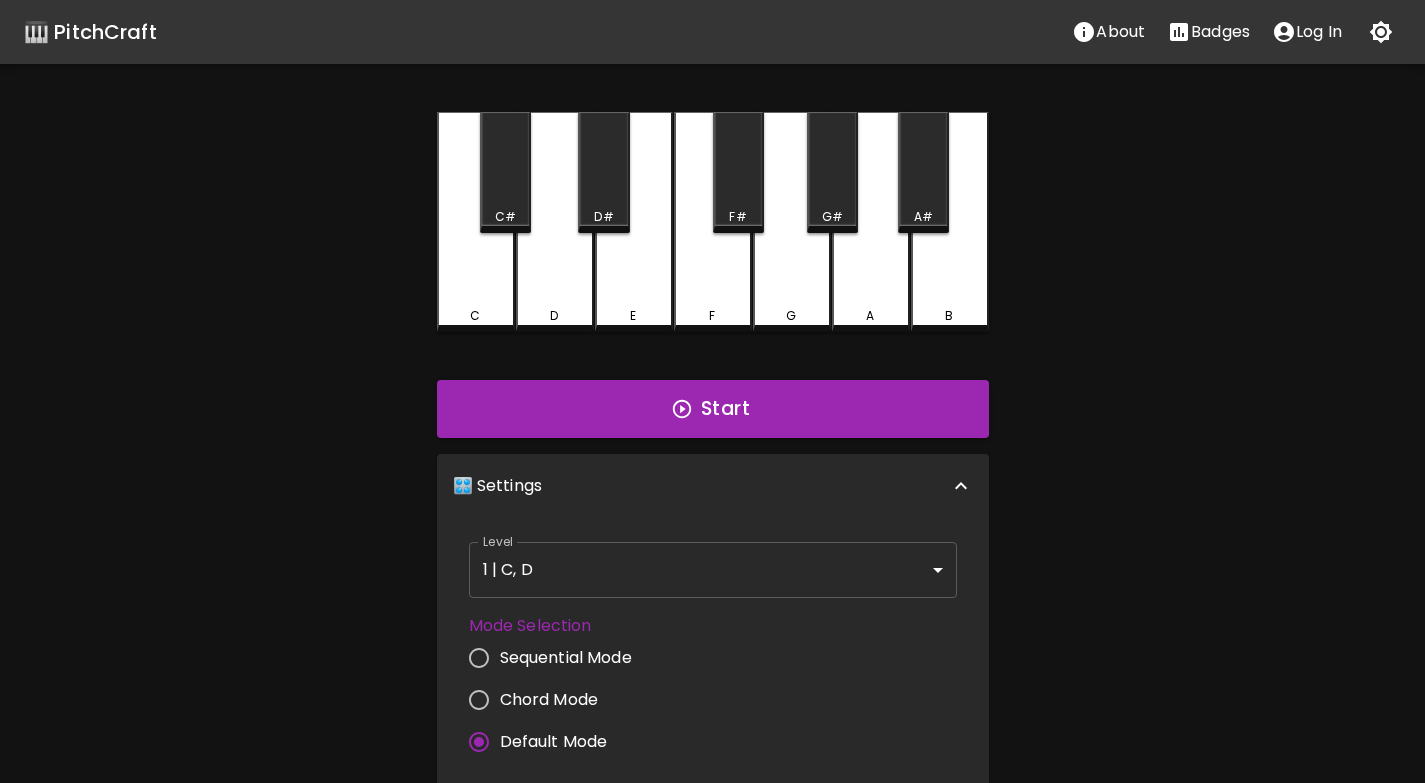 click on "🎹 PitchCraft About Badges   Log In C C# D D# E F F# G G# A A# B Start 🎛️ Settings Level 1 | C, D 1 Level Mode Selection Sequential Mode Chord Mode Default Mode Show Keyboard Shortcuts Show Note Names Autoplay next note Show Streak Octave(s) High Voice 4 Octave Instrument Piano acoustic_grand_piano Instrument ©  [YEAR]  🎹 PitchCraft. All rights reserved. Privacy Policy About Badges Sign In Profile My account" at bounding box center (712, 642) 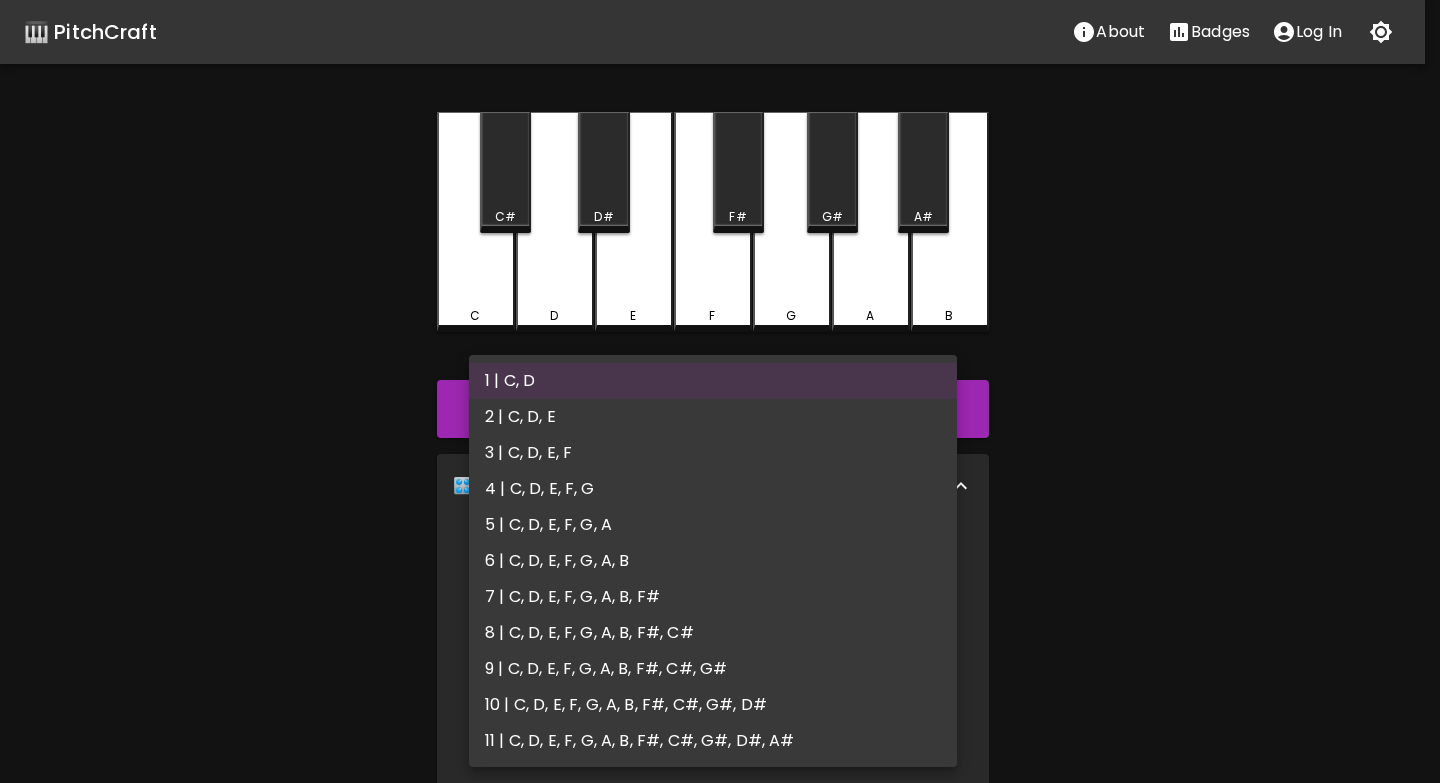 click on "2 | C, D, E" at bounding box center [713, 417] 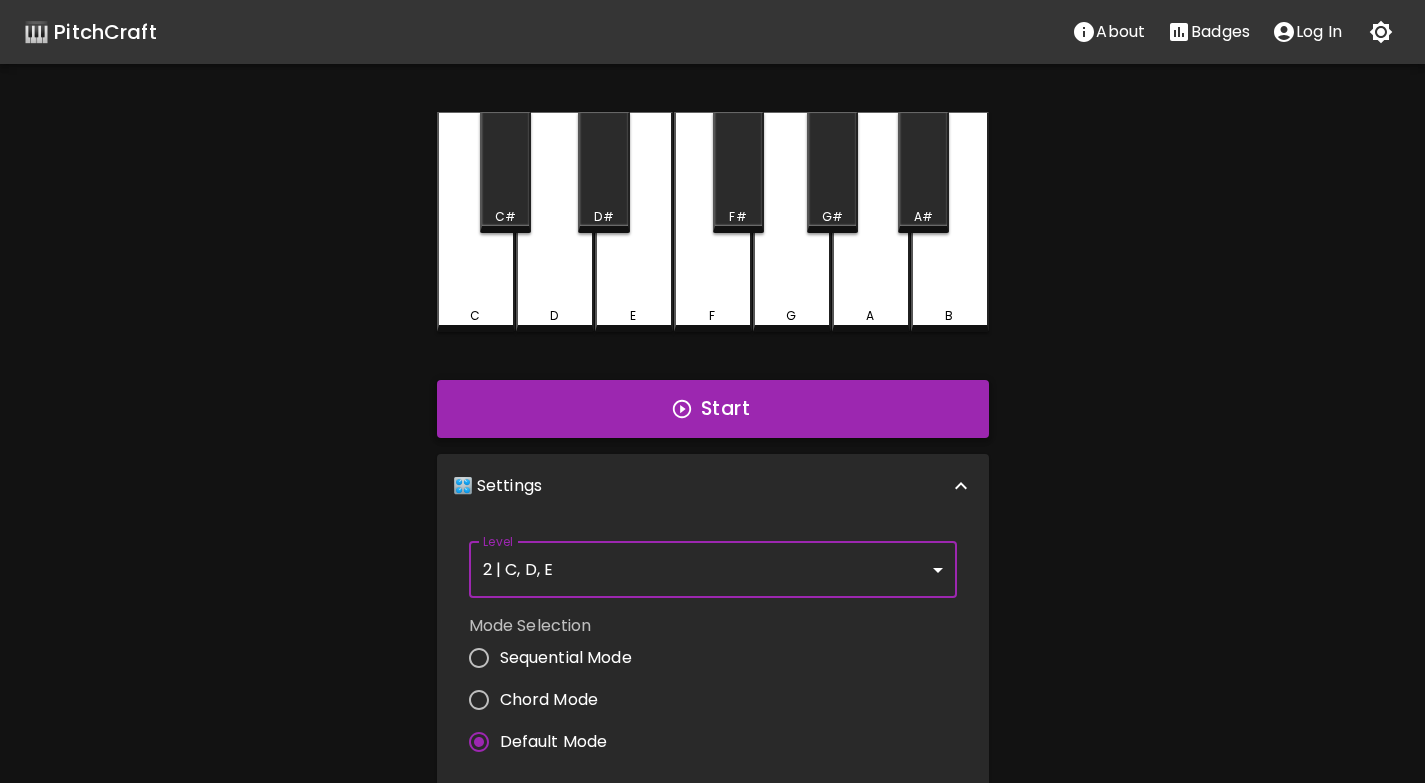 click on "Start" at bounding box center (713, 409) 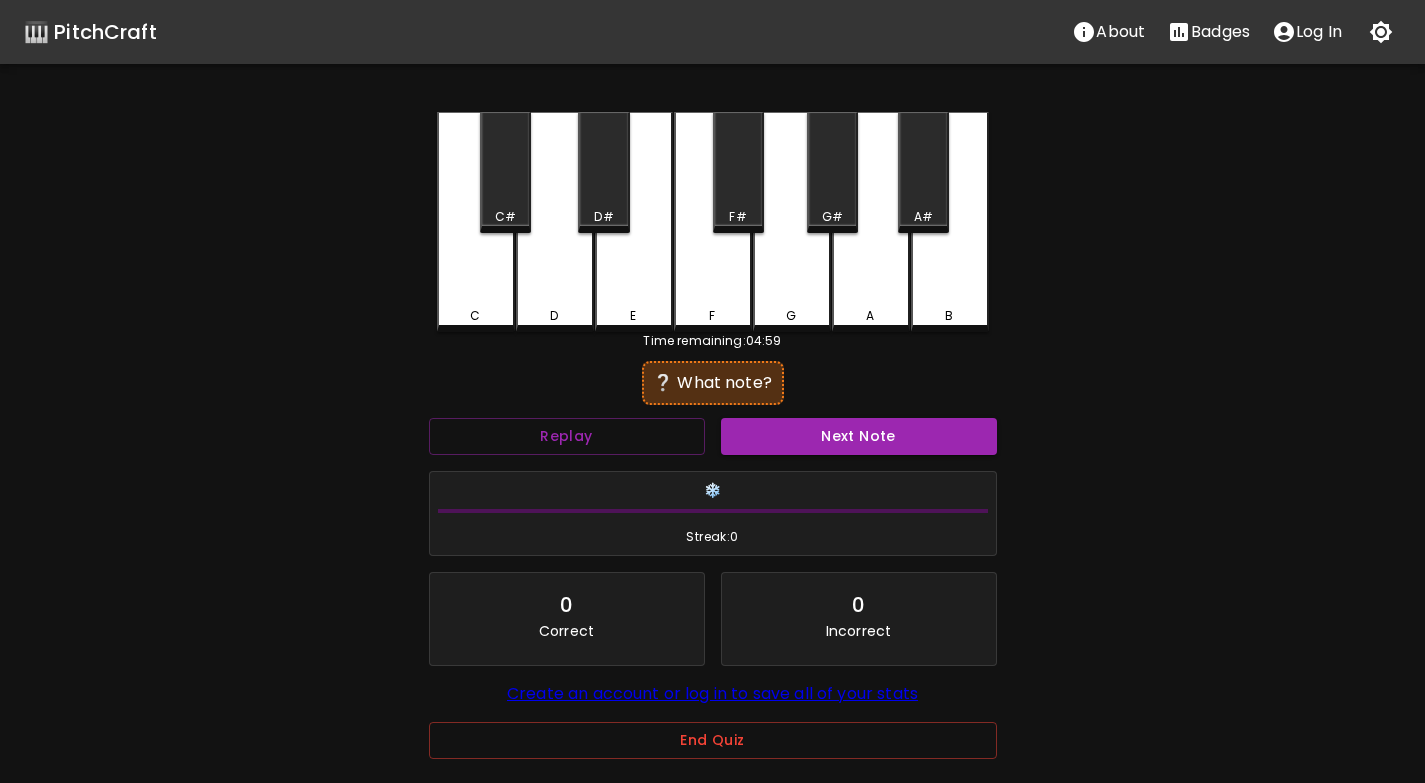 click on "D" at bounding box center [555, 222] 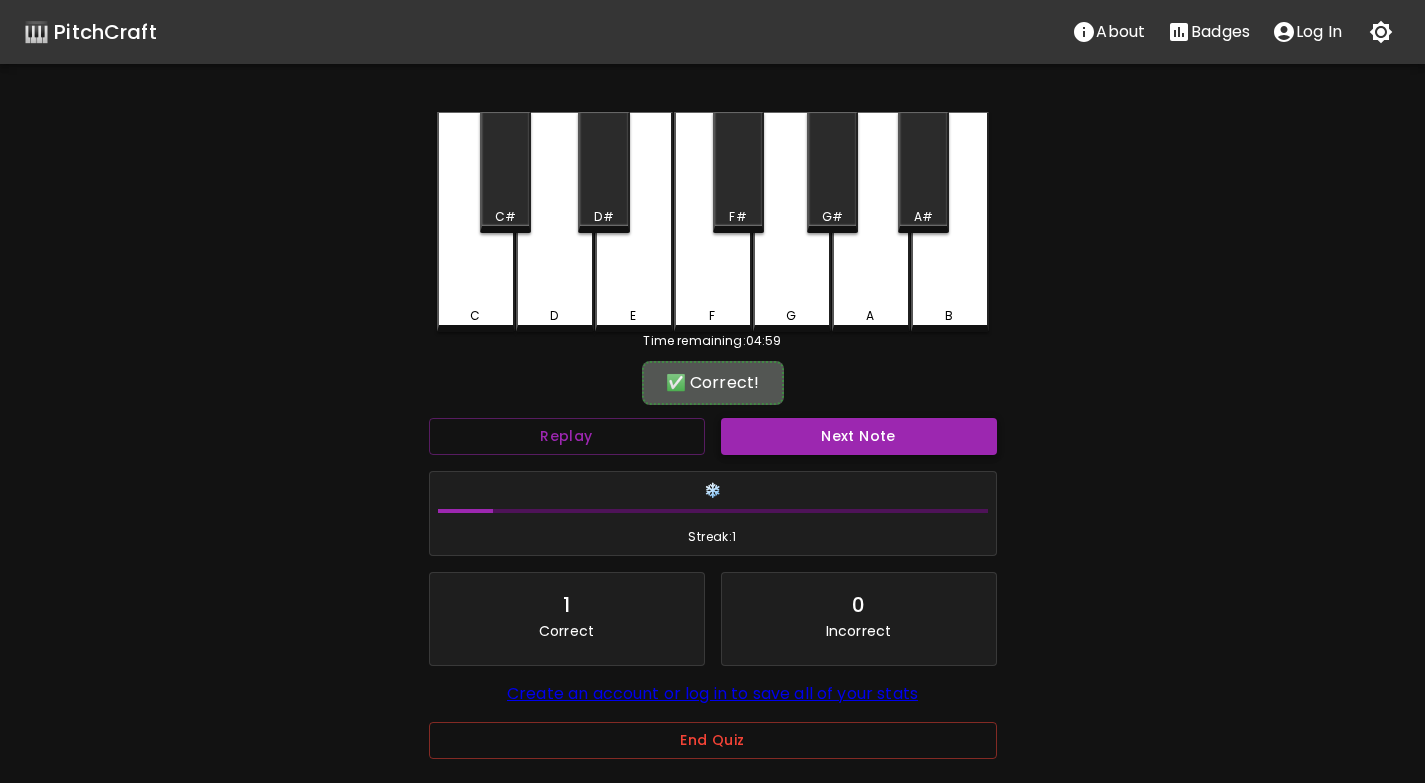 click on "Next Note" at bounding box center [859, 436] 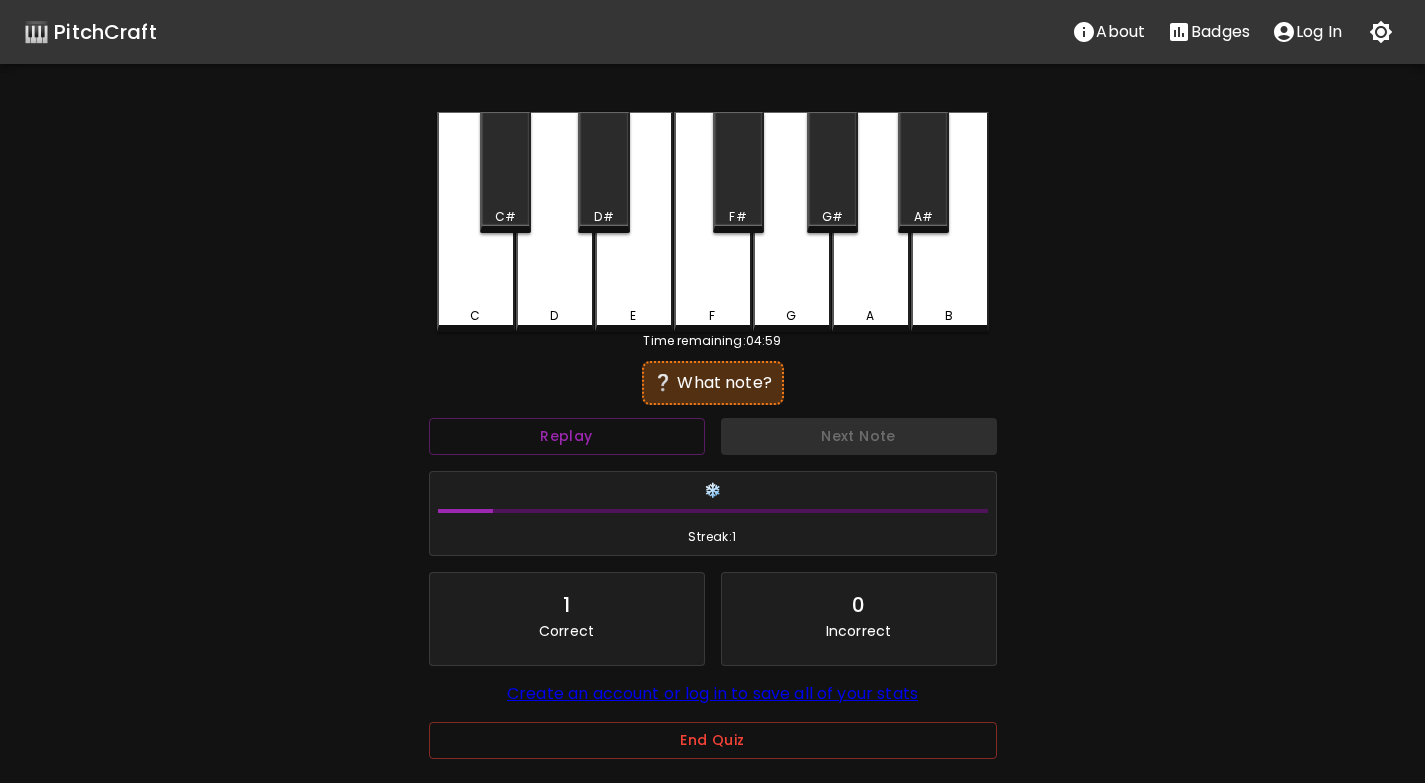 click on "D" at bounding box center [555, 222] 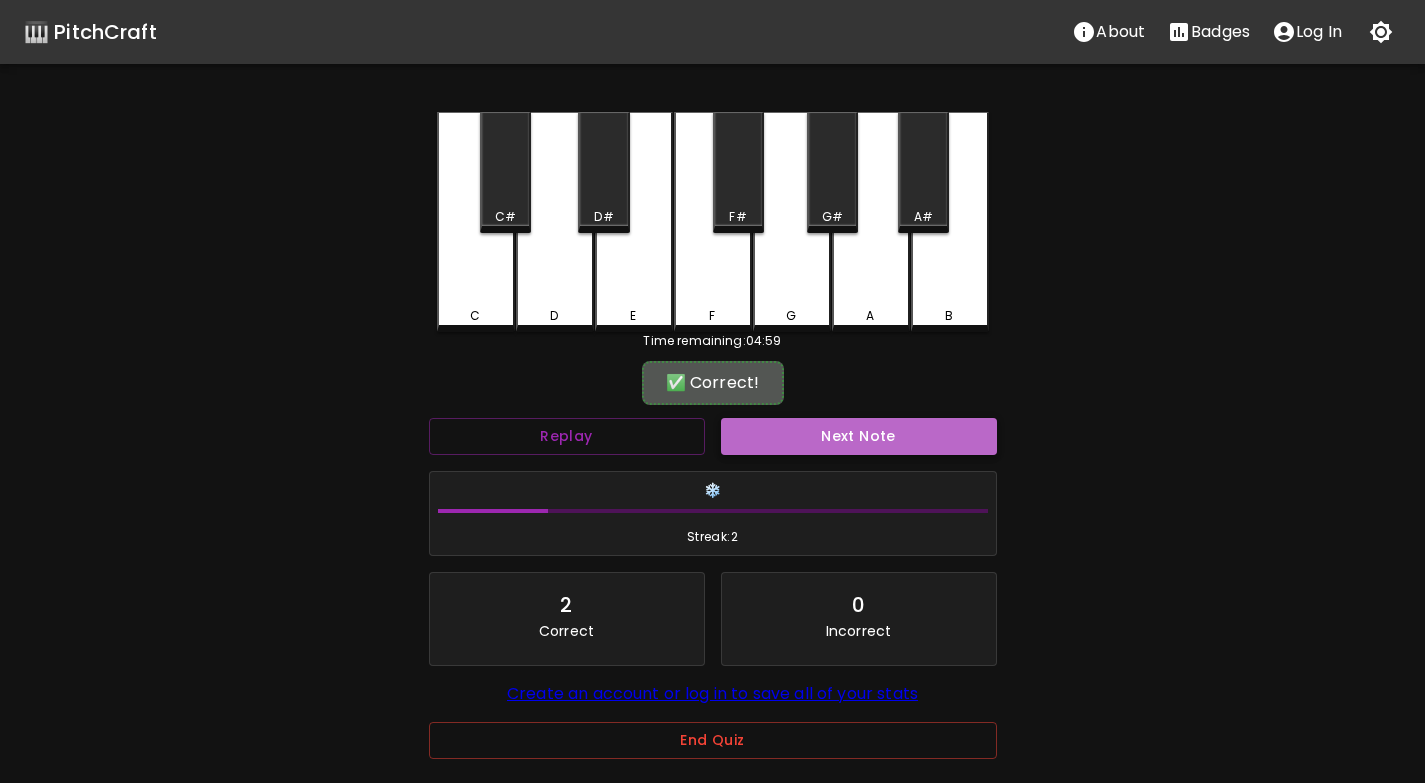 click on "Next Note" at bounding box center (859, 436) 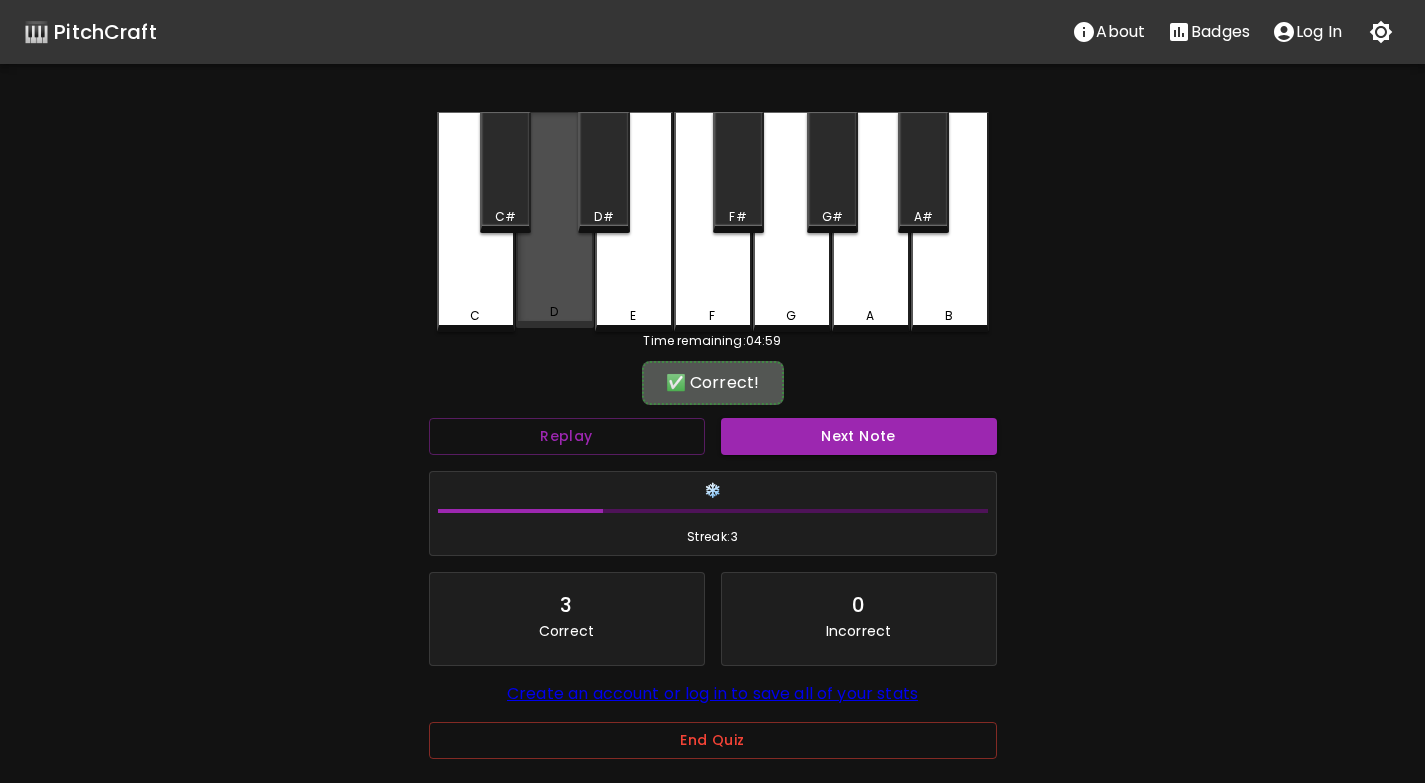 drag, startPoint x: 537, startPoint y: 301, endPoint x: 685, endPoint y: 373, distance: 164.58432 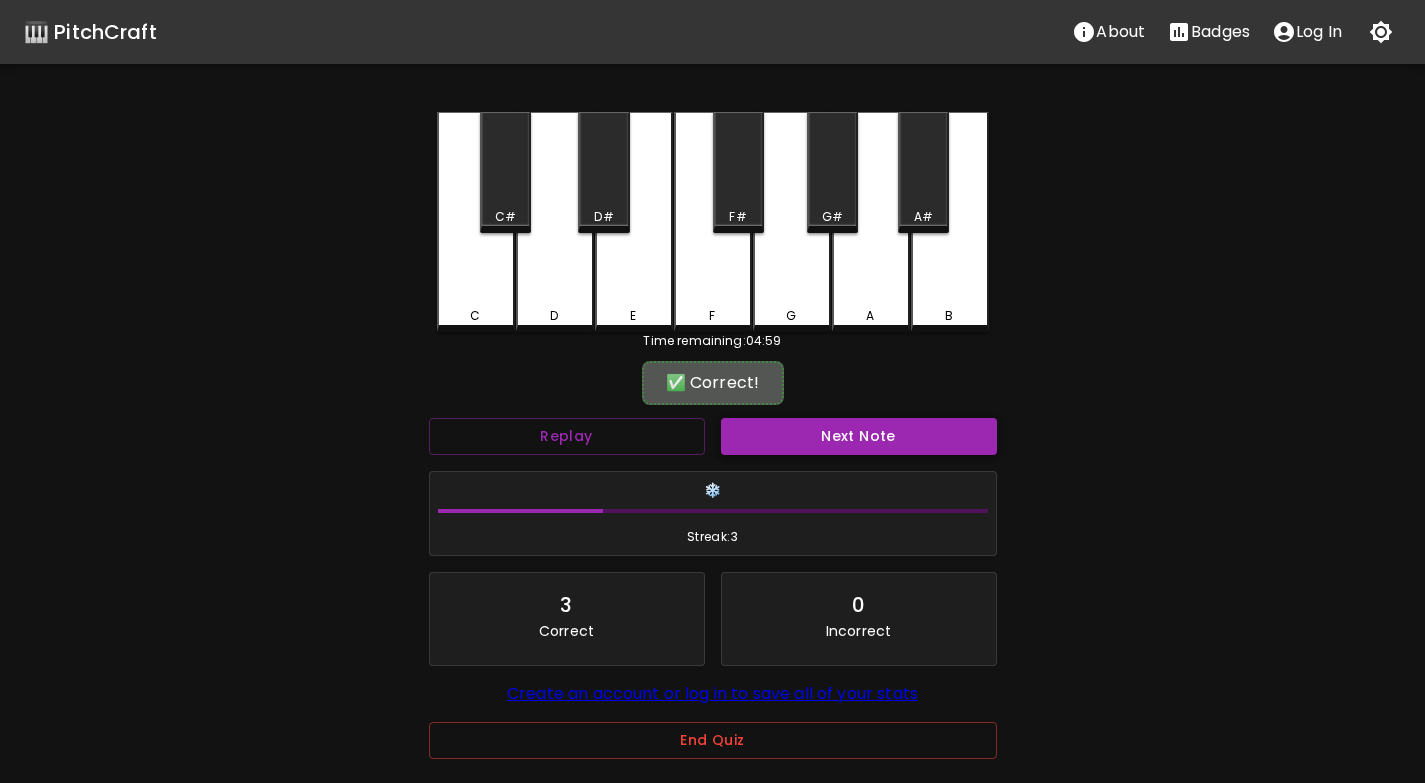click on "Next Note" at bounding box center [859, 436] 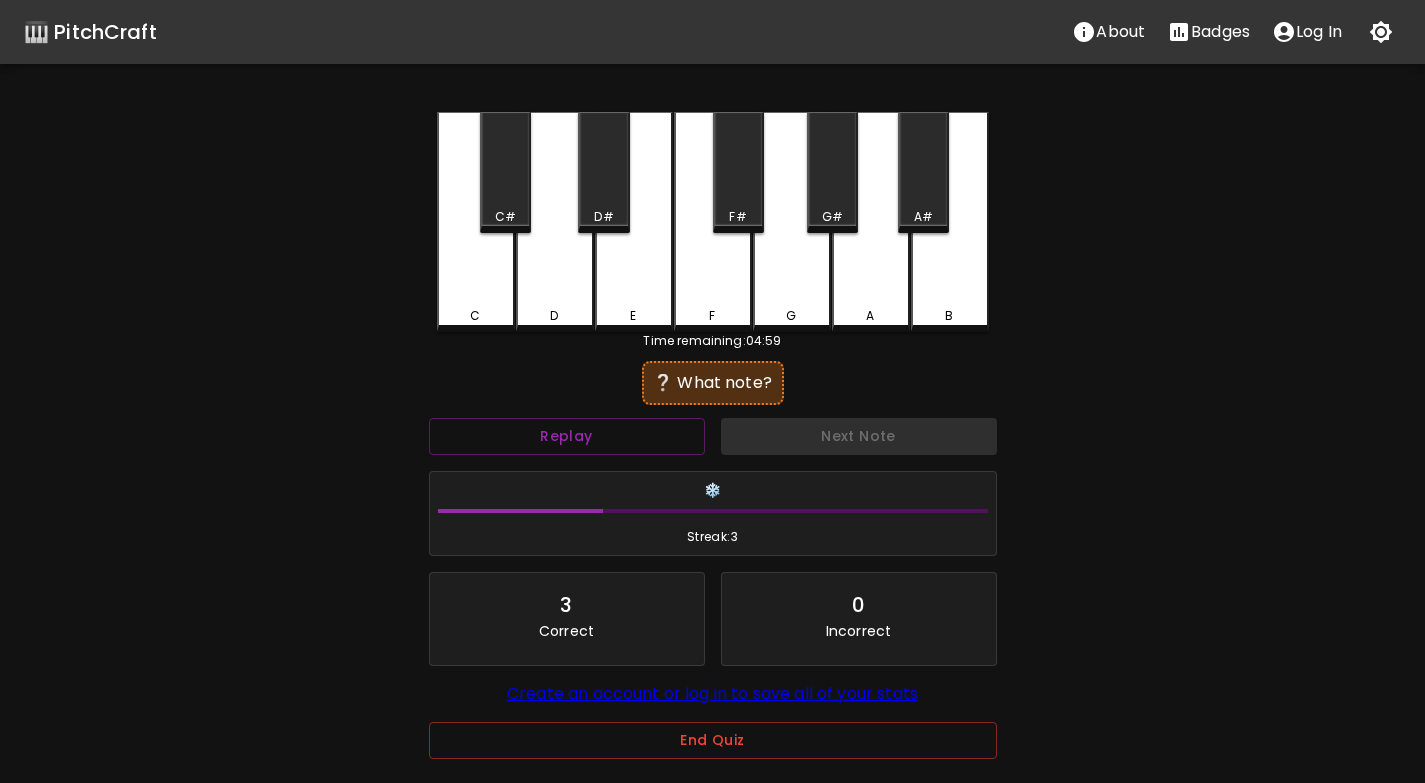 click on "D" at bounding box center [555, 222] 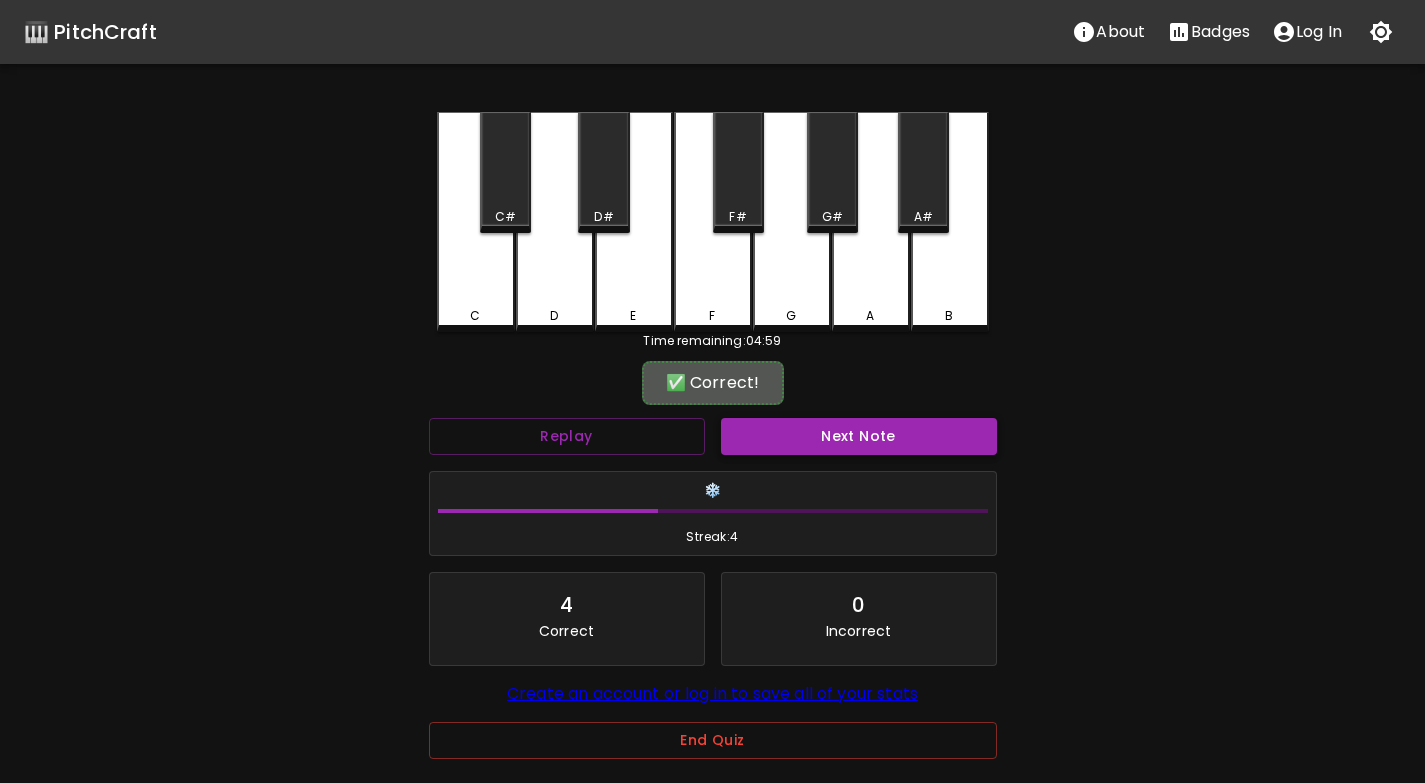 click on "Next Note" at bounding box center (859, 436) 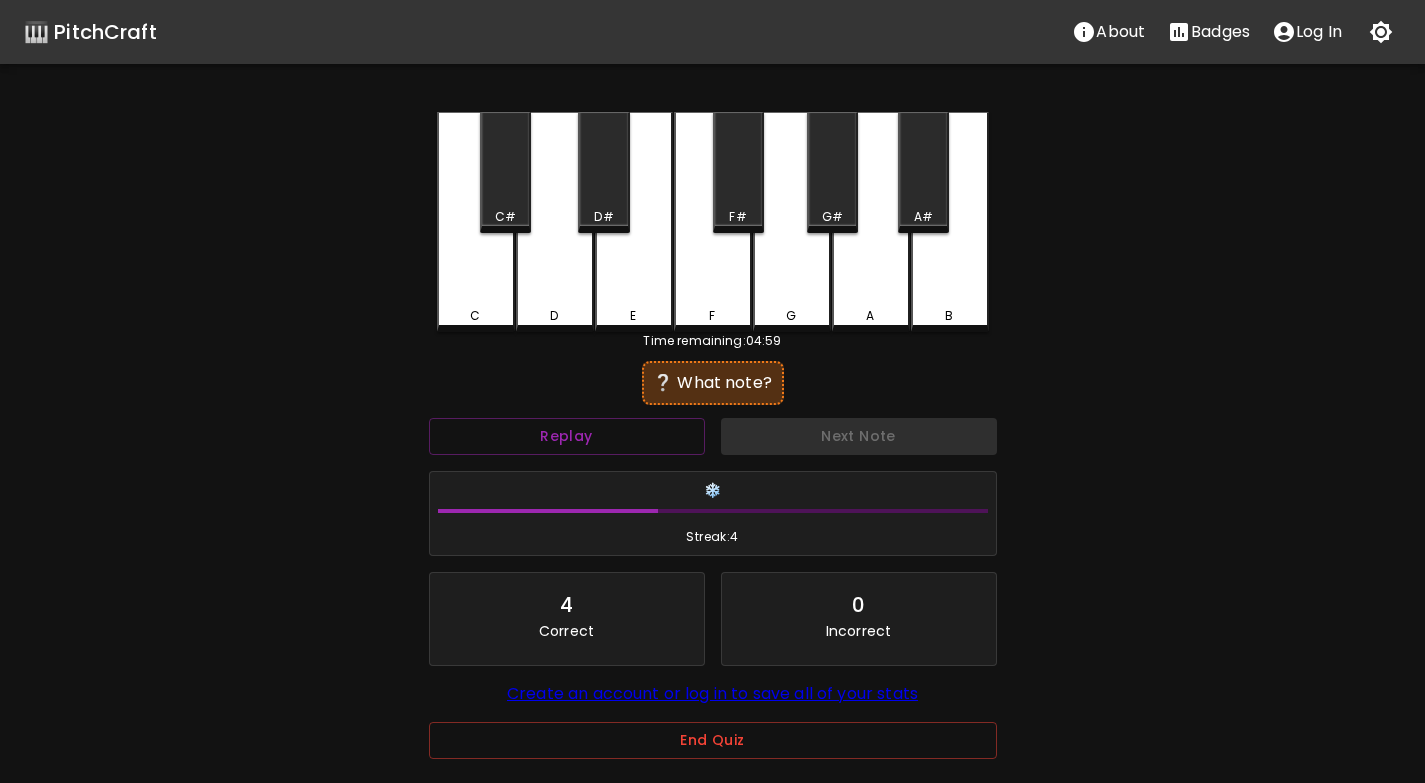 click on "D" at bounding box center (555, 222) 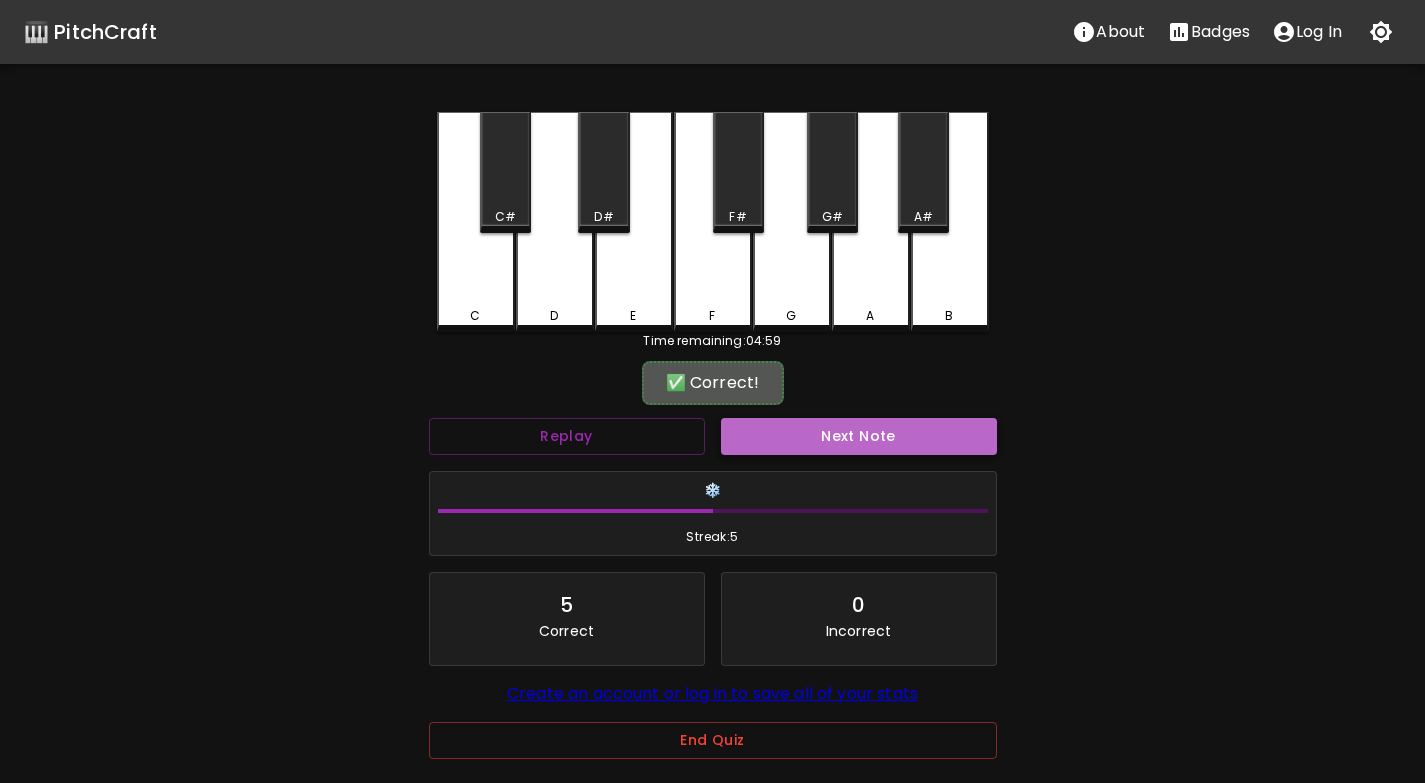 click on "Next Note" at bounding box center (859, 436) 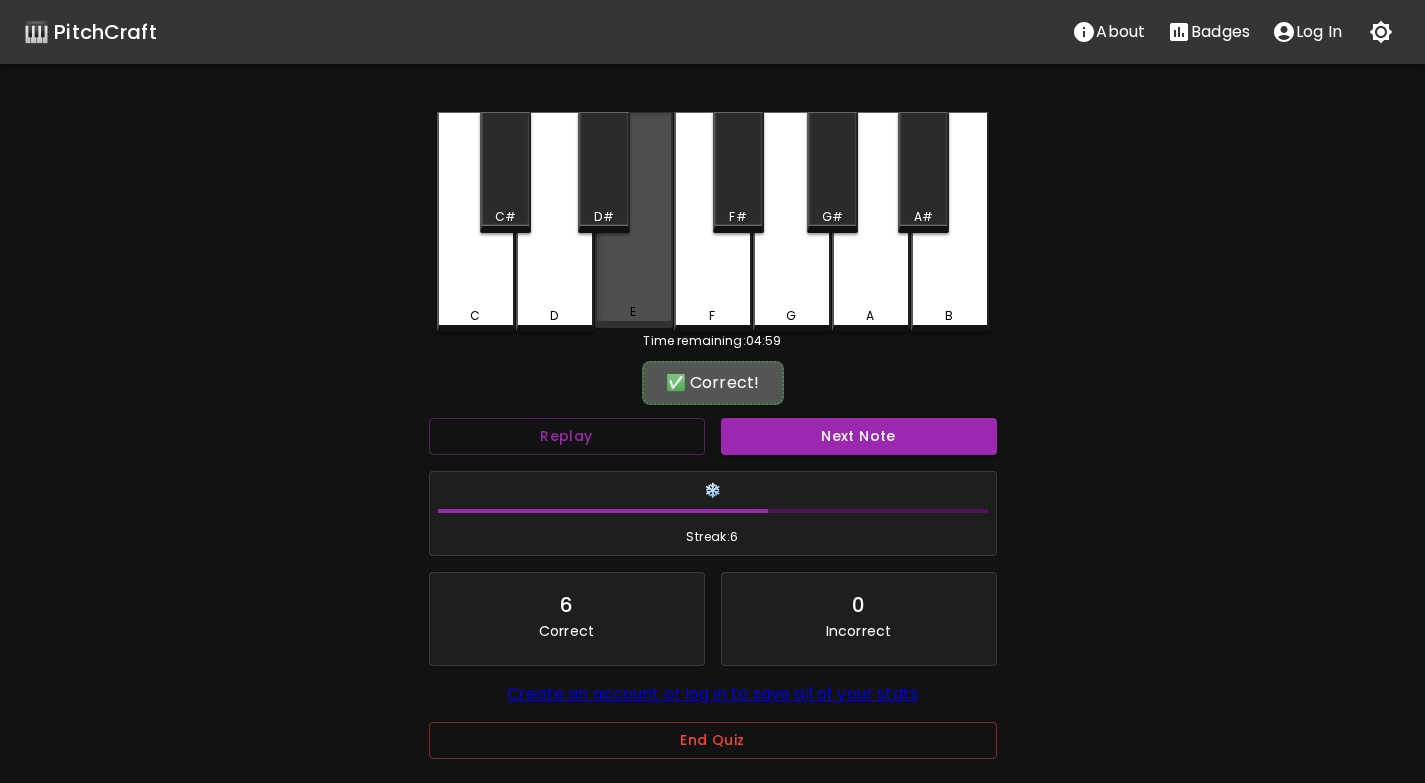 click on "E" at bounding box center [634, 220] 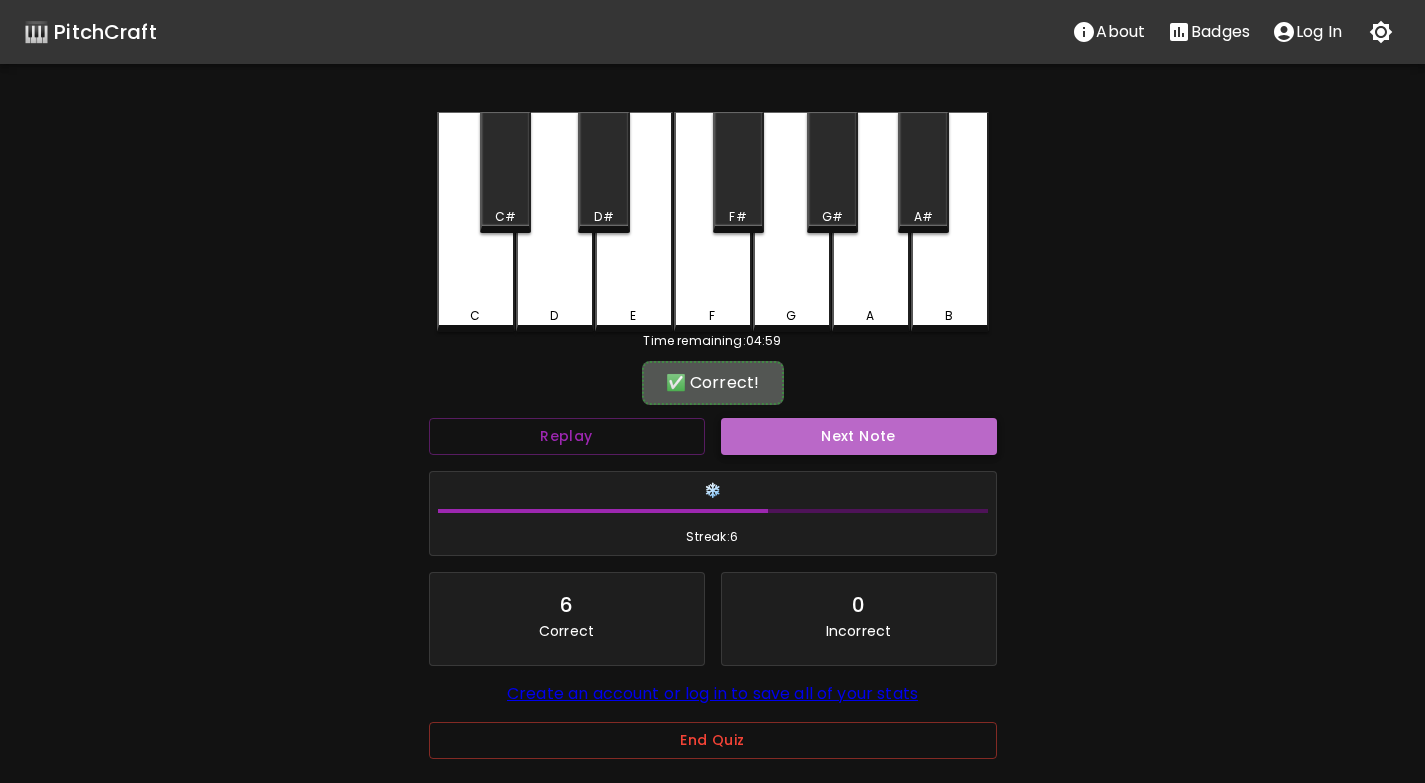 click on "Next Note" at bounding box center [859, 436] 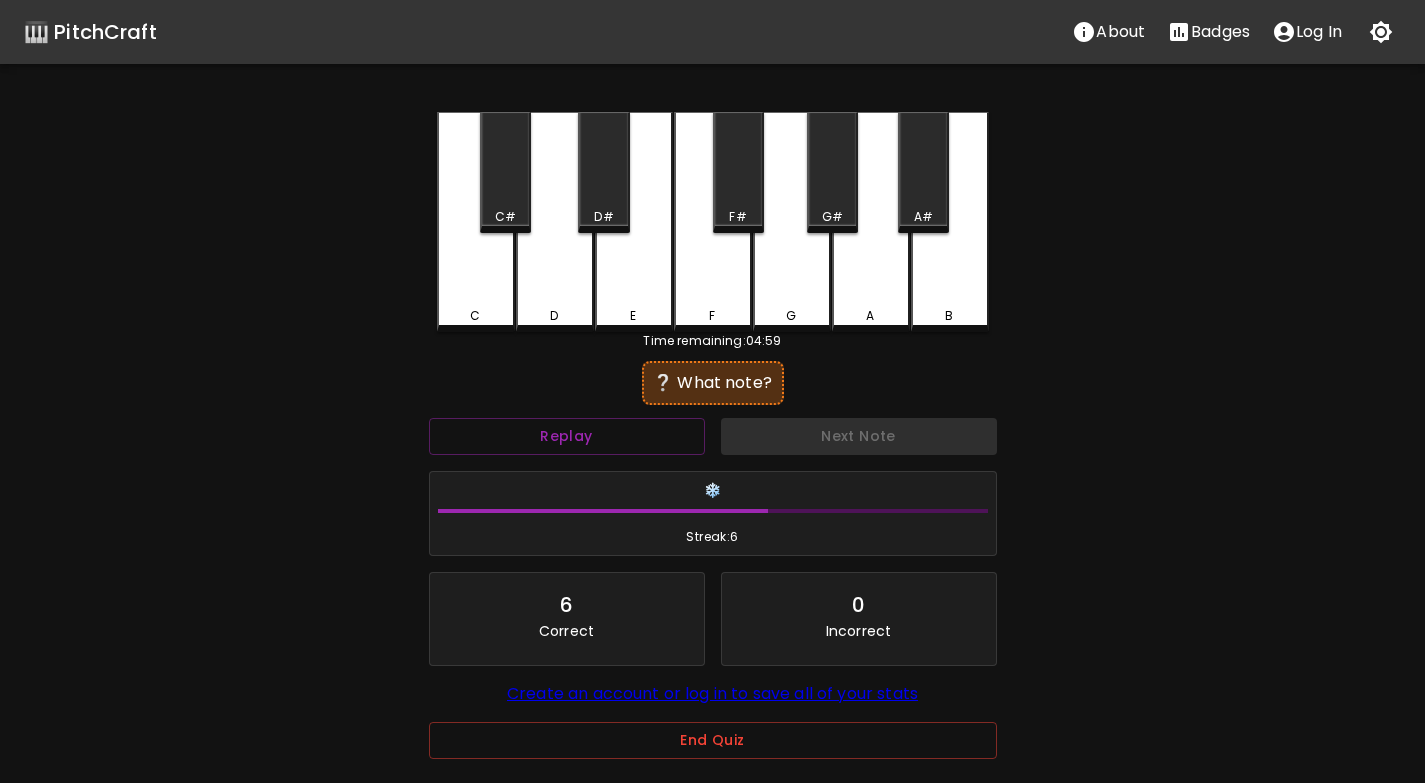 drag, startPoint x: 565, startPoint y: 290, endPoint x: 683, endPoint y: 360, distance: 137.20058 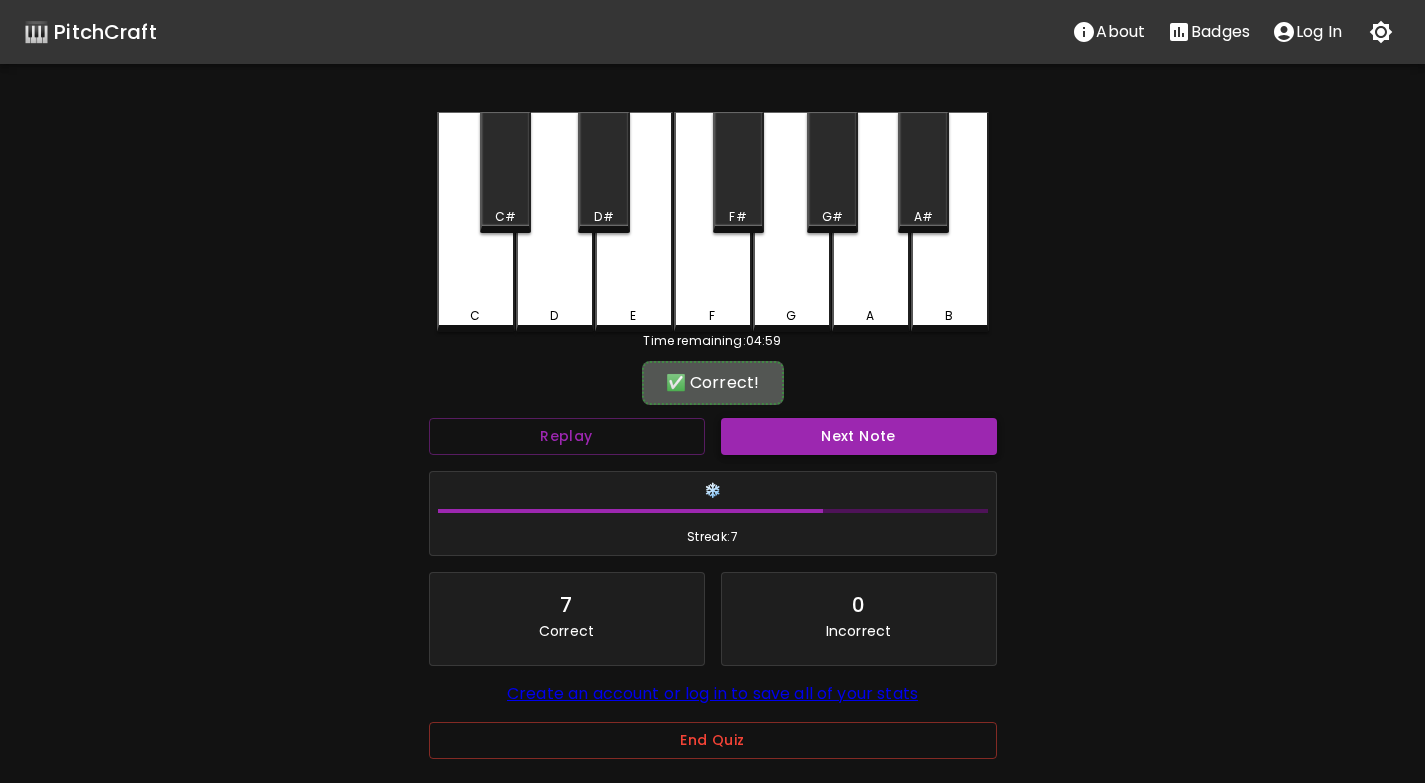 click on "Next Note" at bounding box center (859, 436) 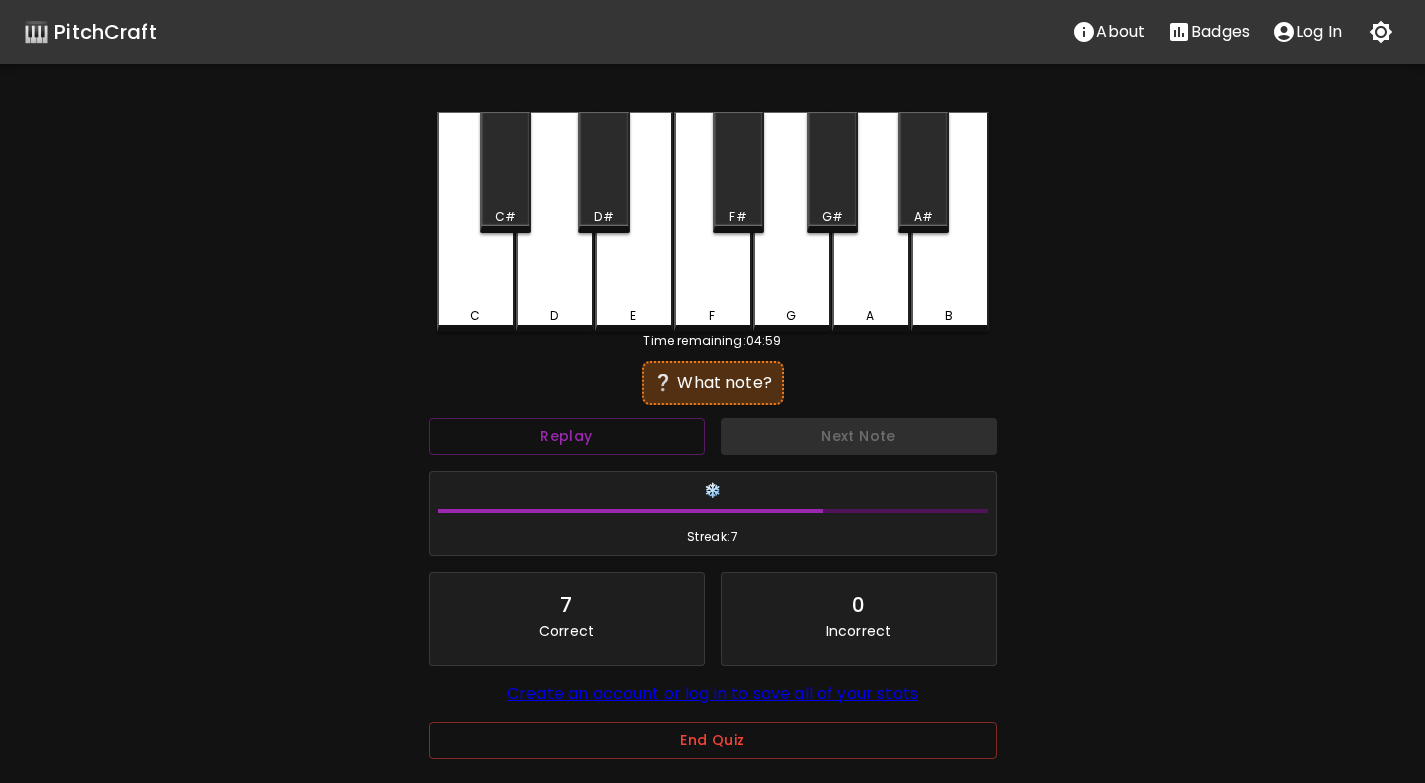 click on "D" at bounding box center (555, 222) 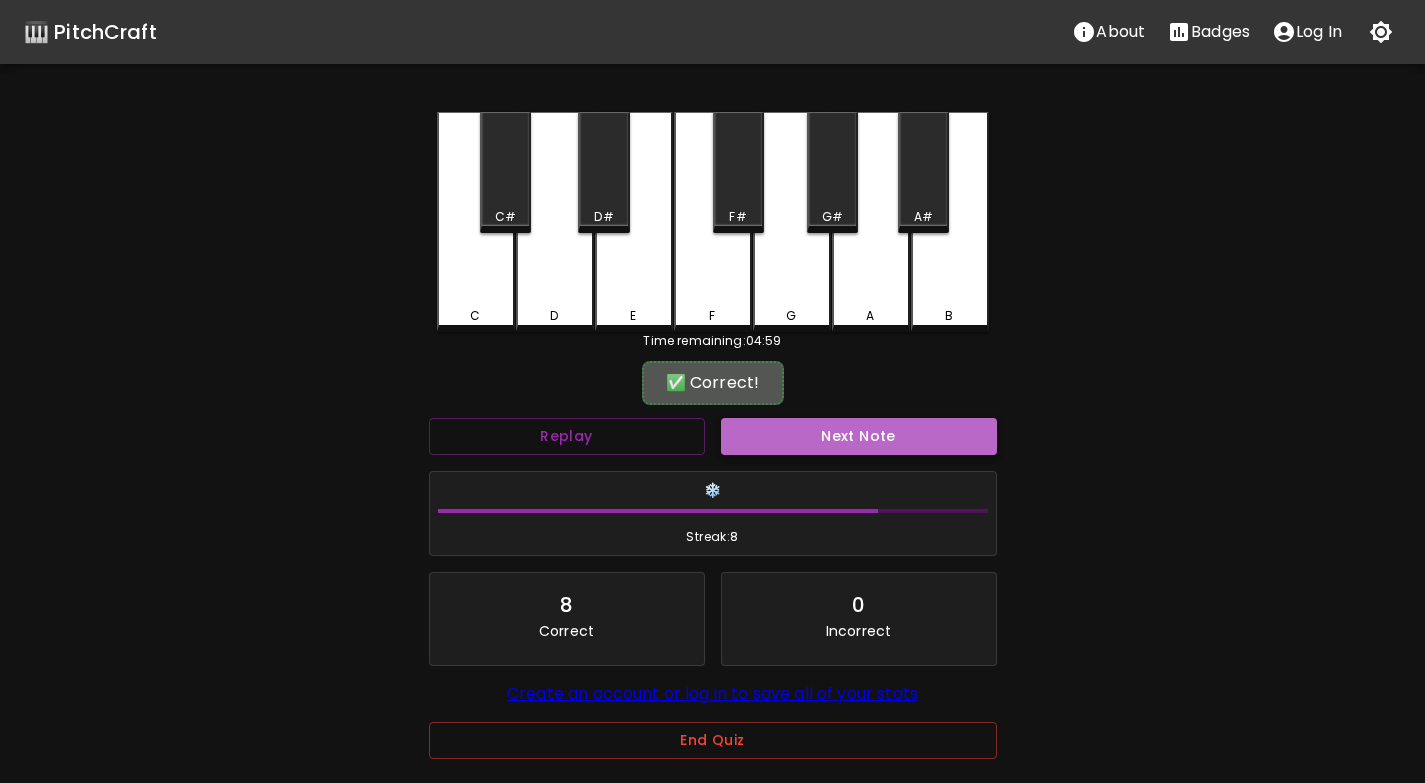 click on "Next Note" at bounding box center (859, 436) 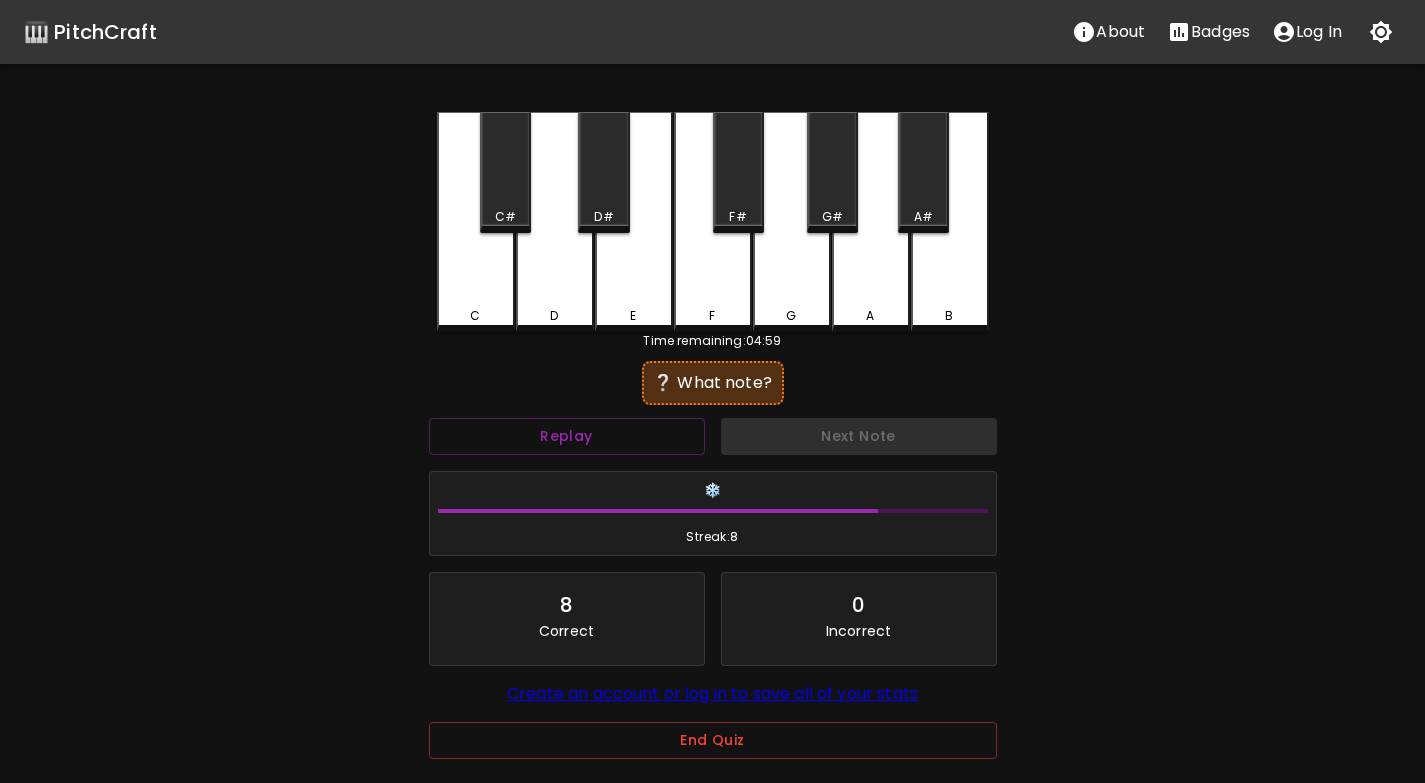 click on "E" at bounding box center [634, 222] 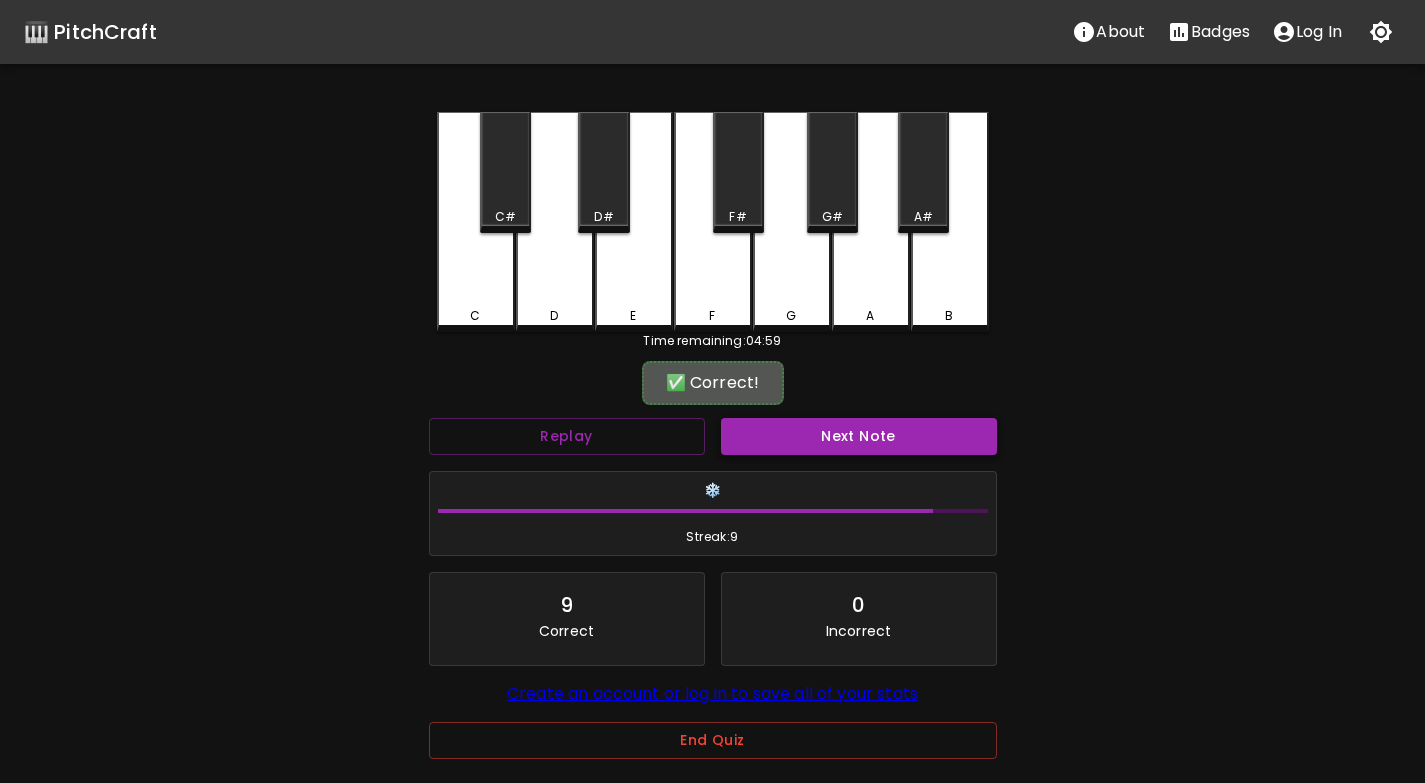 click on "Next Note" at bounding box center [859, 436] 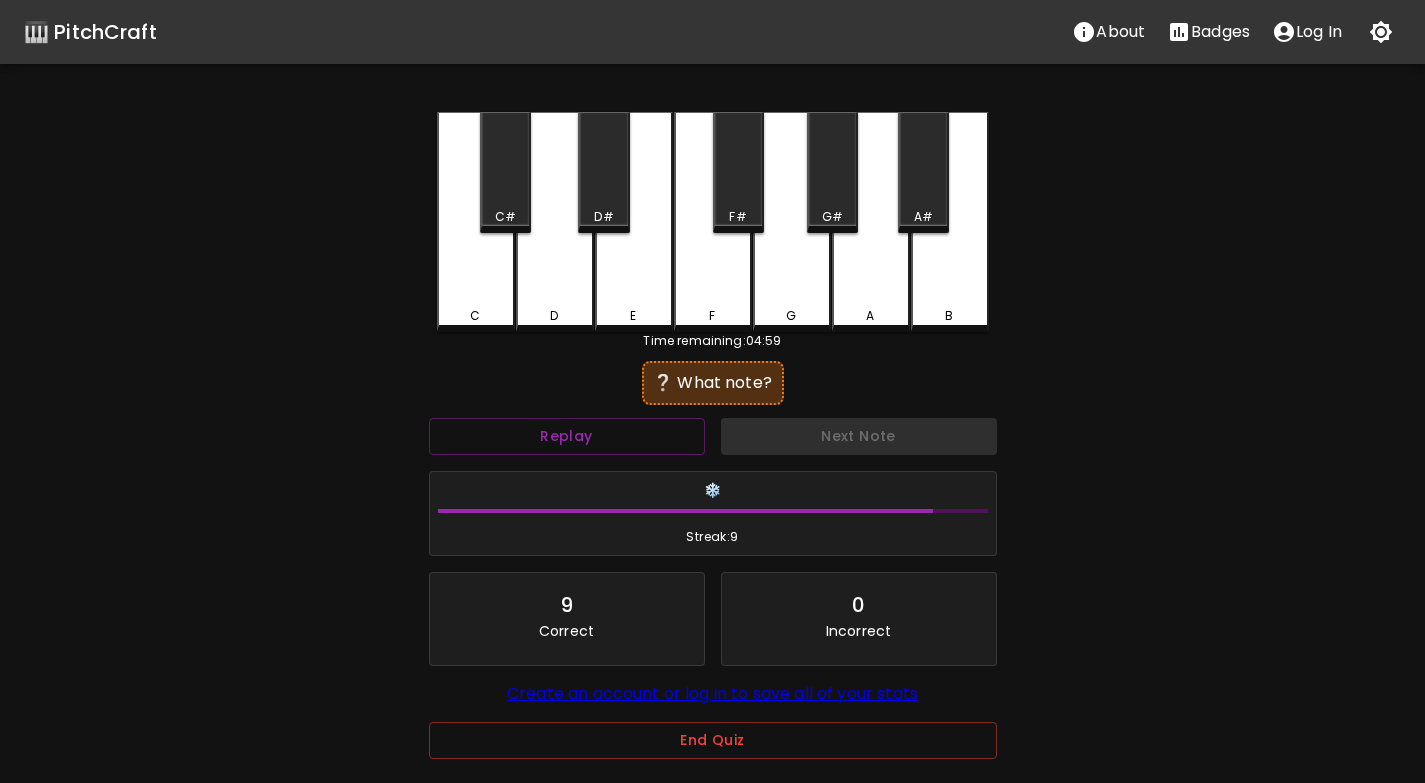 click on "E" at bounding box center [634, 222] 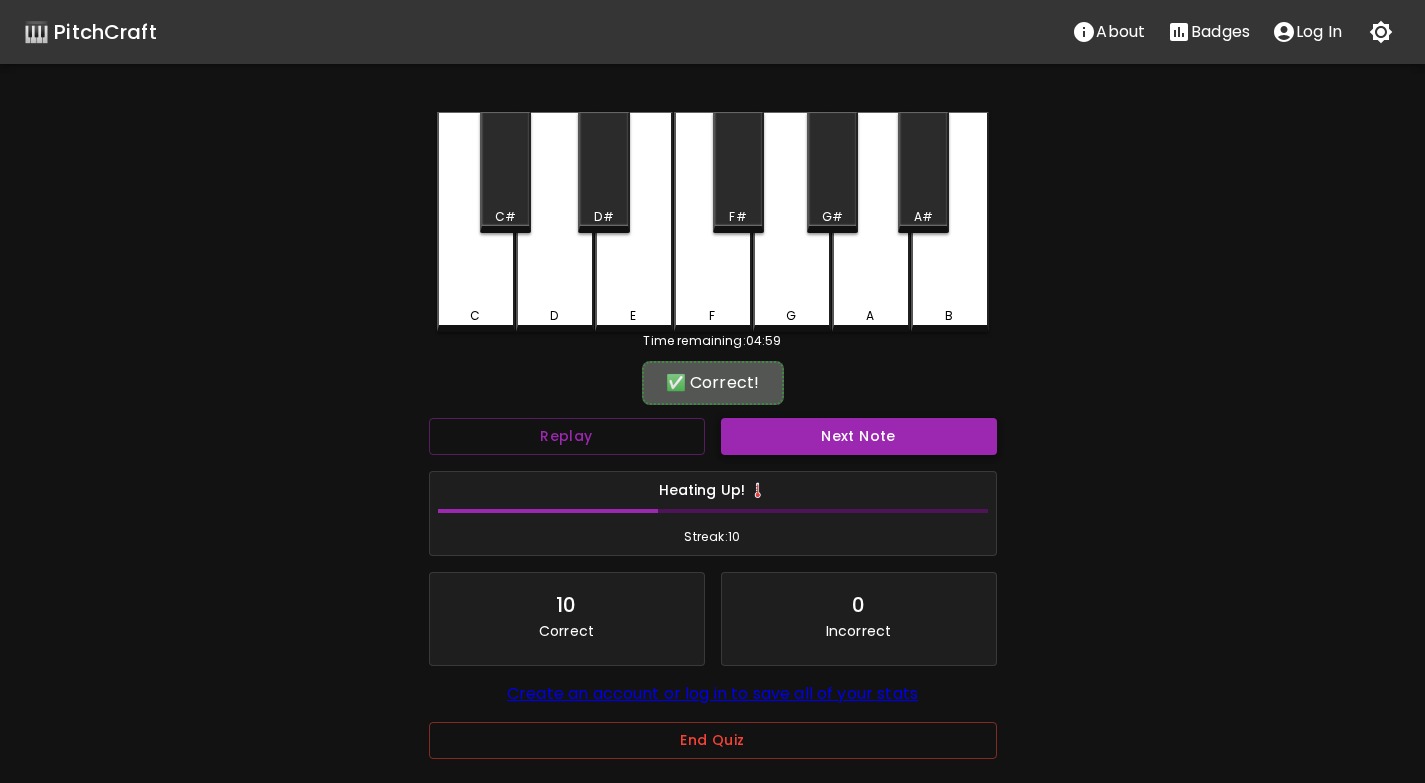 click on "Next Note" at bounding box center (859, 436) 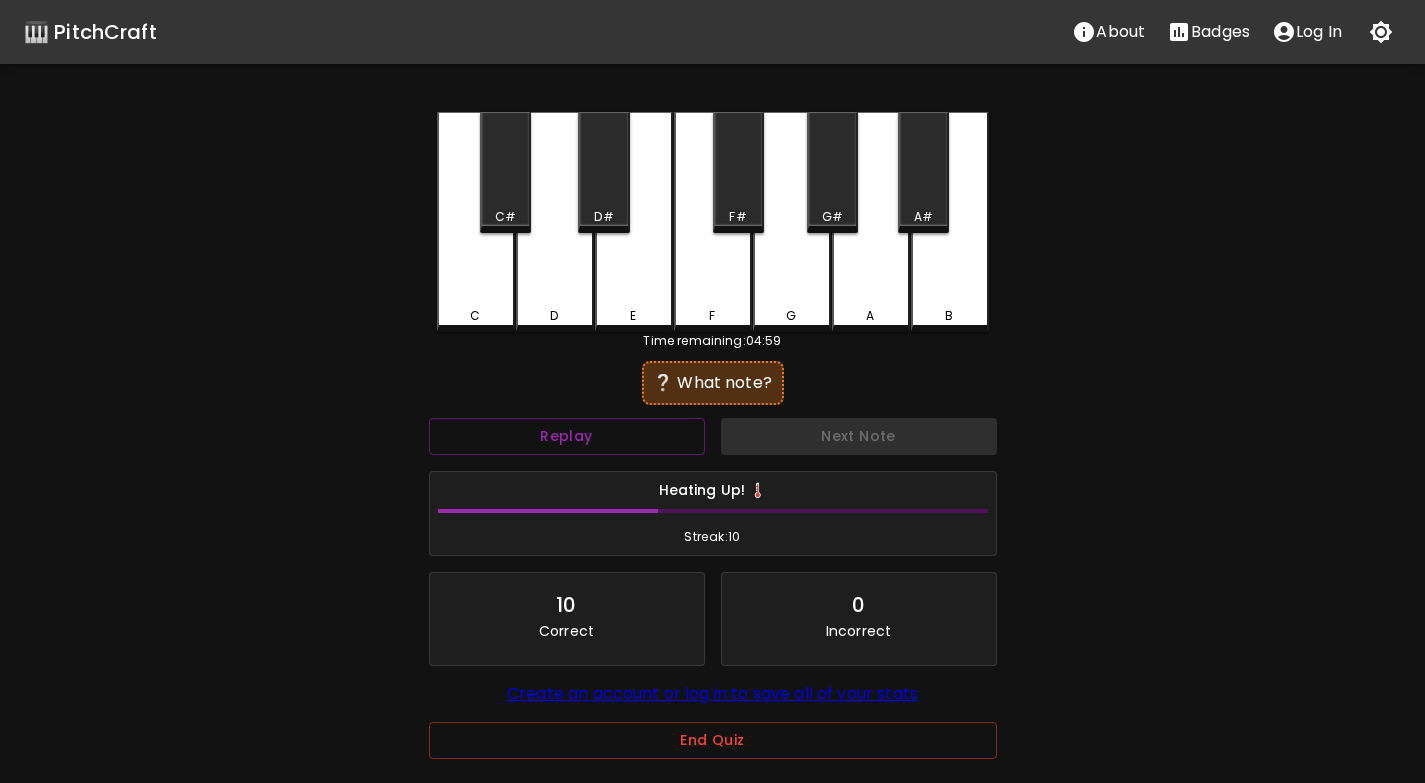 click on "D" at bounding box center (555, 222) 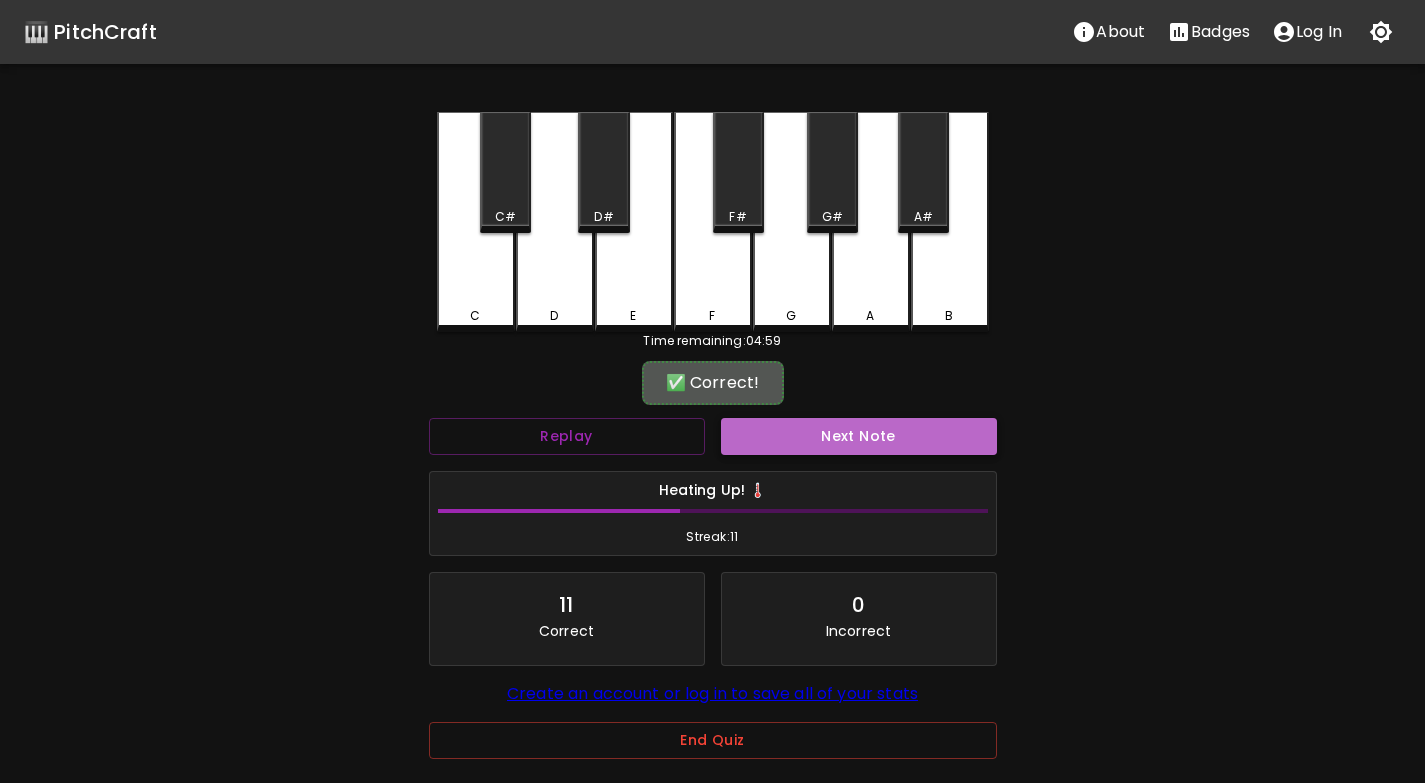 click on "Next Note" at bounding box center [859, 436] 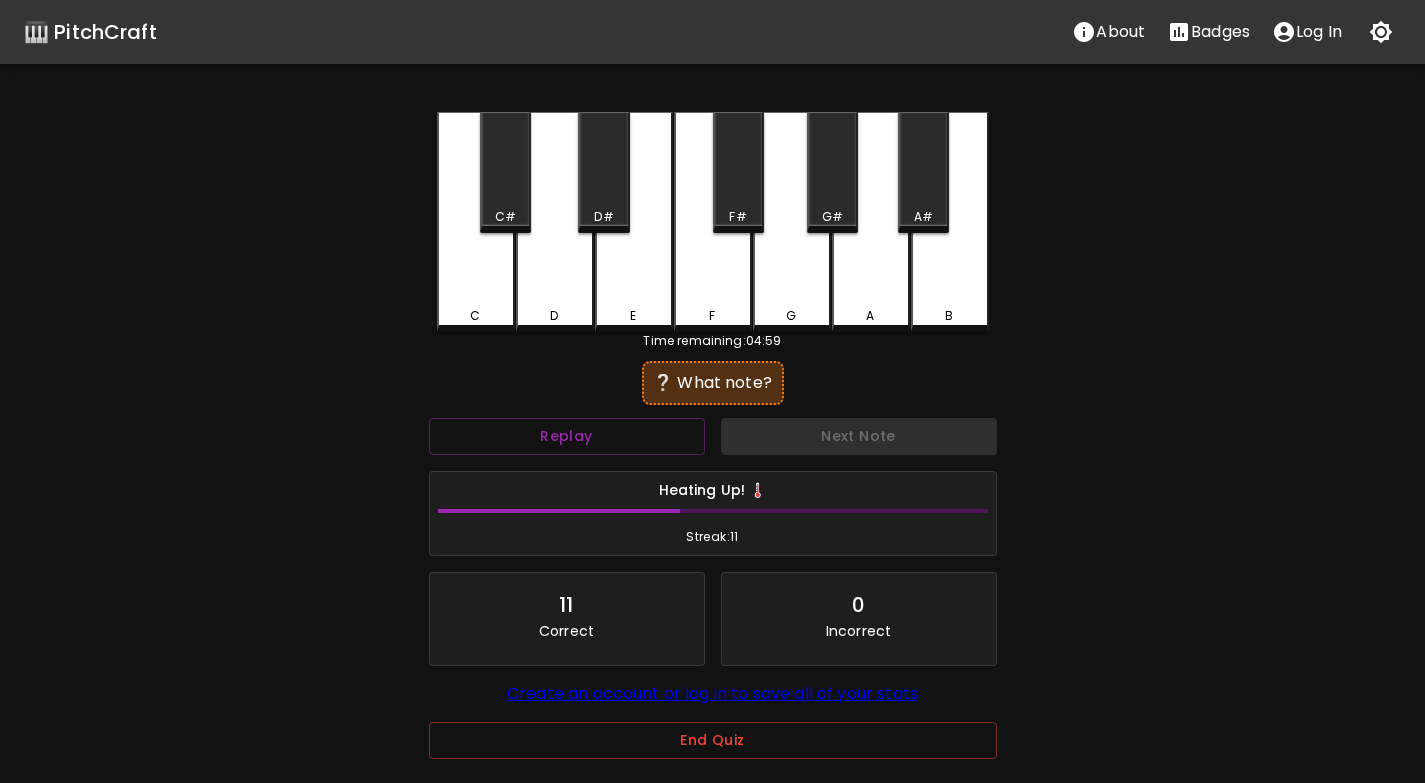 click on "C" at bounding box center (476, 316) 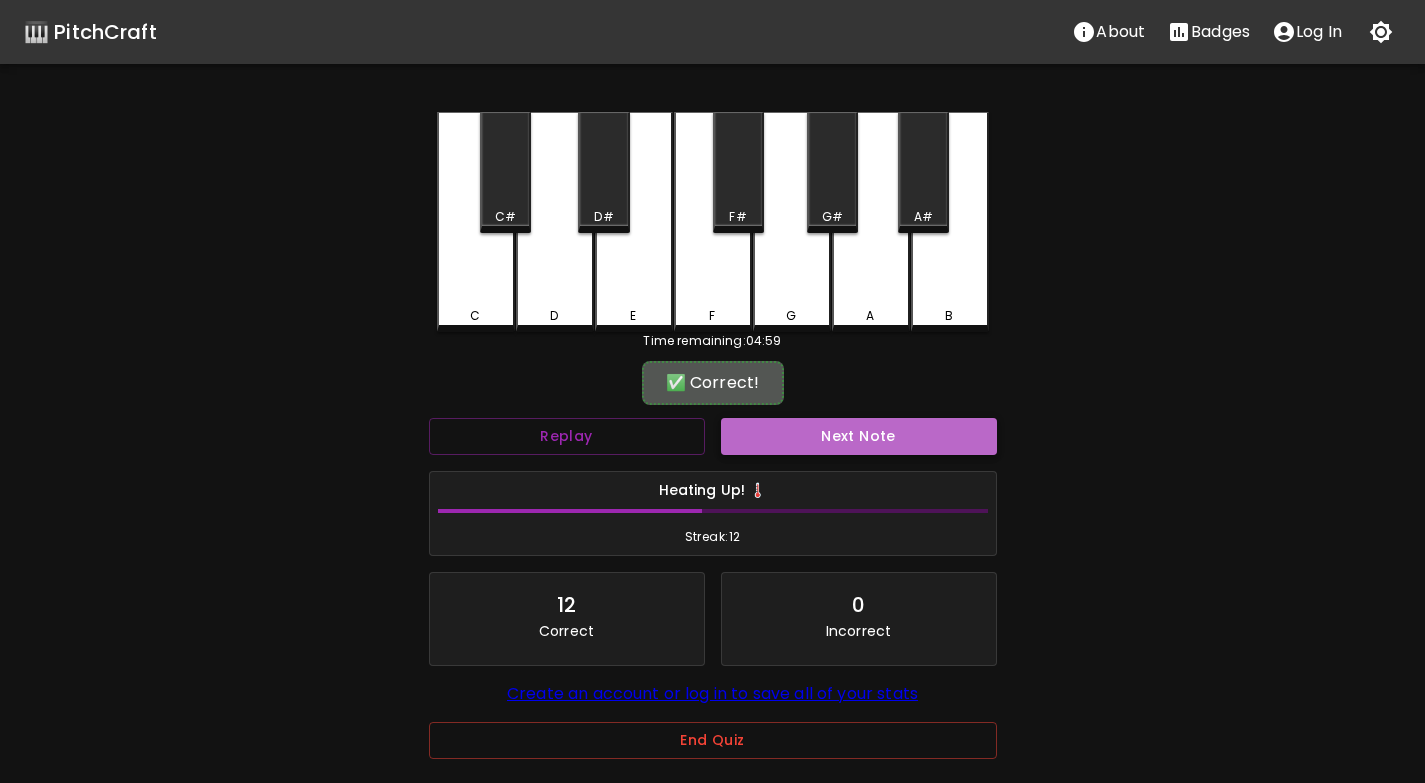 click on "Next Note" at bounding box center (859, 436) 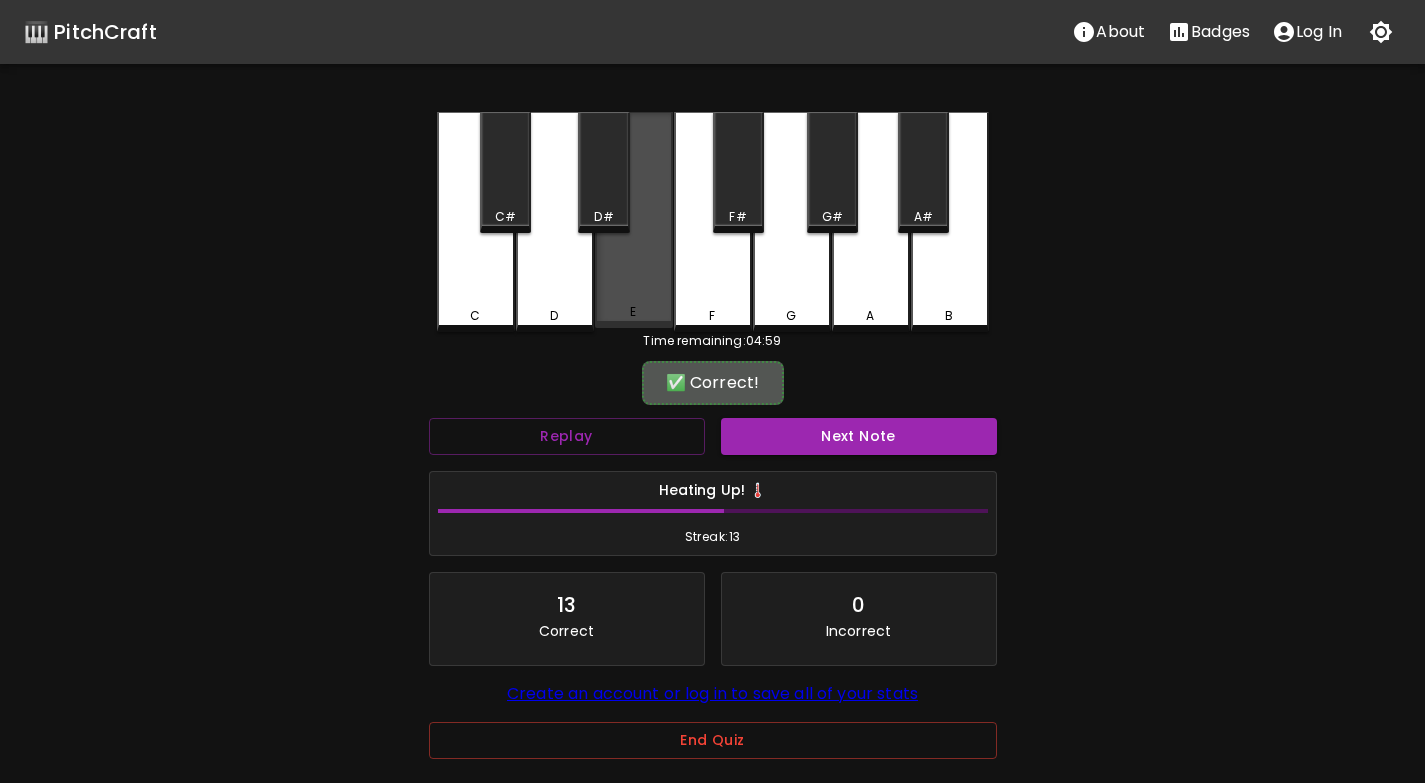 click on "E" at bounding box center (634, 220) 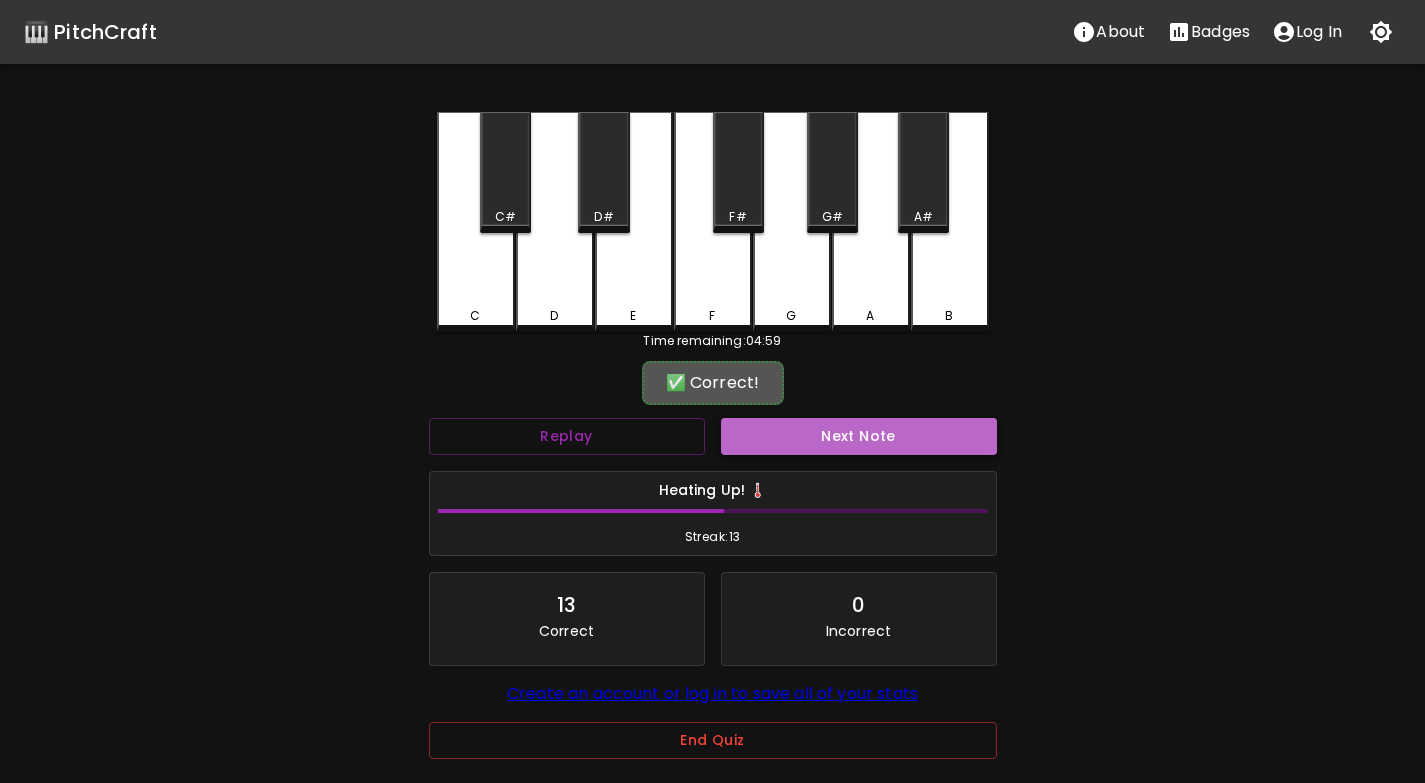 click on "Next Note" at bounding box center (859, 436) 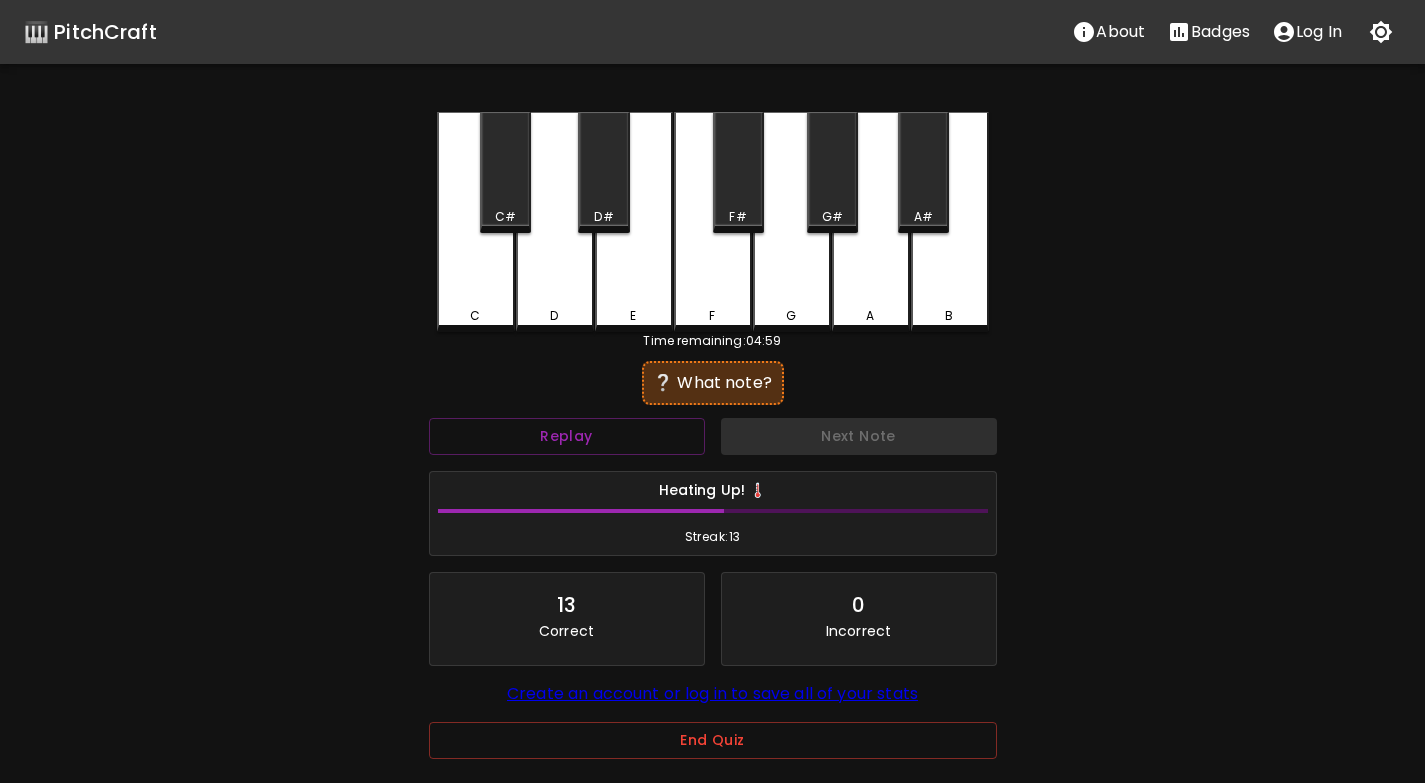 click on "E" at bounding box center [633, 316] 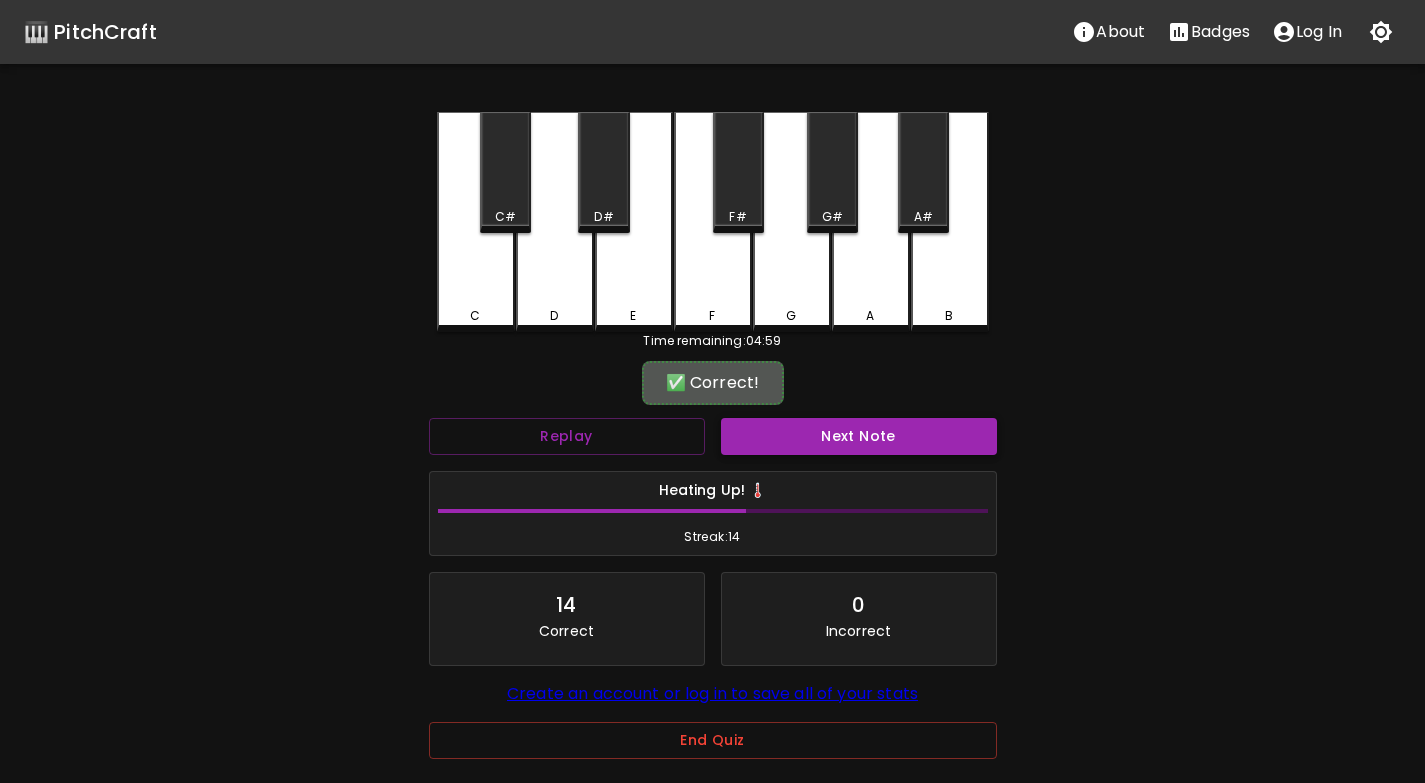 click on "Next Note" at bounding box center (859, 436) 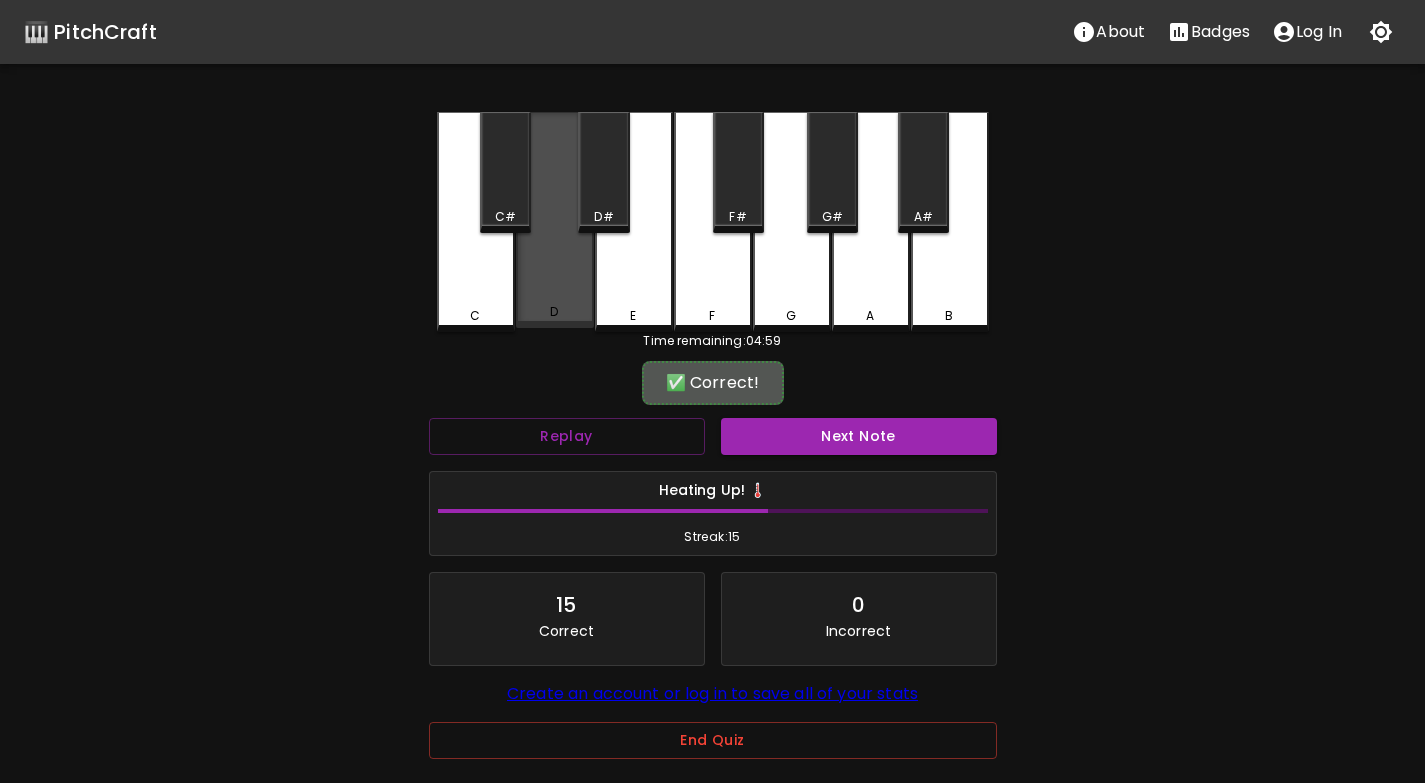 click on "D" at bounding box center [555, 312] 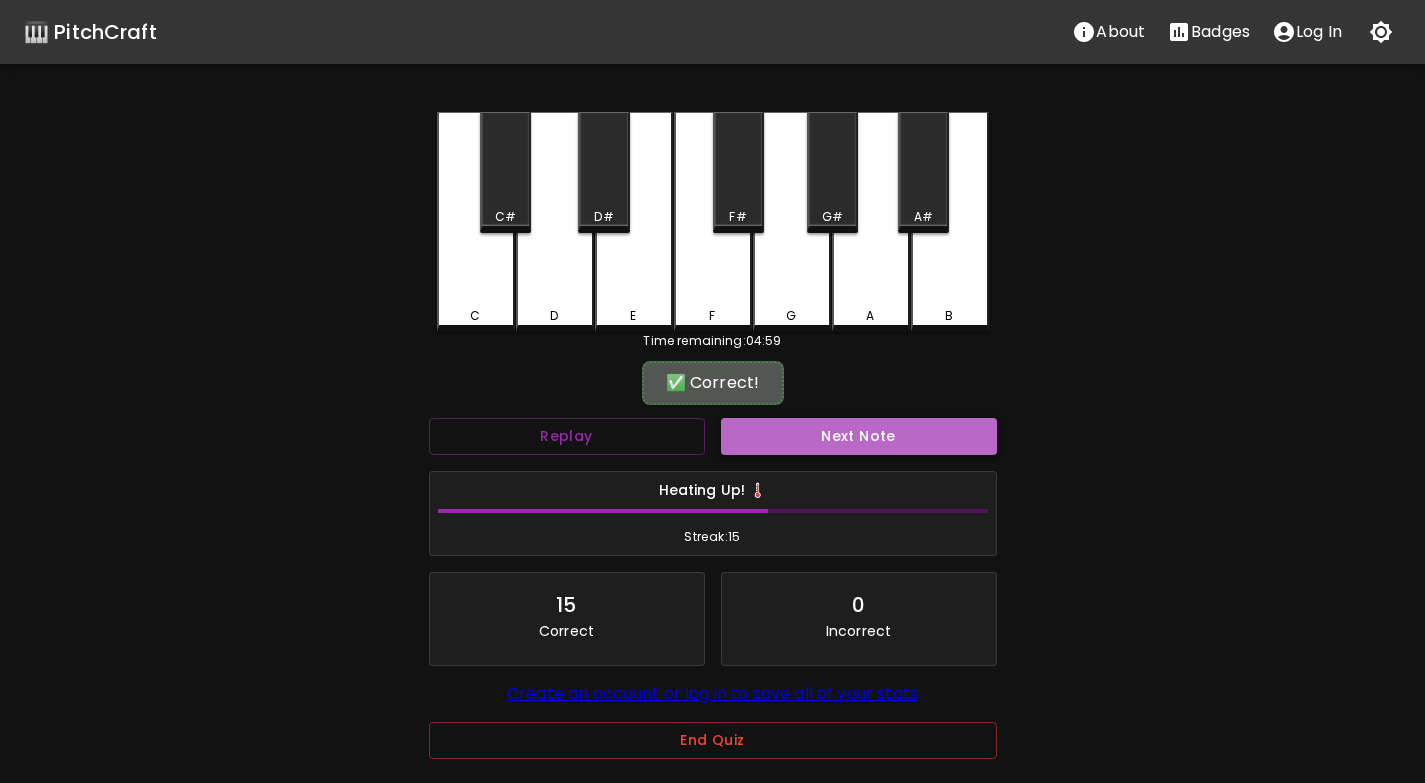 click on "Next Note" at bounding box center [859, 436] 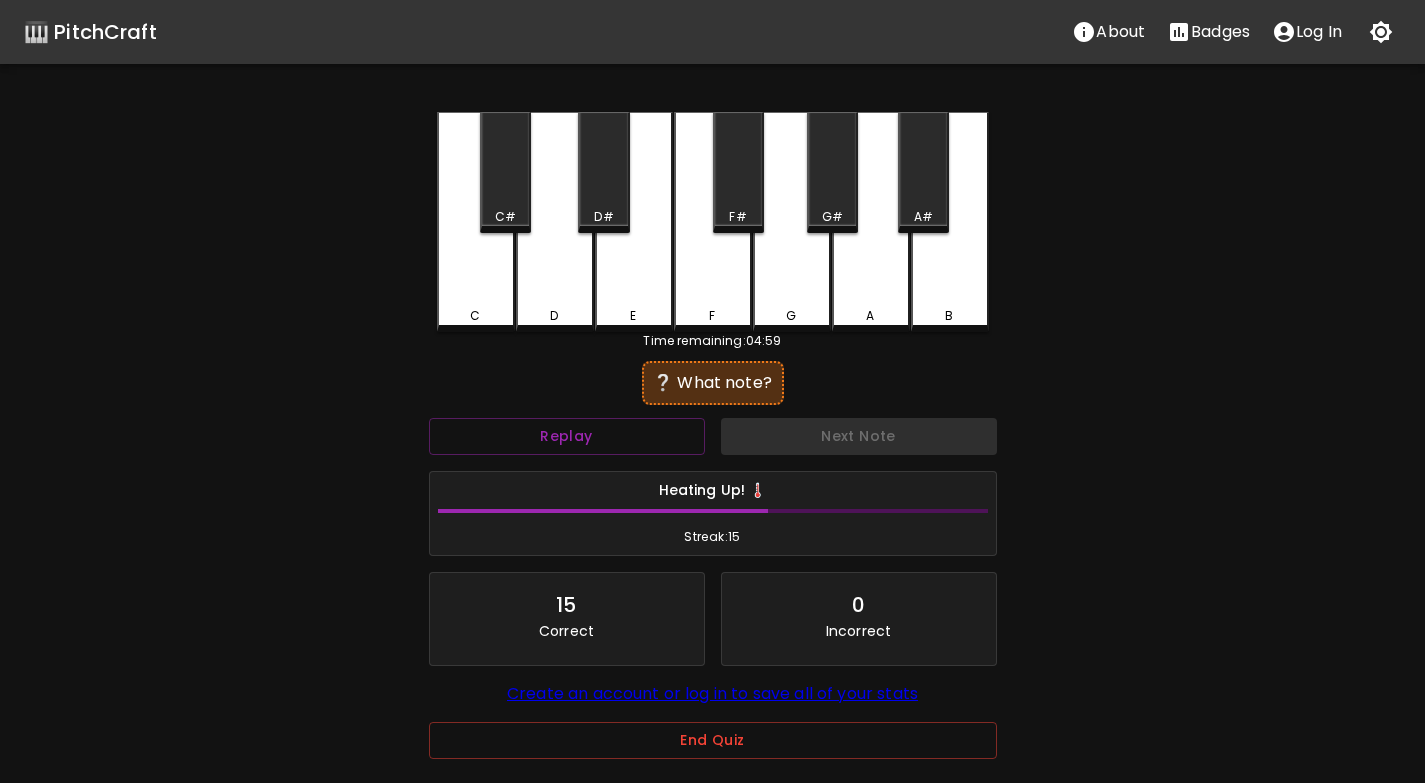 click on "E" at bounding box center [634, 316] 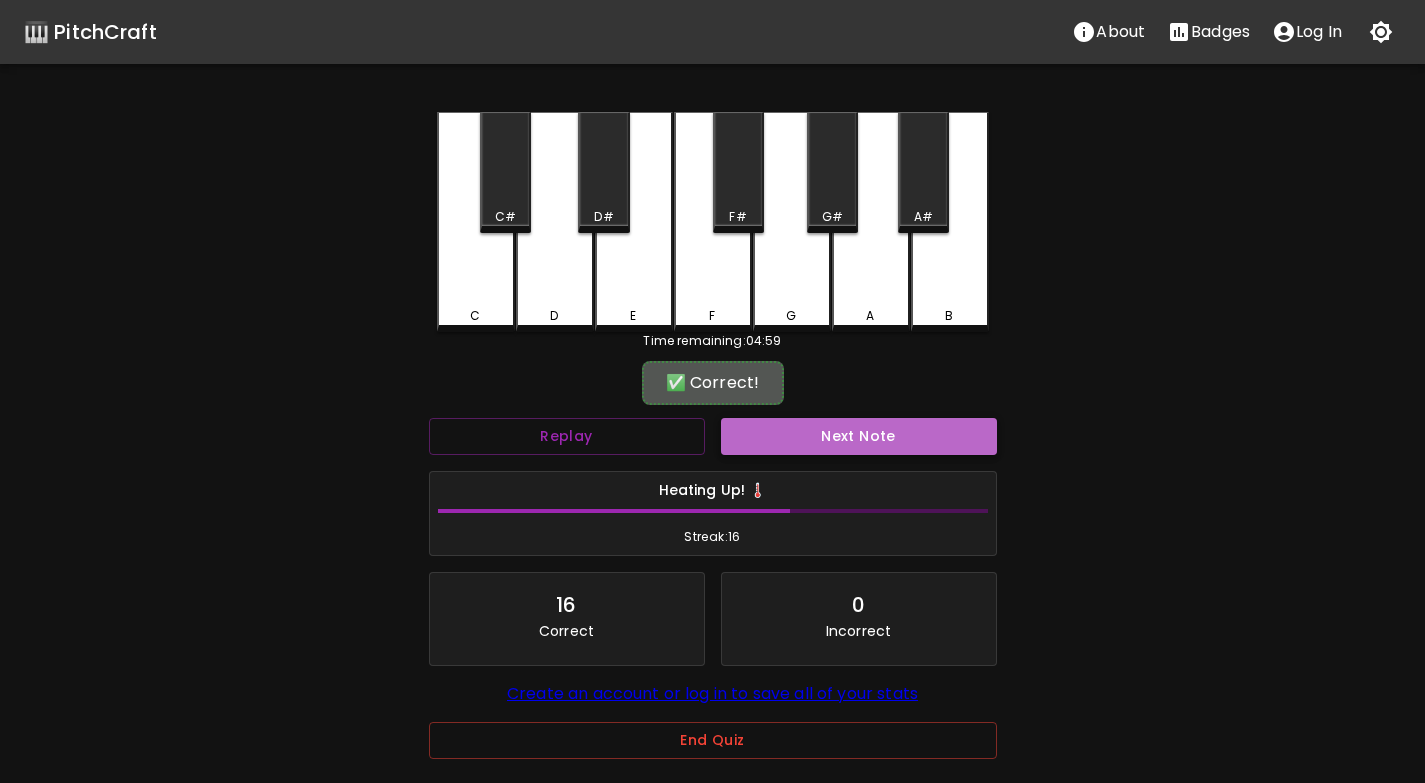 click on "Next Note" at bounding box center (859, 436) 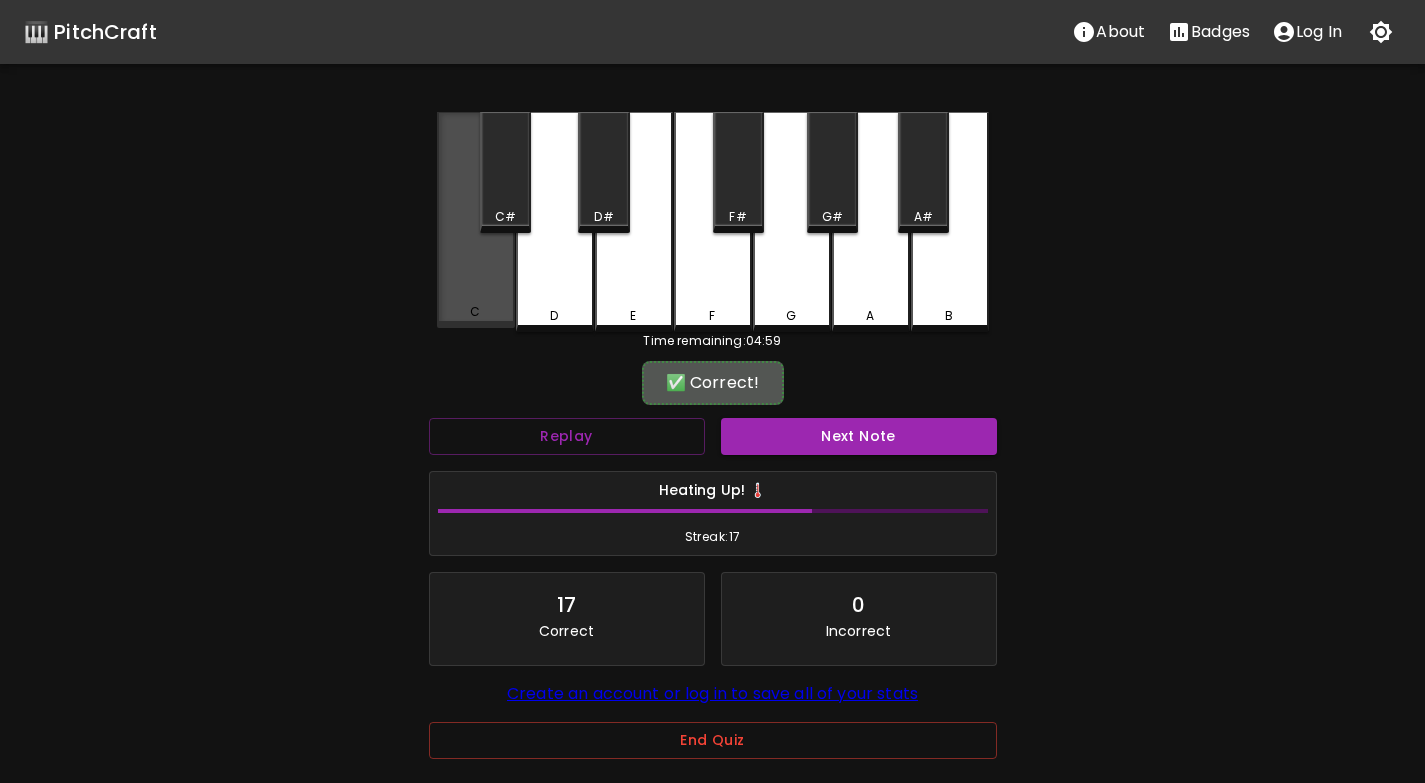 click on "C" at bounding box center [476, 220] 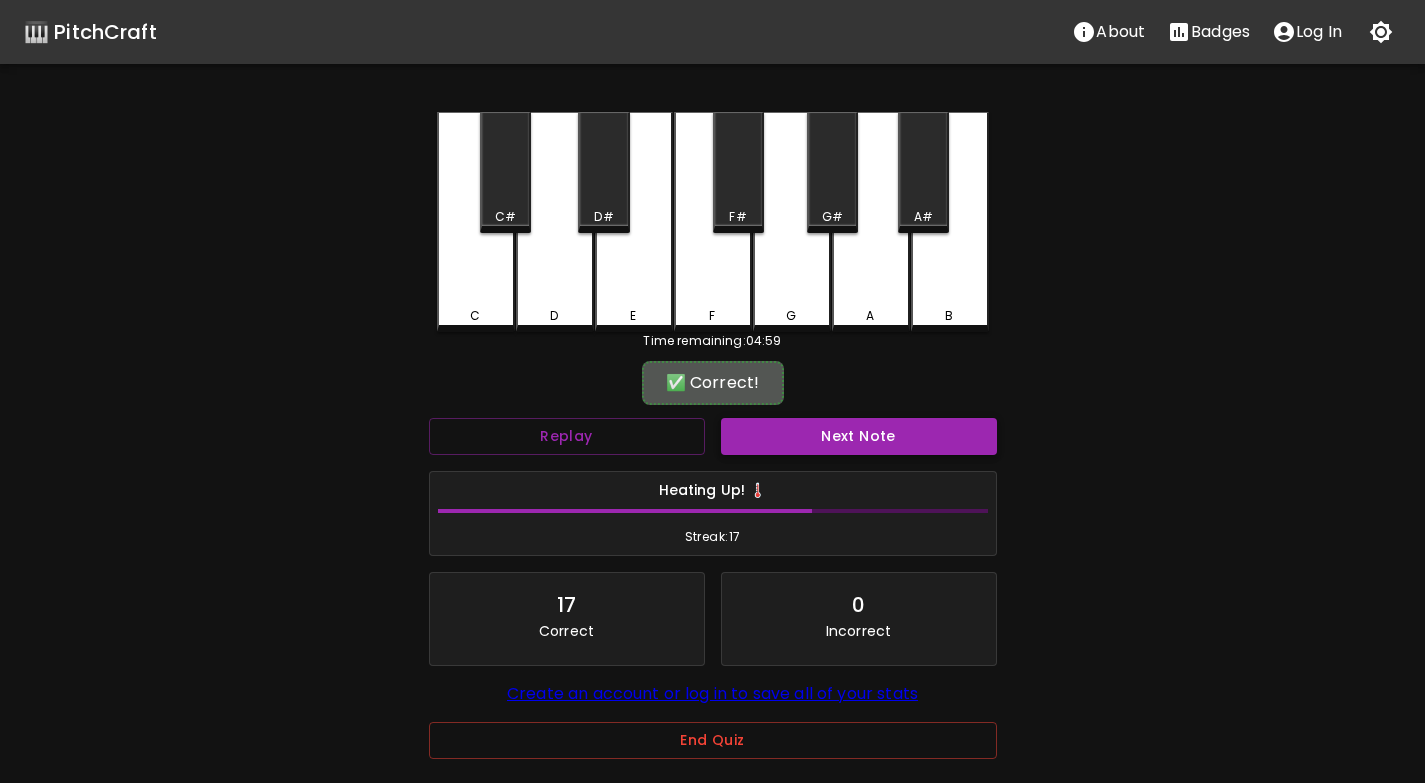 click on "Next Note" at bounding box center (859, 436) 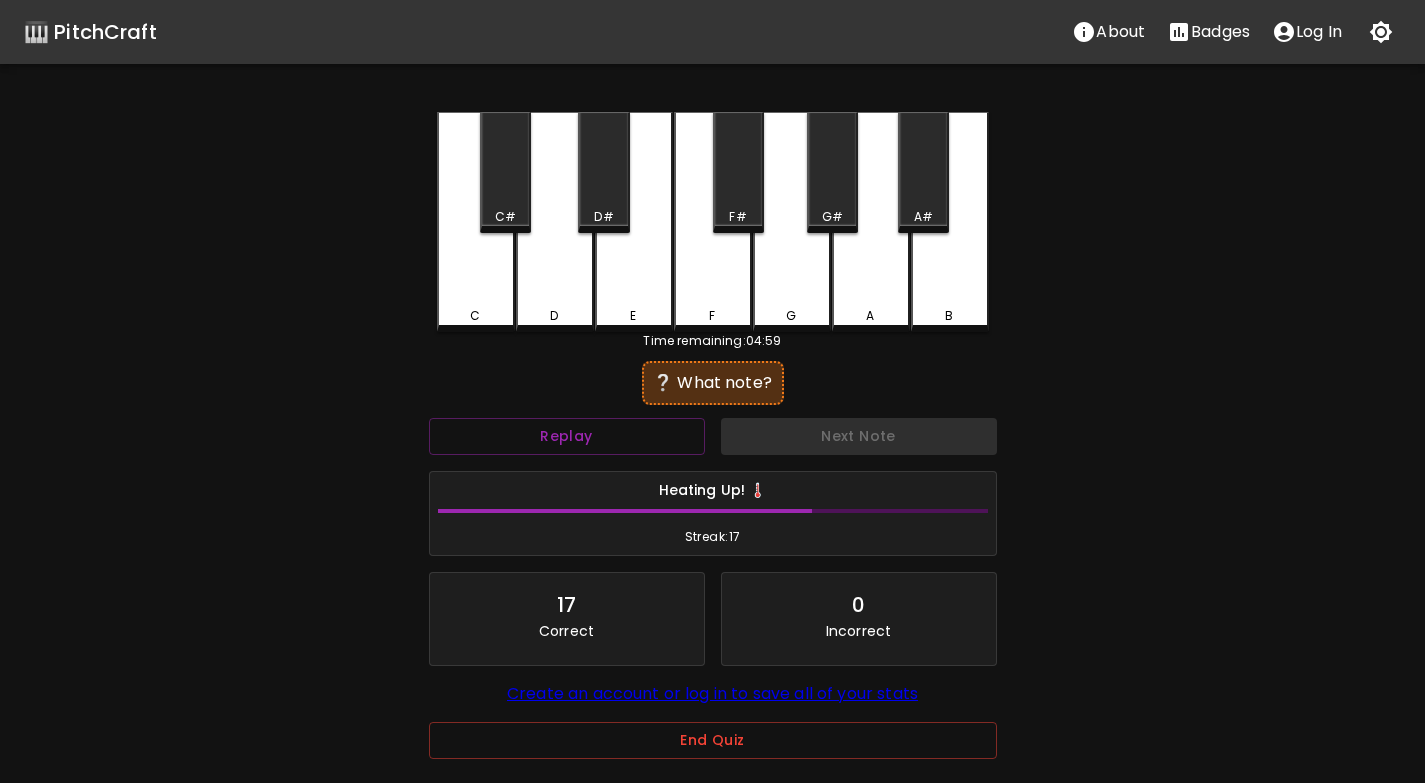 click on "E" at bounding box center (634, 222) 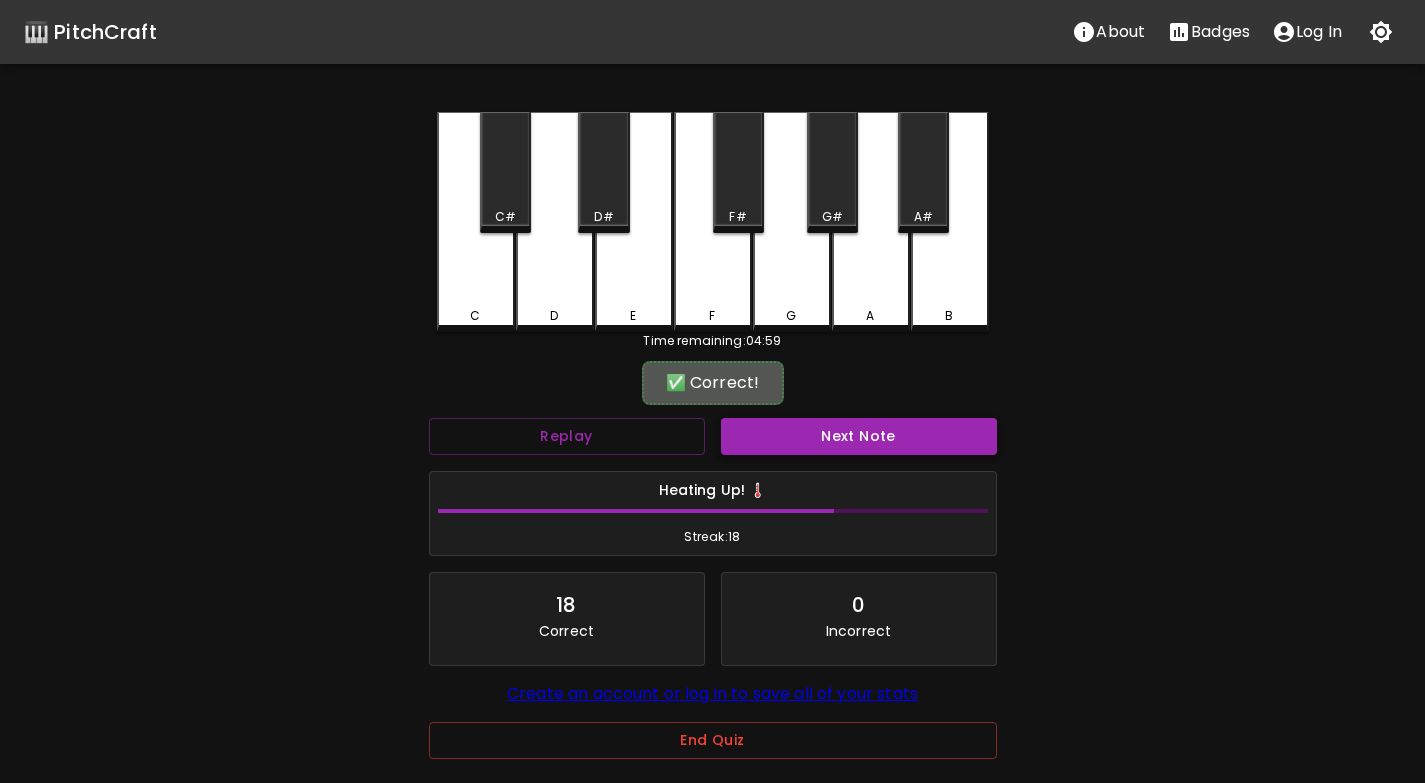 click on "Next Note" at bounding box center (859, 436) 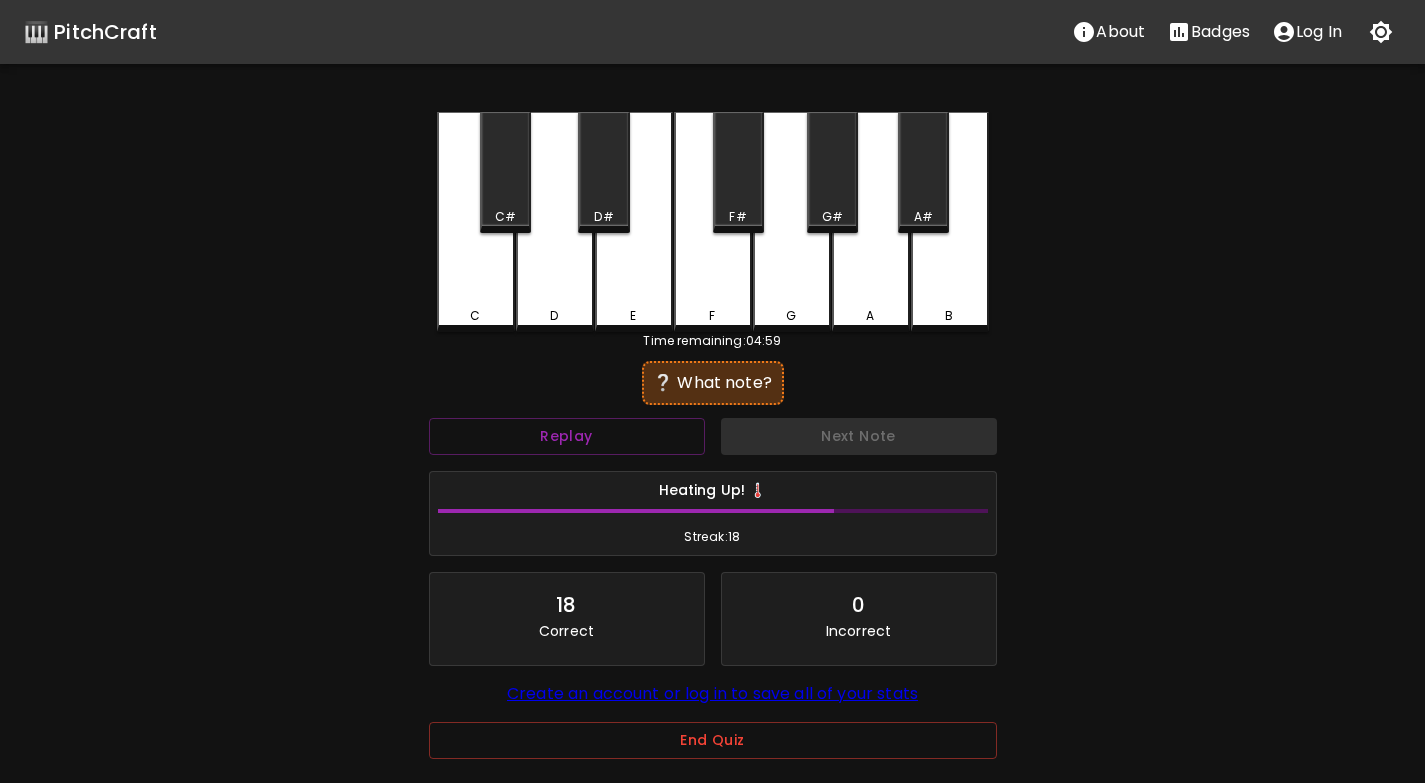click on "E" at bounding box center (634, 222) 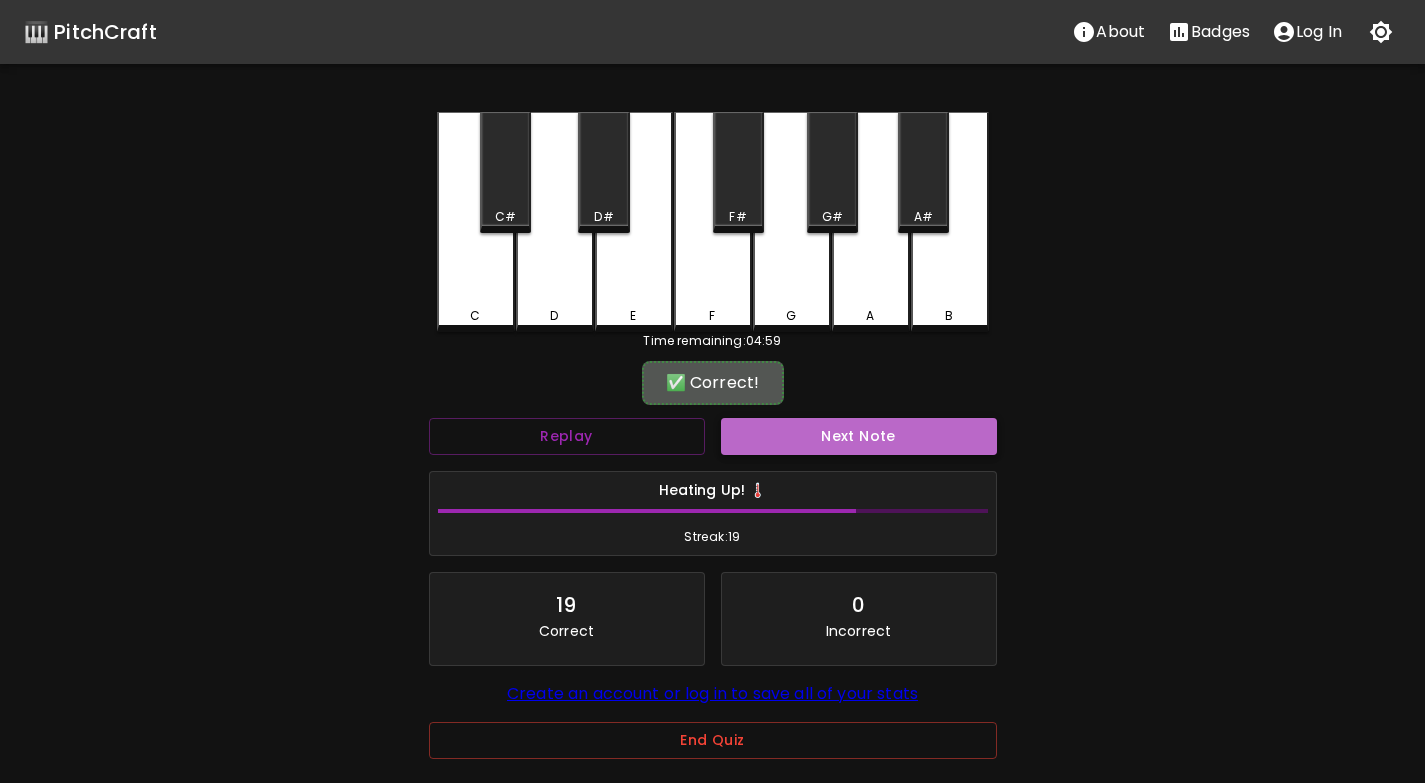 click on "Next Note" at bounding box center [859, 436] 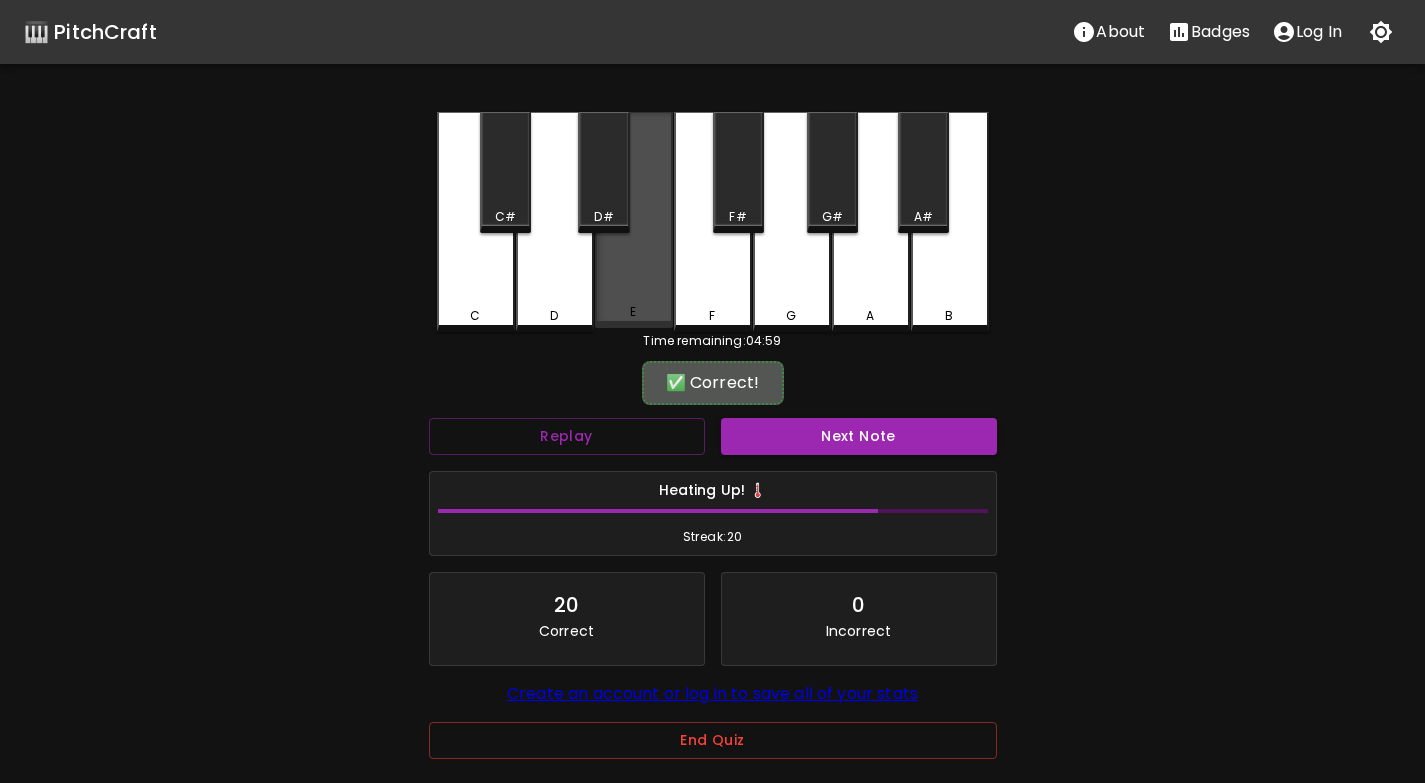click on "E" at bounding box center (634, 220) 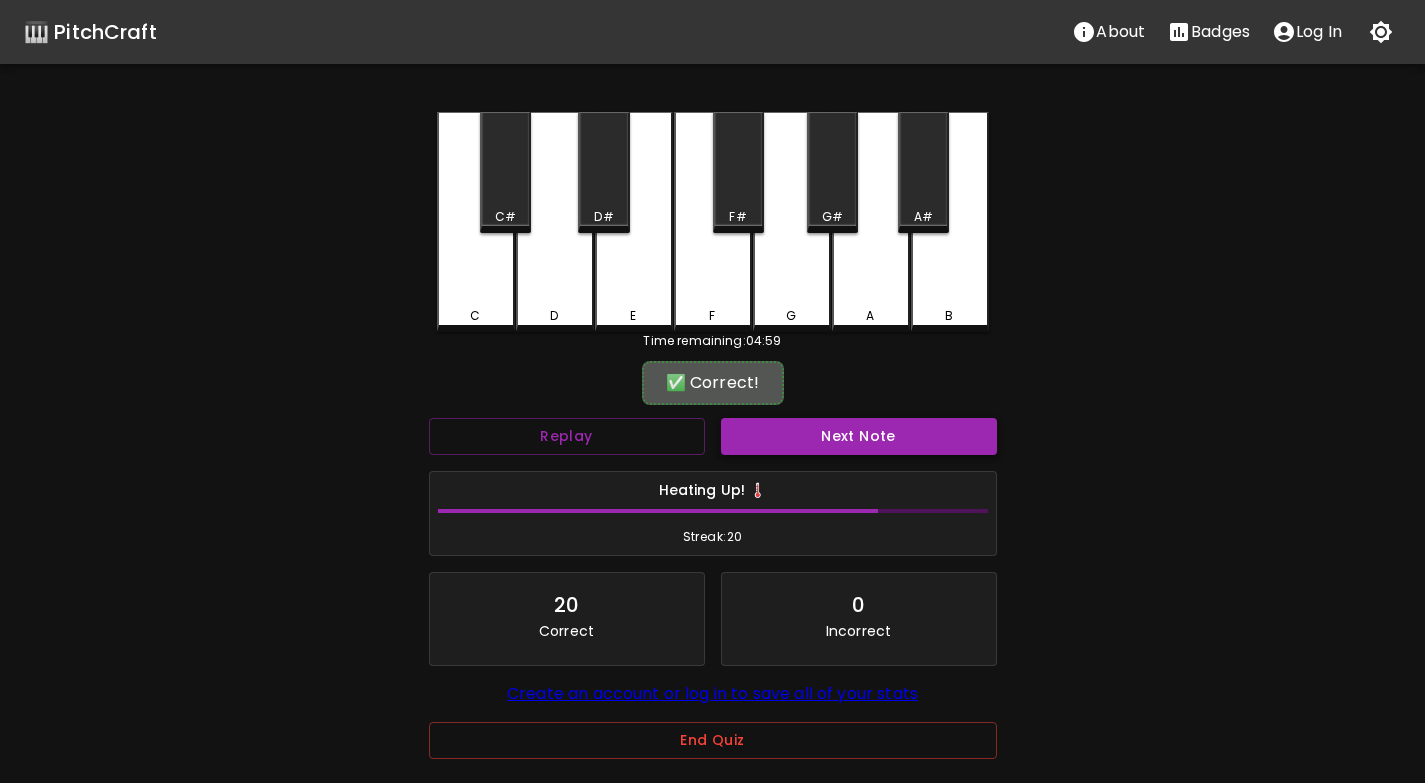 click on "Next Note" at bounding box center (859, 436) 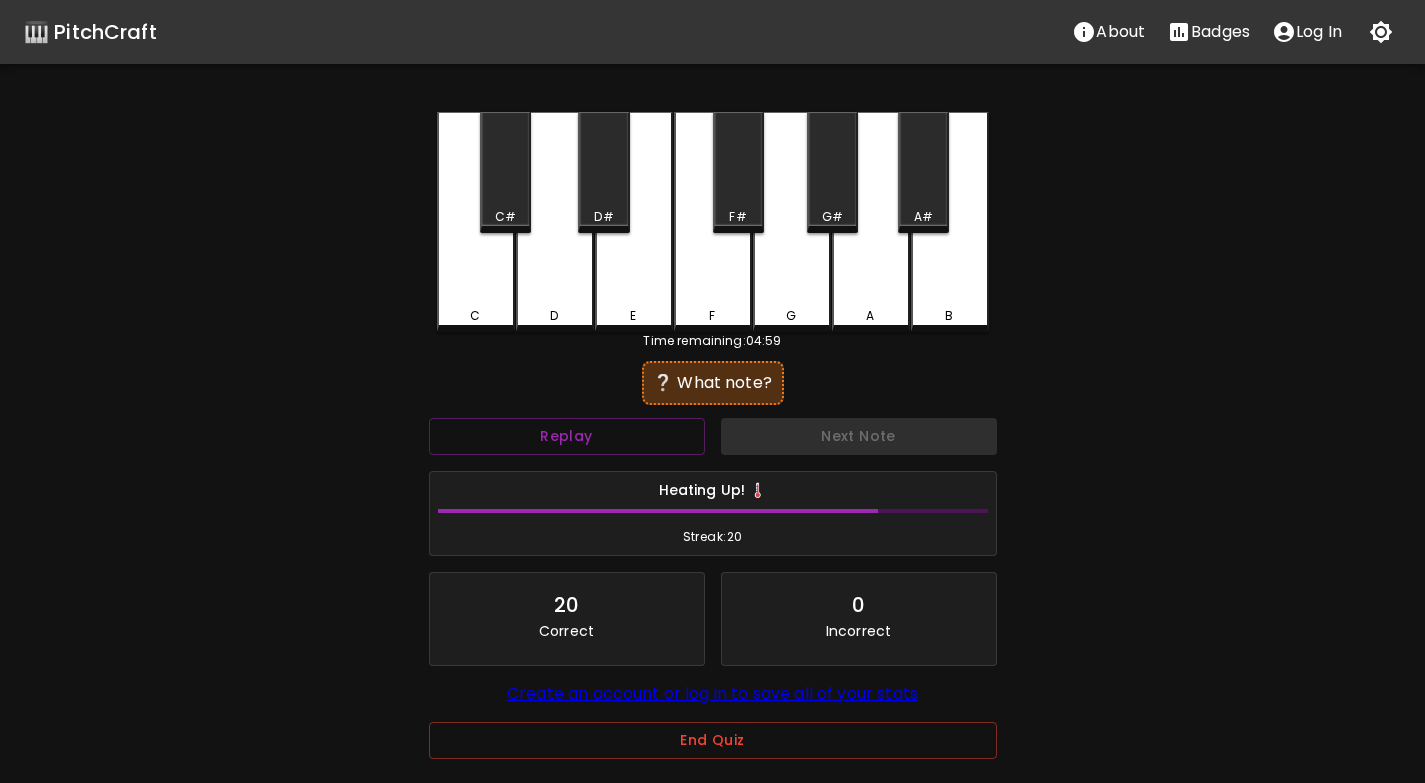 click on "D" at bounding box center (555, 222) 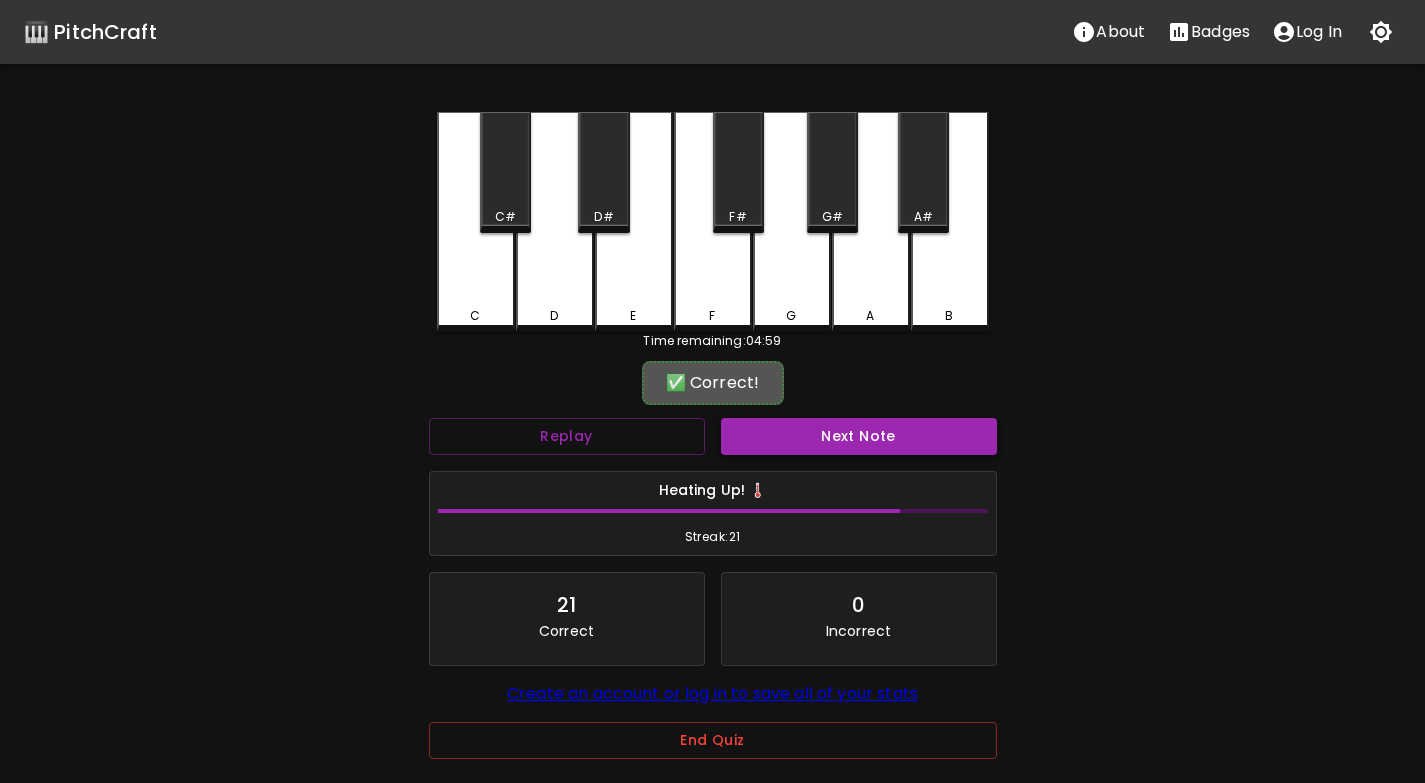 click on "Next Note" at bounding box center (859, 436) 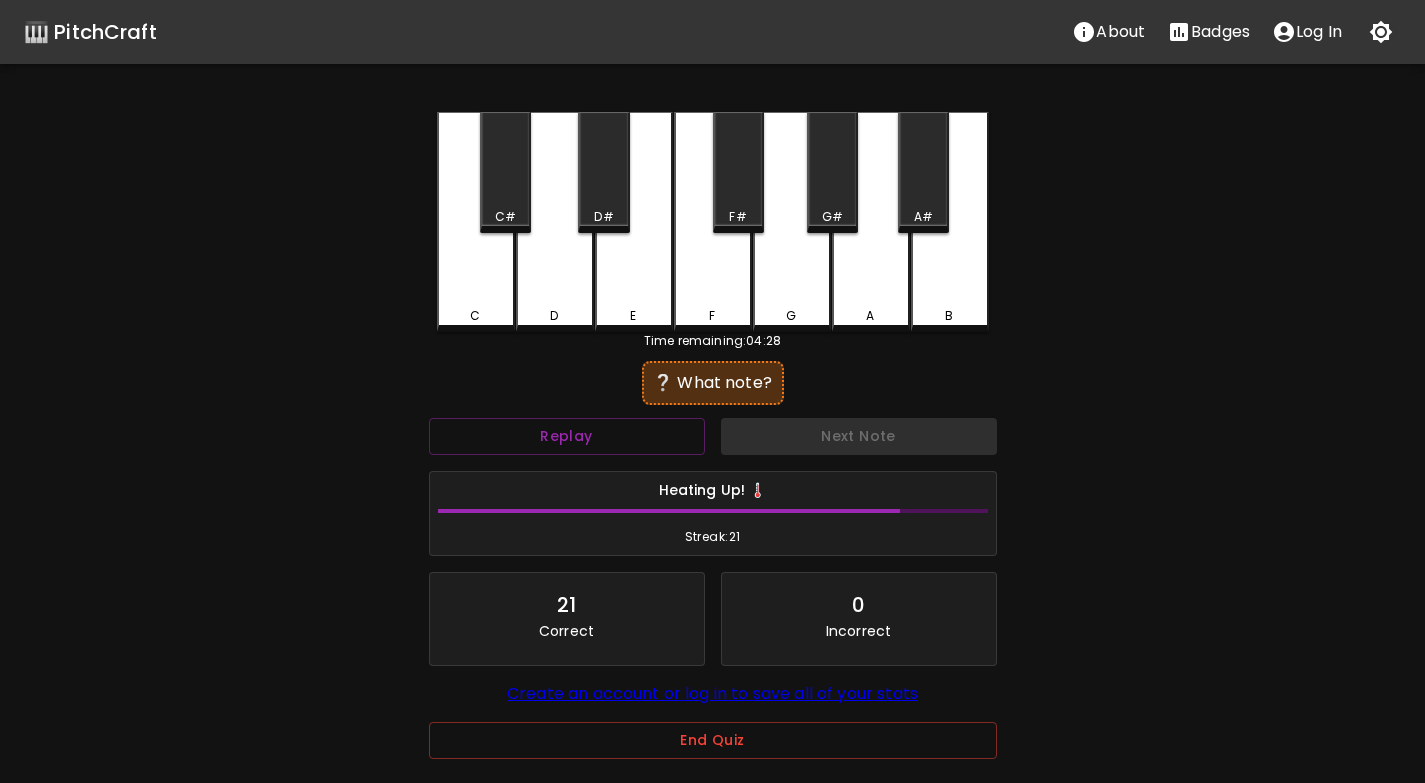 click on "E" at bounding box center (634, 222) 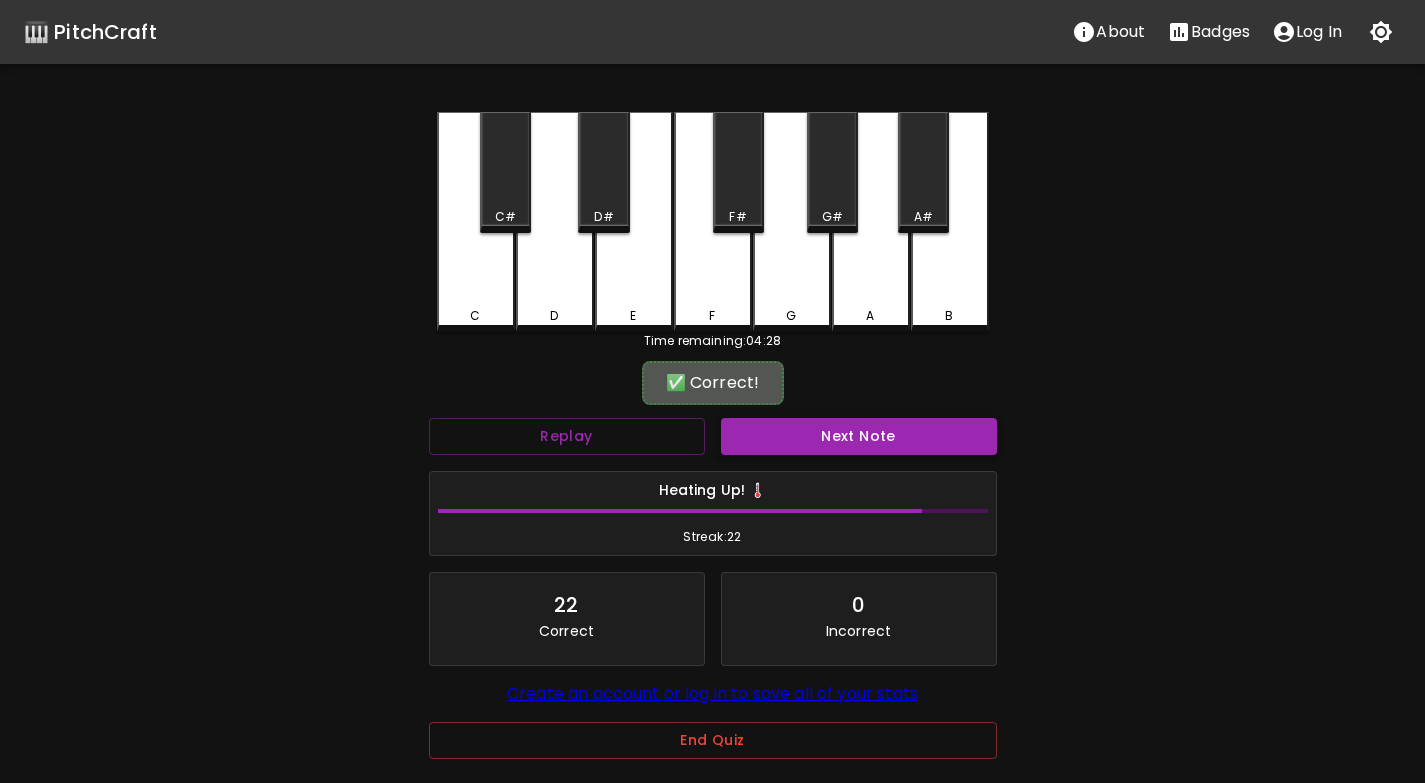 click on "Next Note" at bounding box center [859, 436] 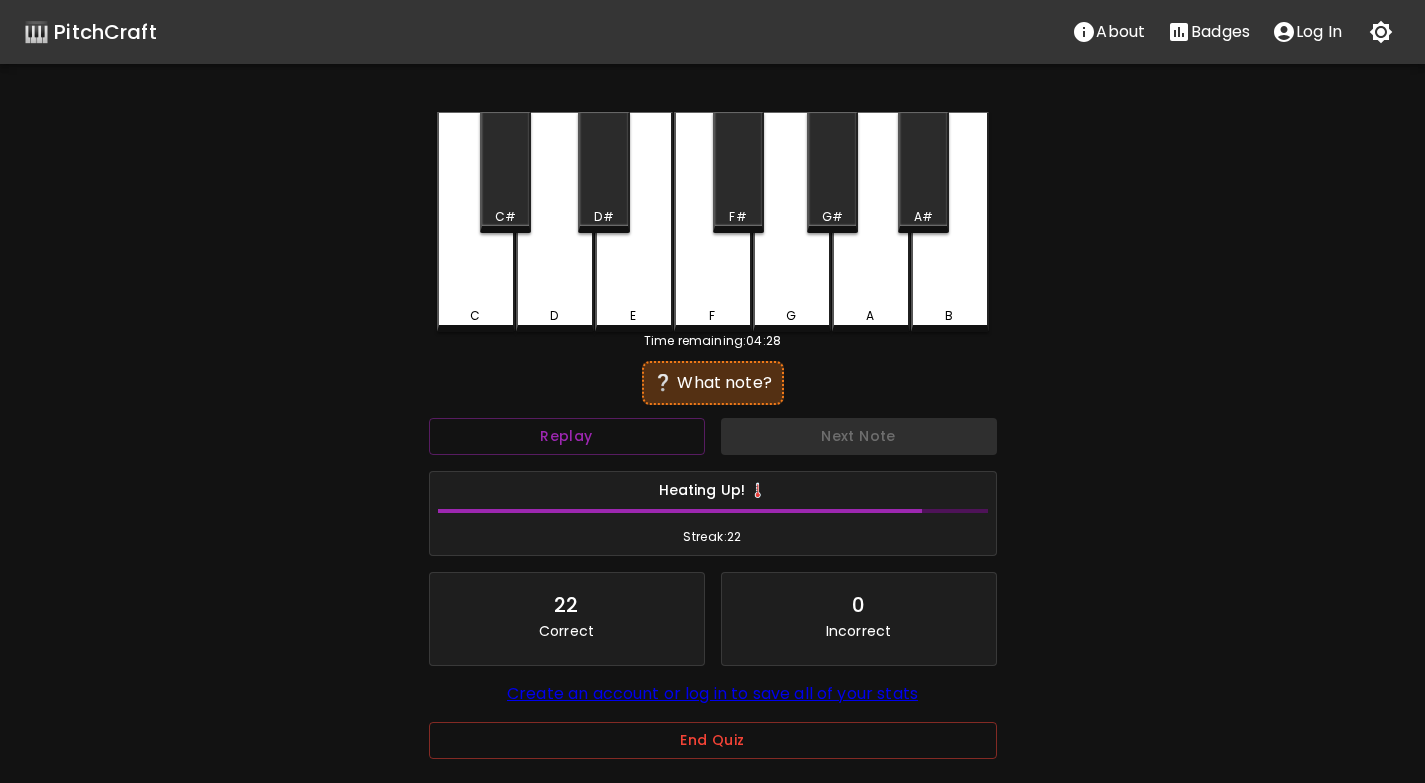 click on "E" at bounding box center (634, 222) 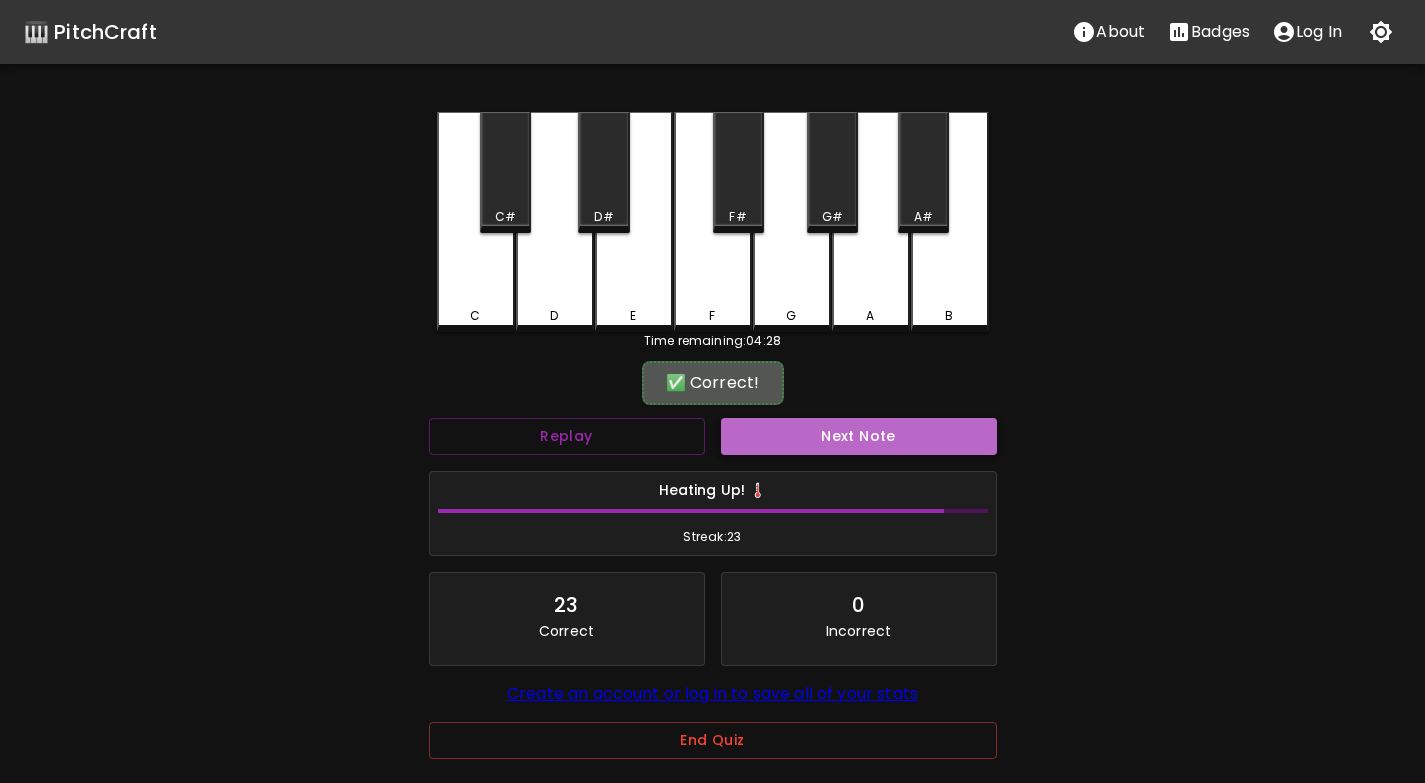 click on "Next Note" at bounding box center [859, 436] 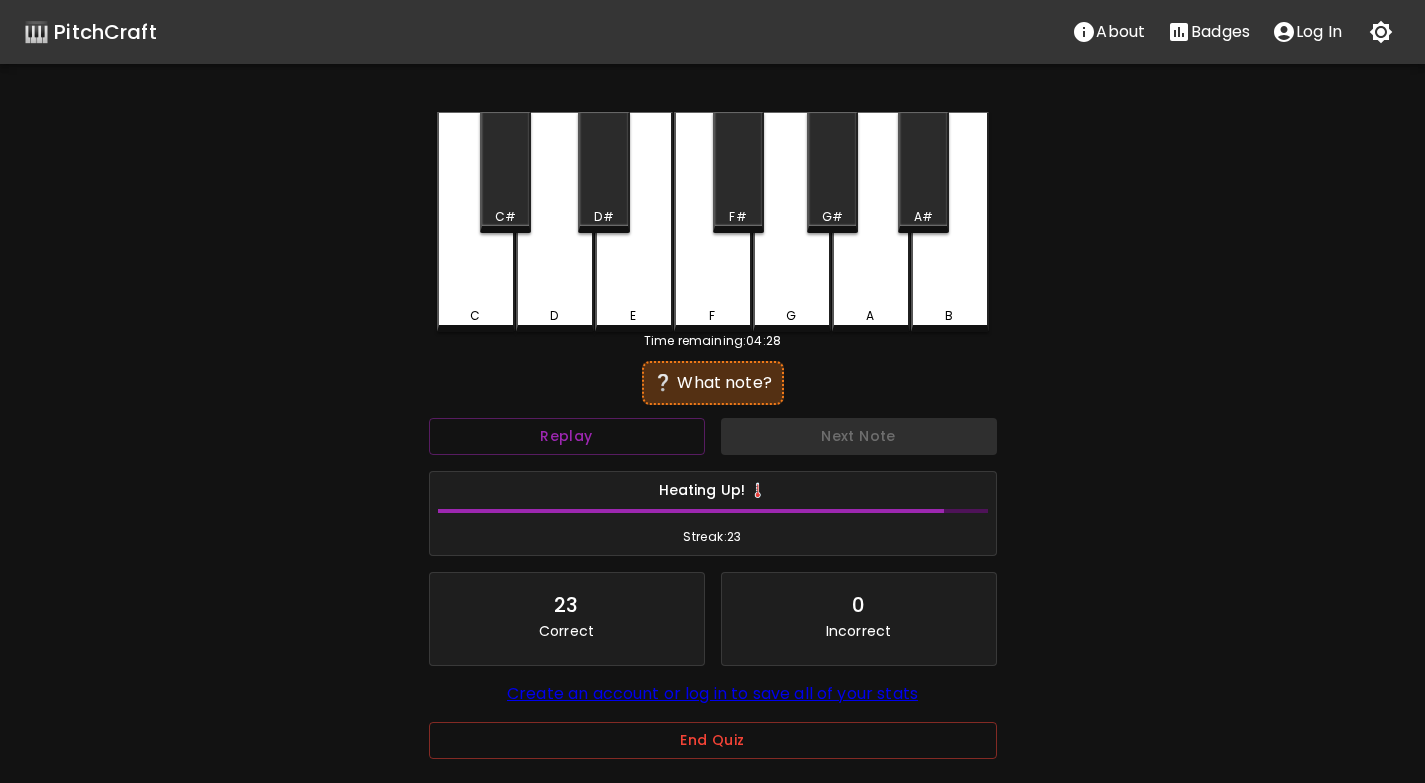 click on "C" at bounding box center (476, 222) 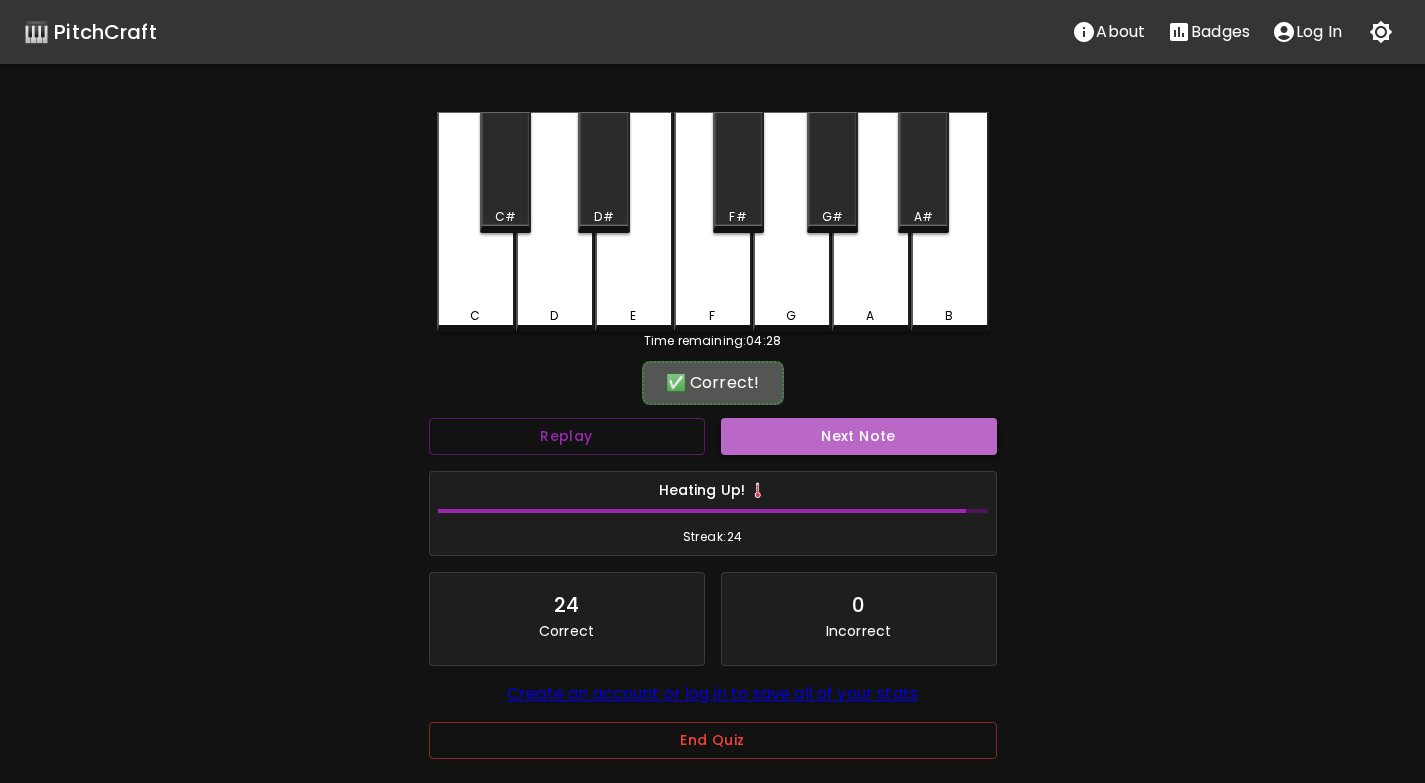 click on "Next Note" at bounding box center (859, 436) 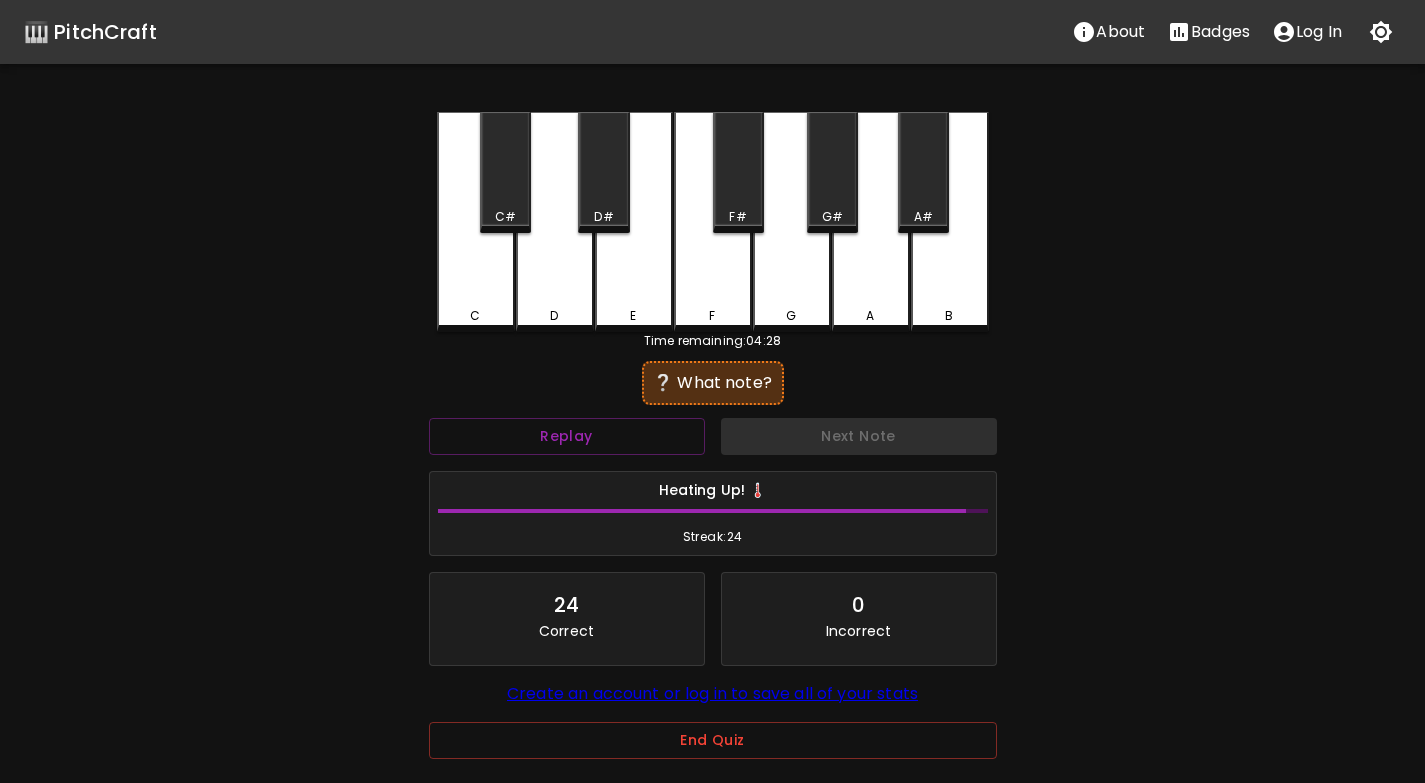 click on "C" at bounding box center (476, 222) 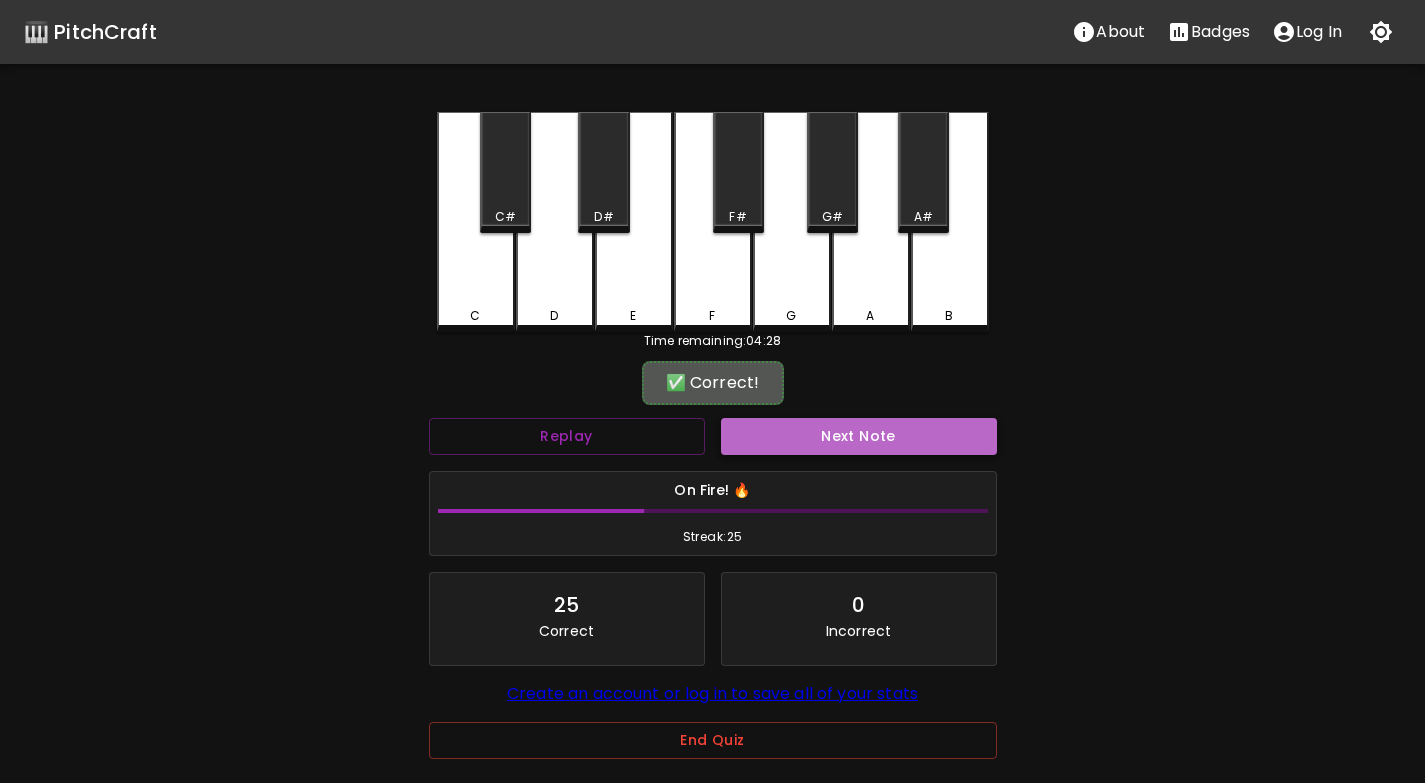 click on "Next Note" at bounding box center [859, 436] 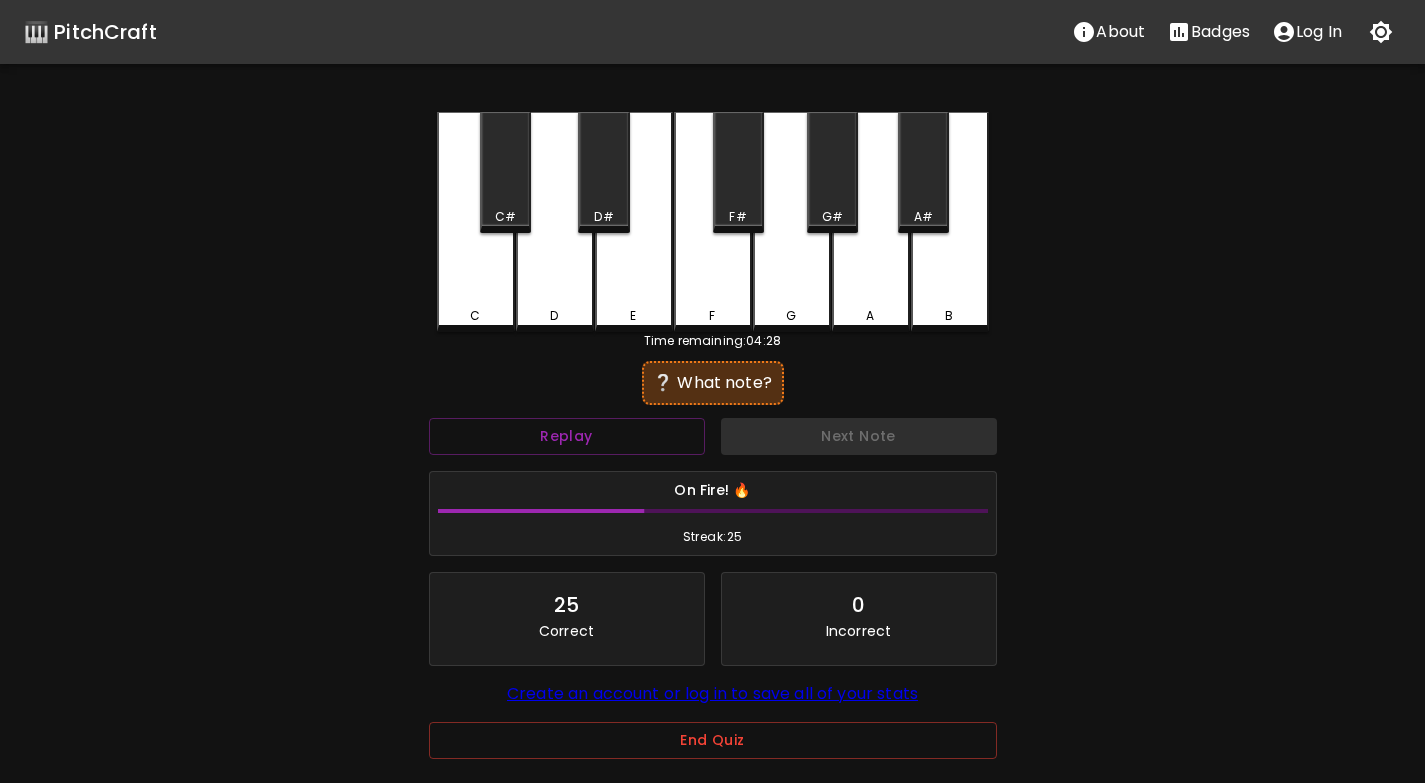 click on "E" at bounding box center [634, 222] 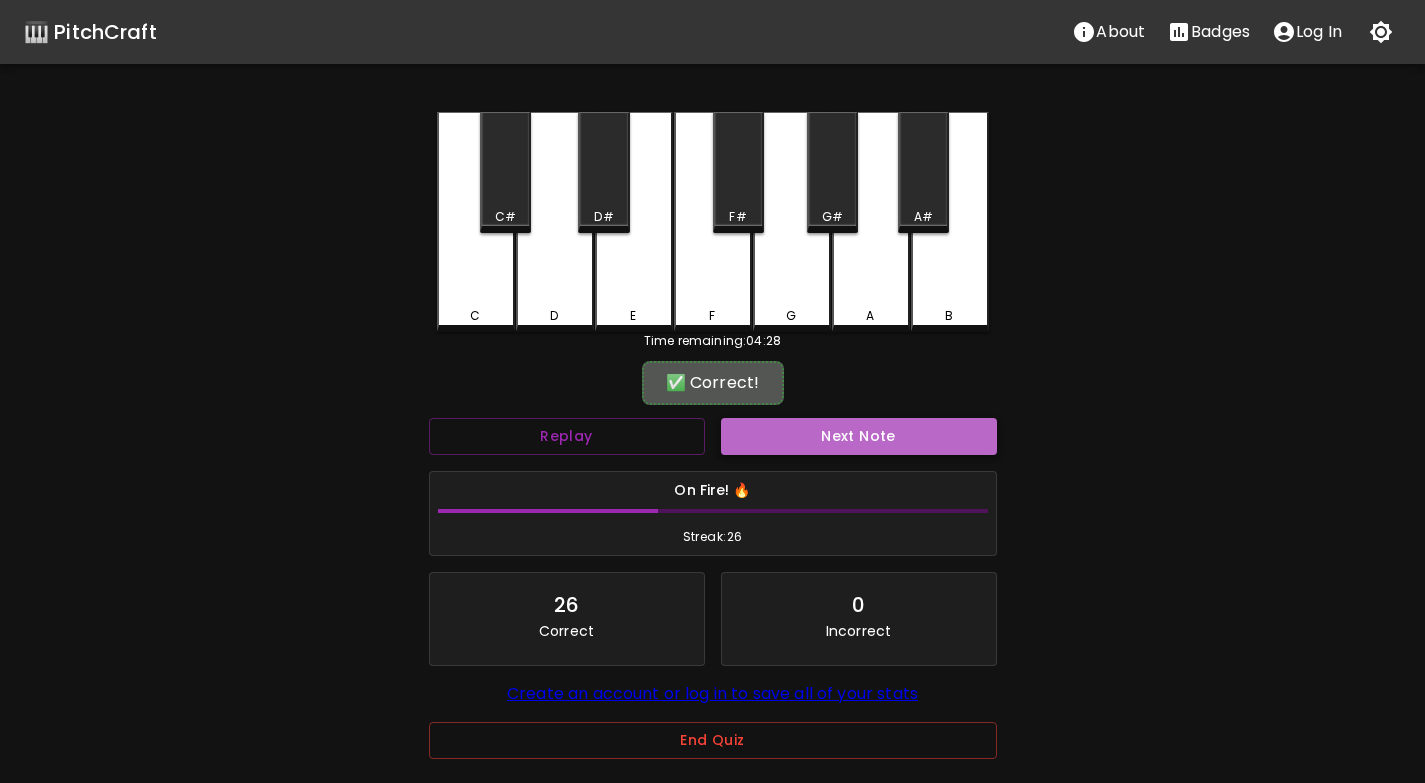 click on "Next Note" at bounding box center [859, 436] 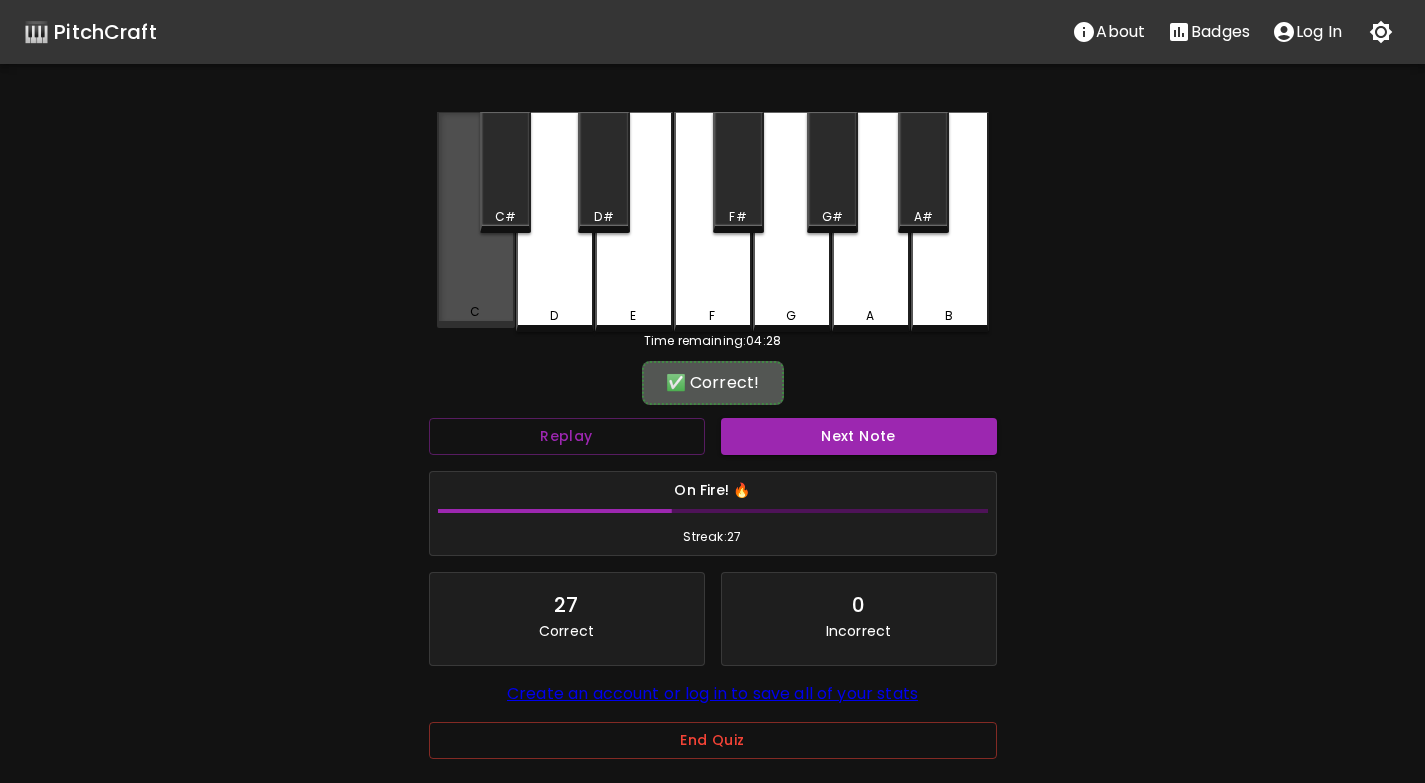 click on "C" at bounding box center [476, 220] 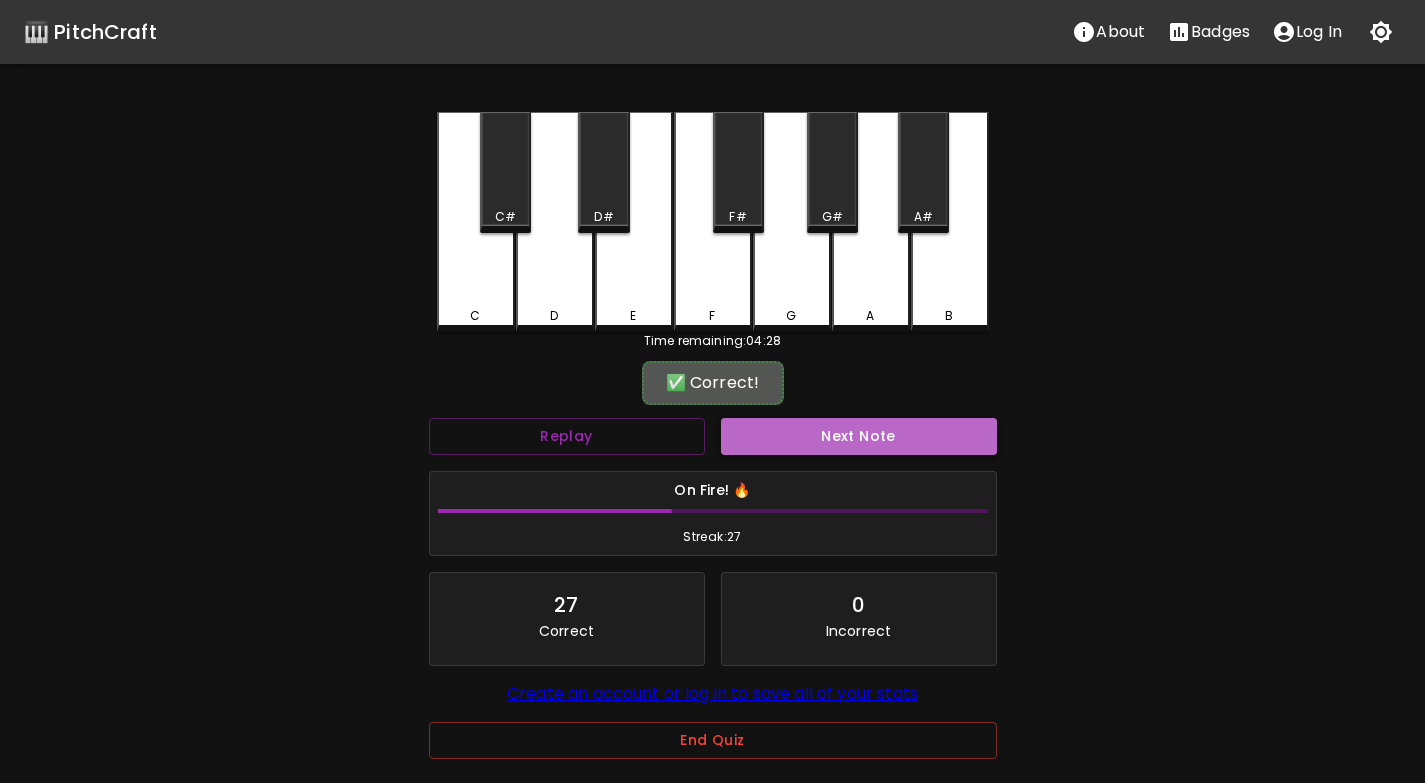 click on "Next Note" at bounding box center (859, 436) 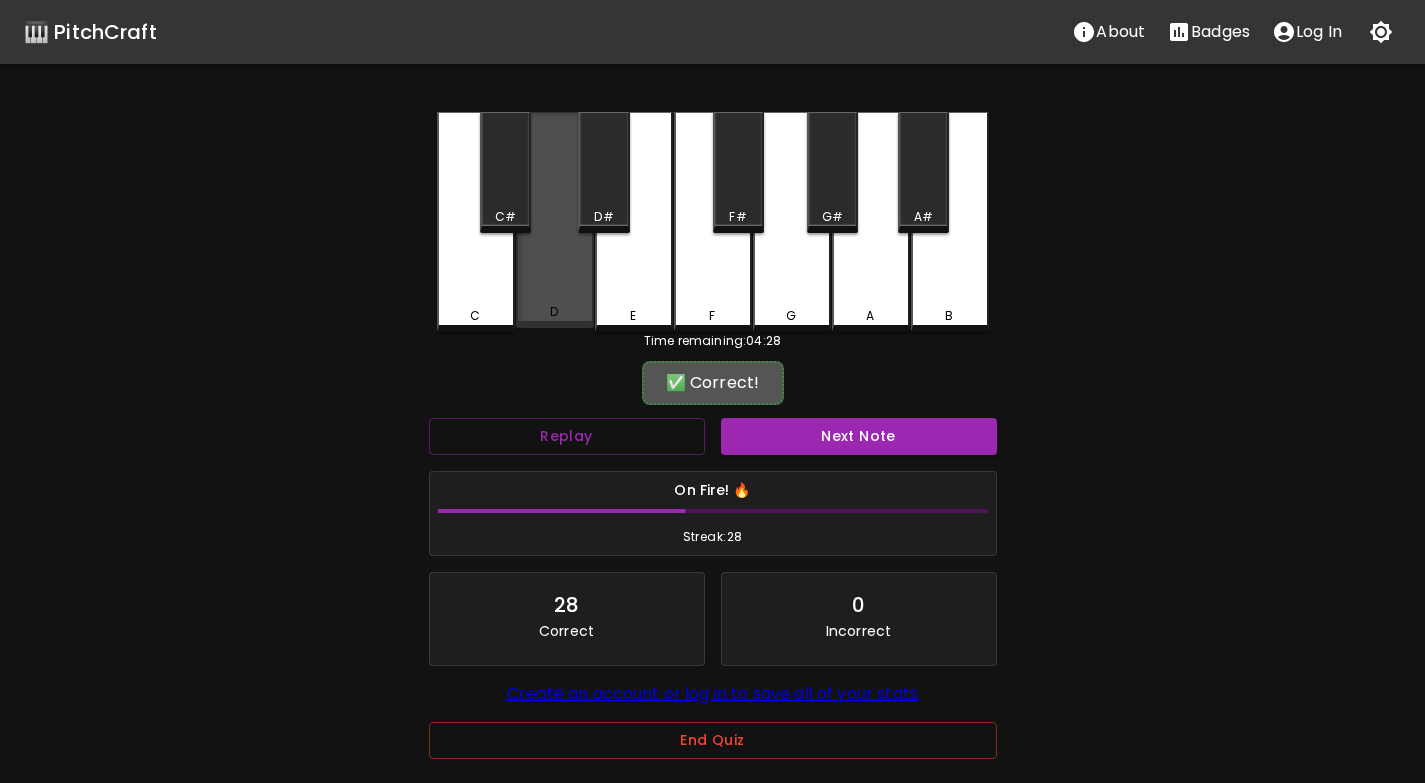 click on "D" at bounding box center [555, 220] 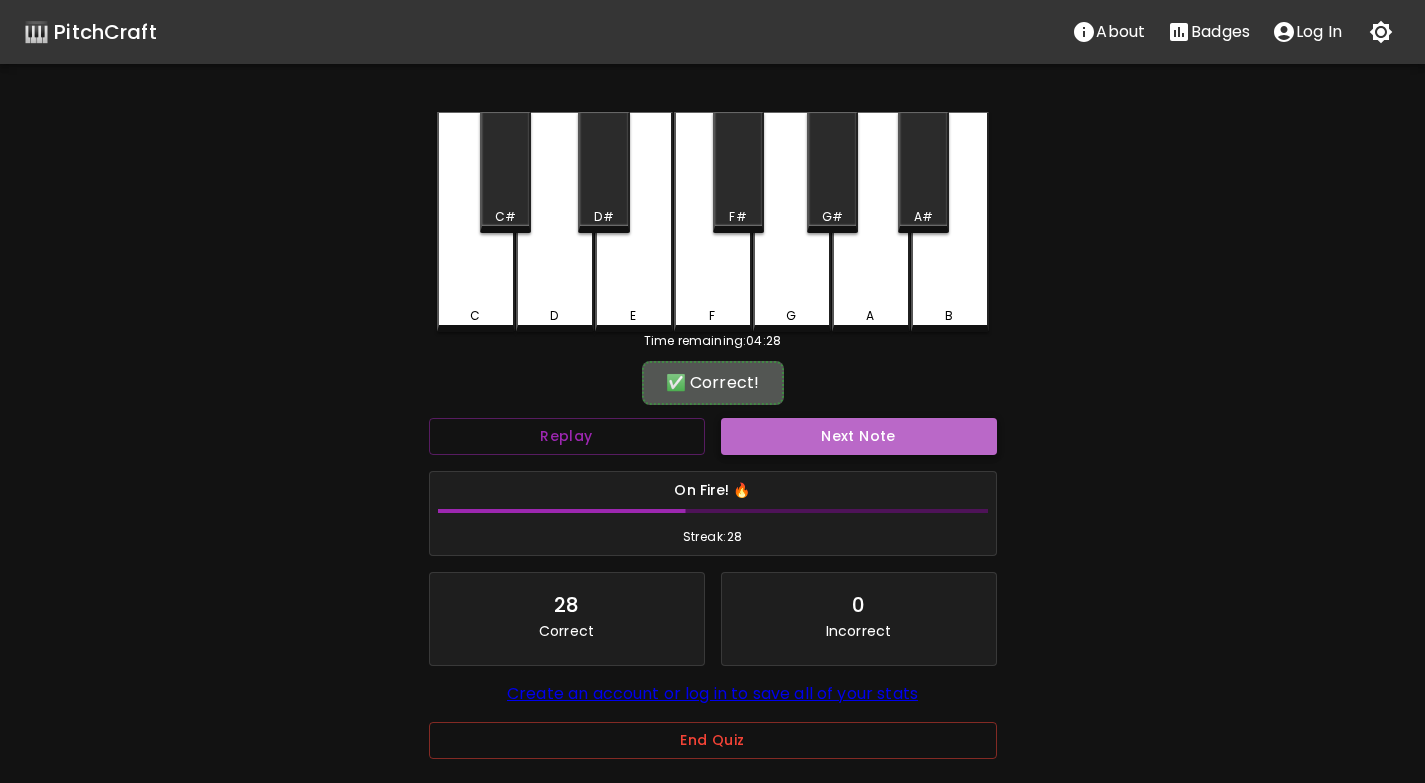 click on "Next Note" at bounding box center (859, 436) 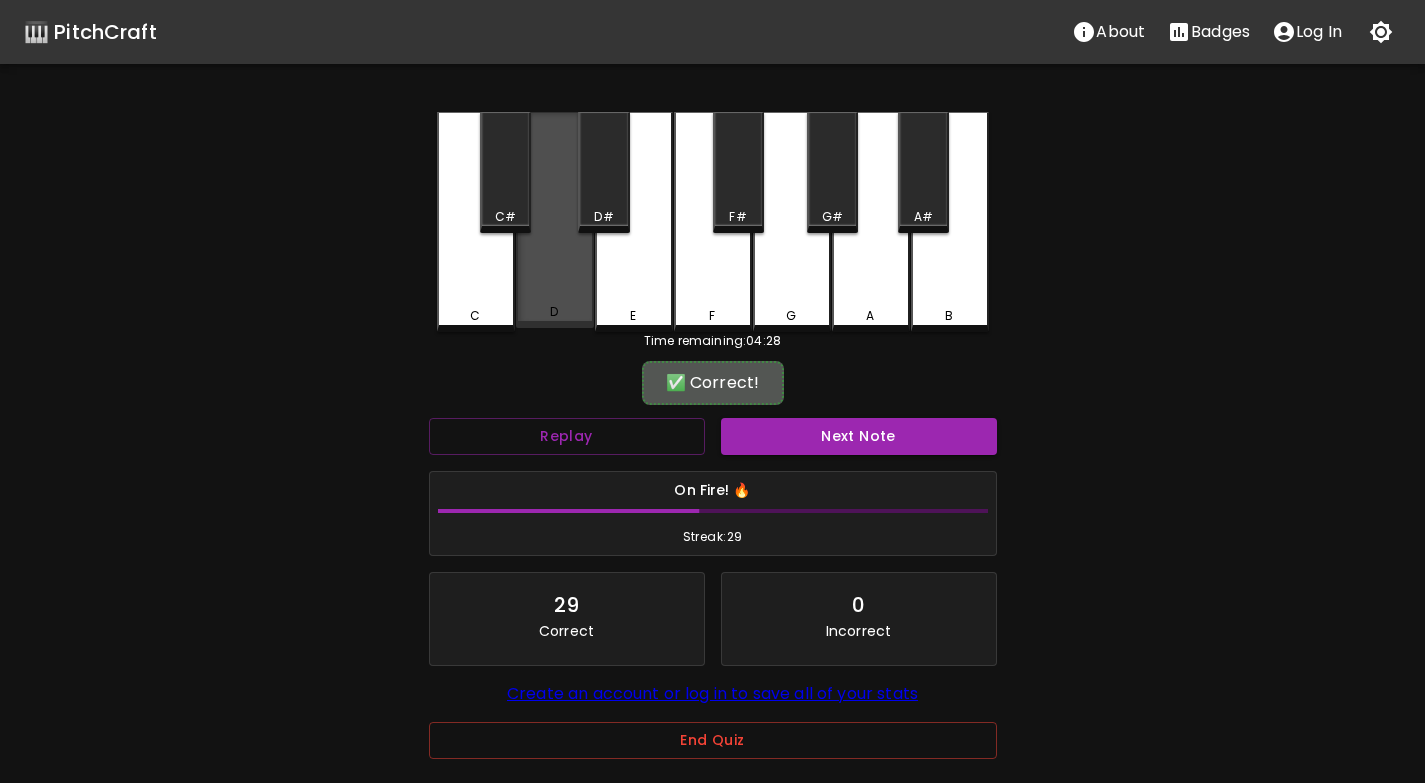 click on "D" at bounding box center [555, 312] 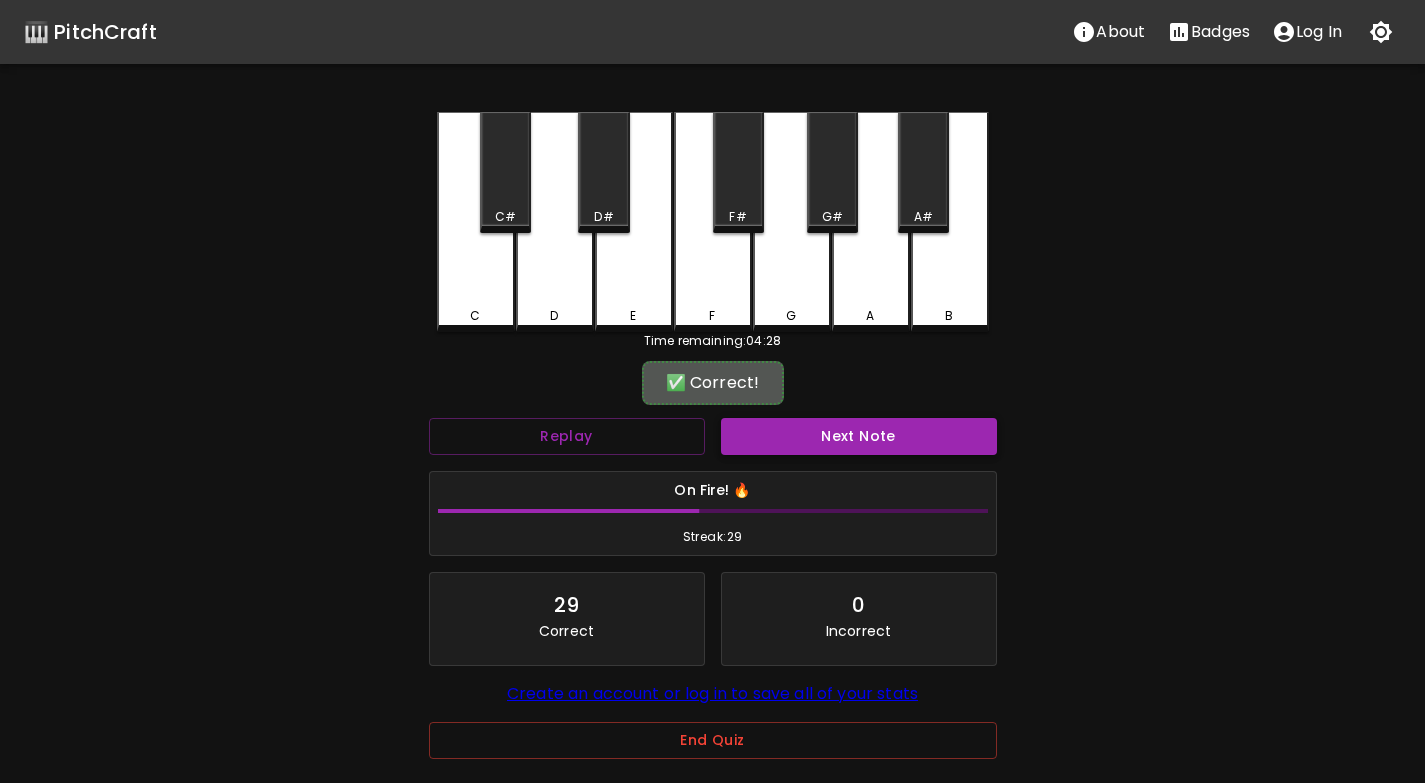 click on "Next Note" at bounding box center (859, 436) 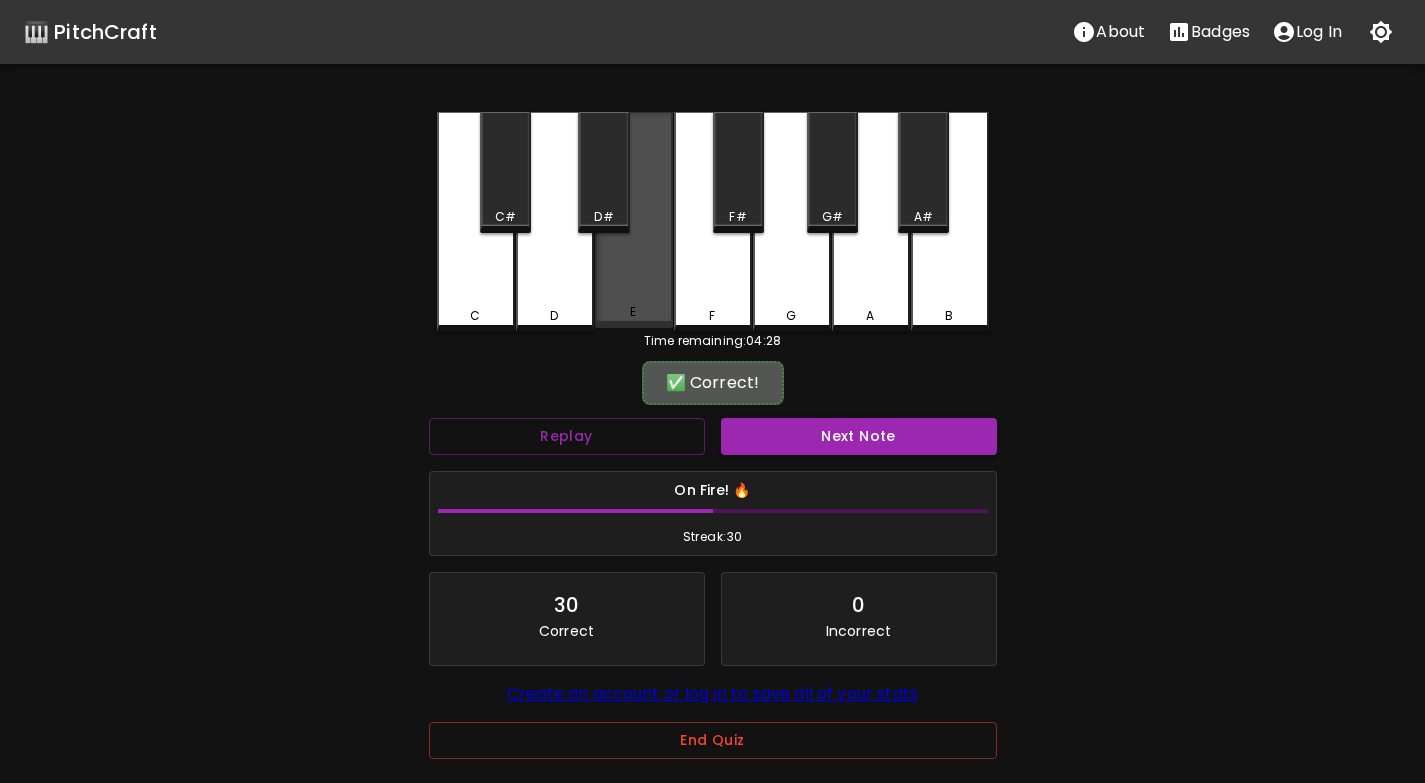 click on "E" at bounding box center (634, 312) 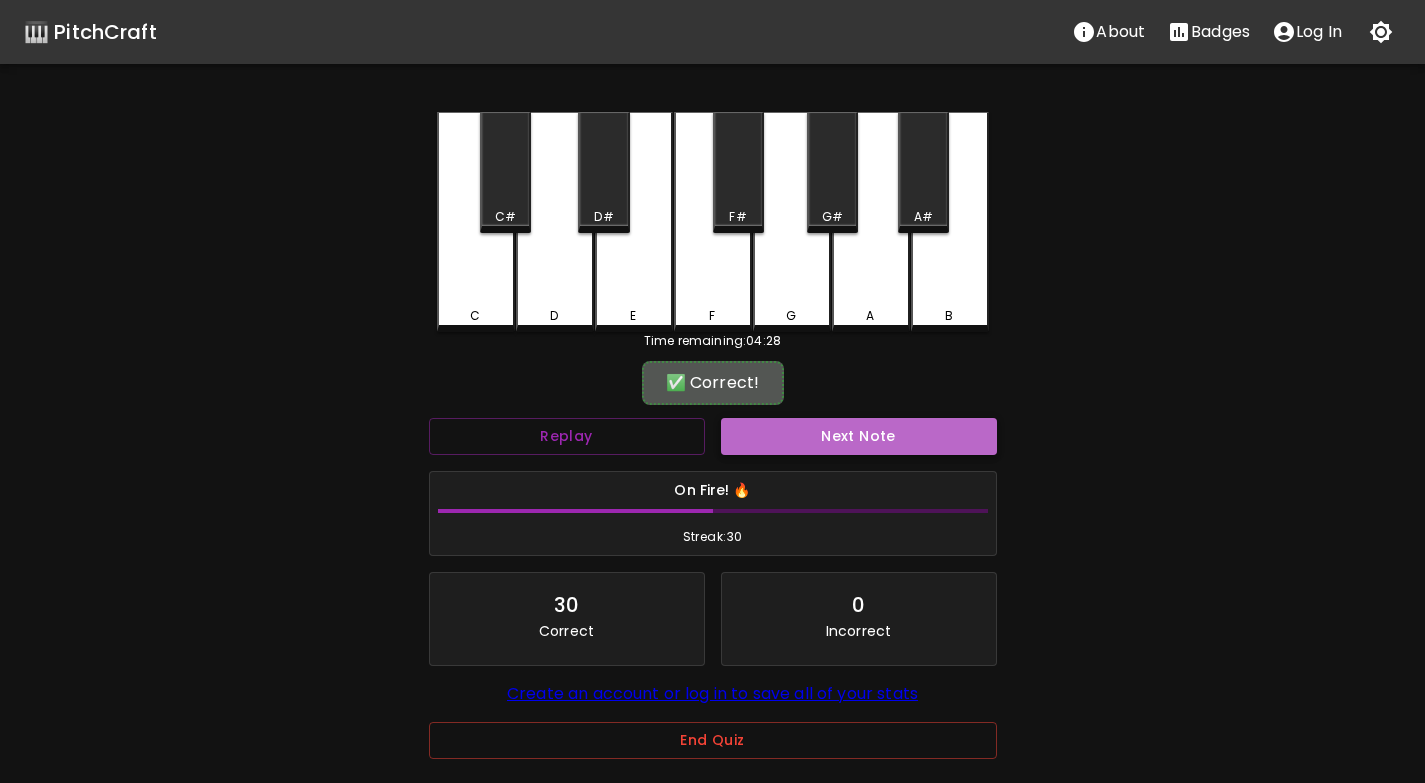 click on "Next Note" at bounding box center [859, 436] 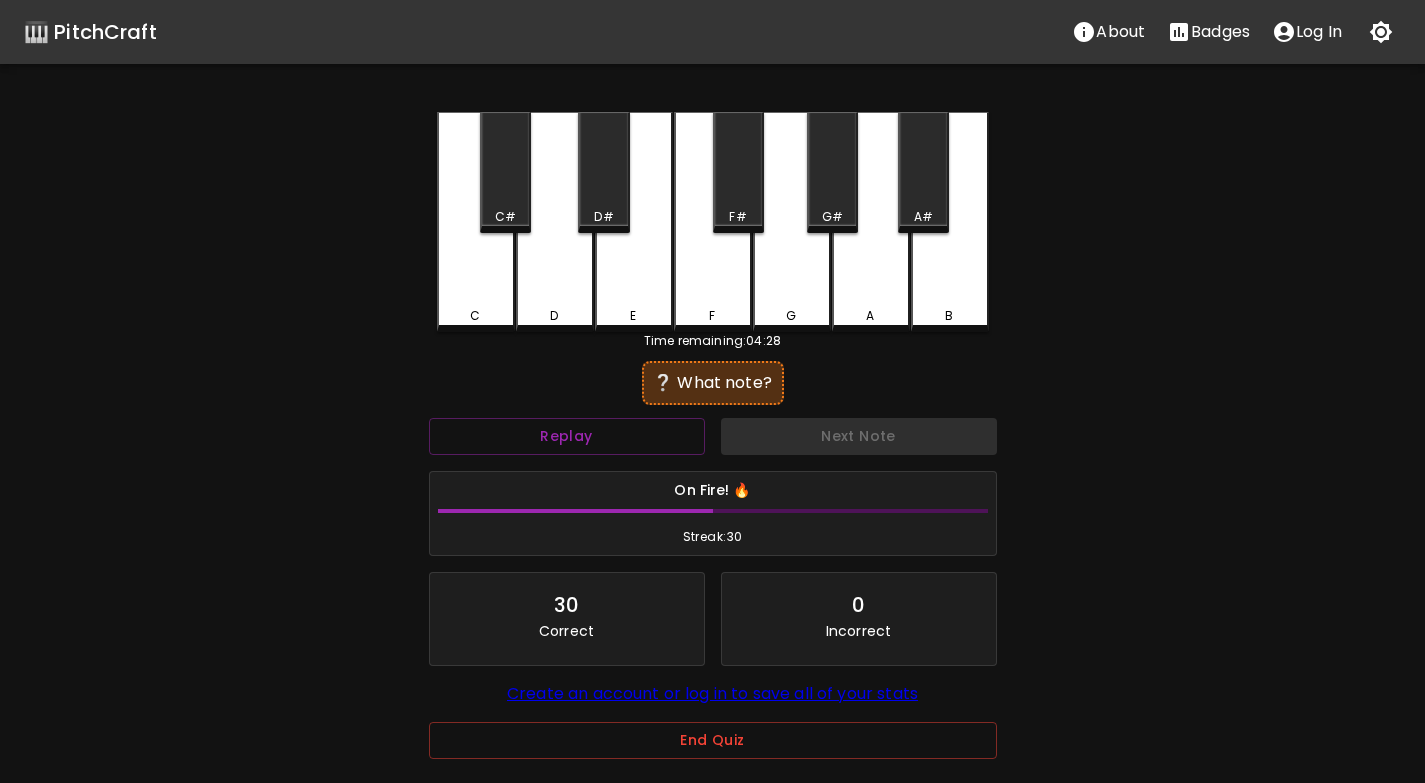 click on "E" at bounding box center (633, 316) 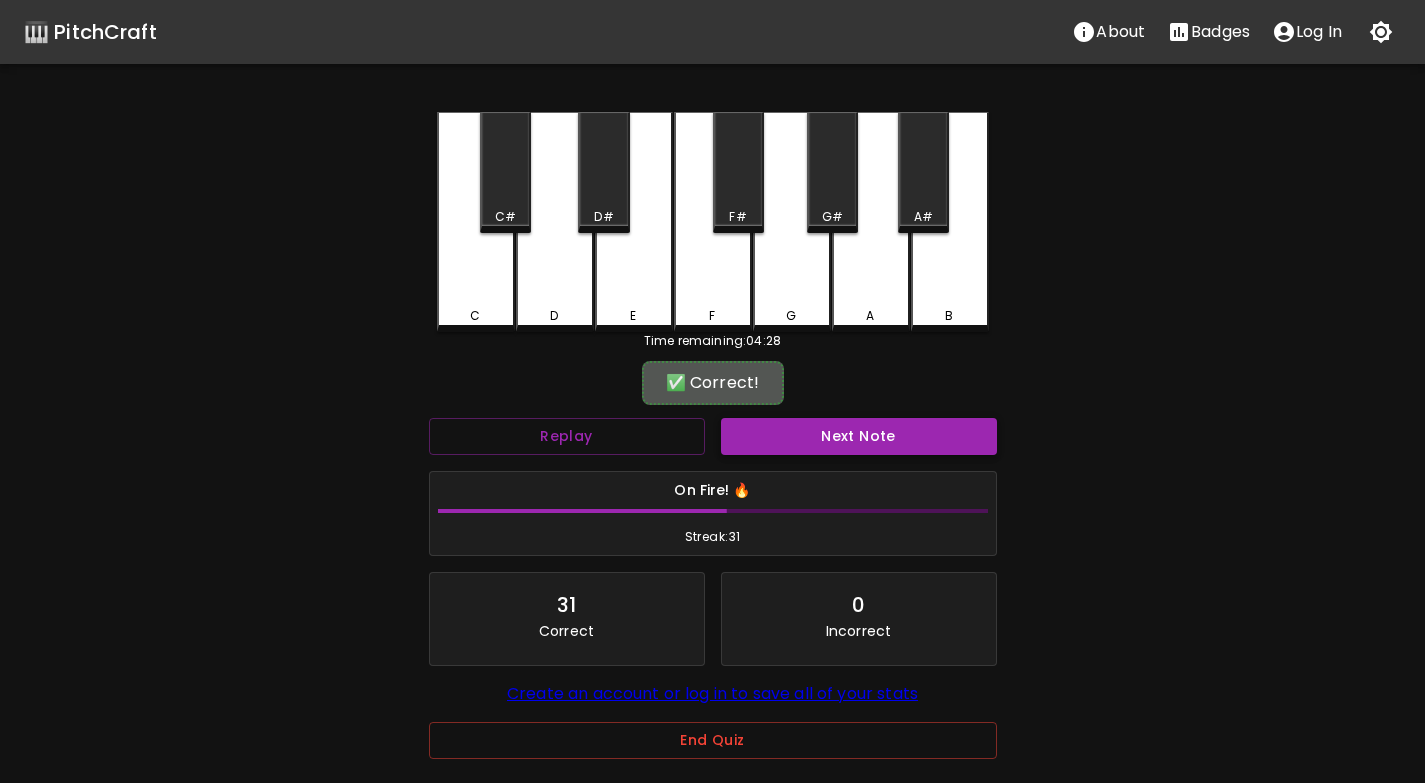click on "Next Note" at bounding box center [859, 436] 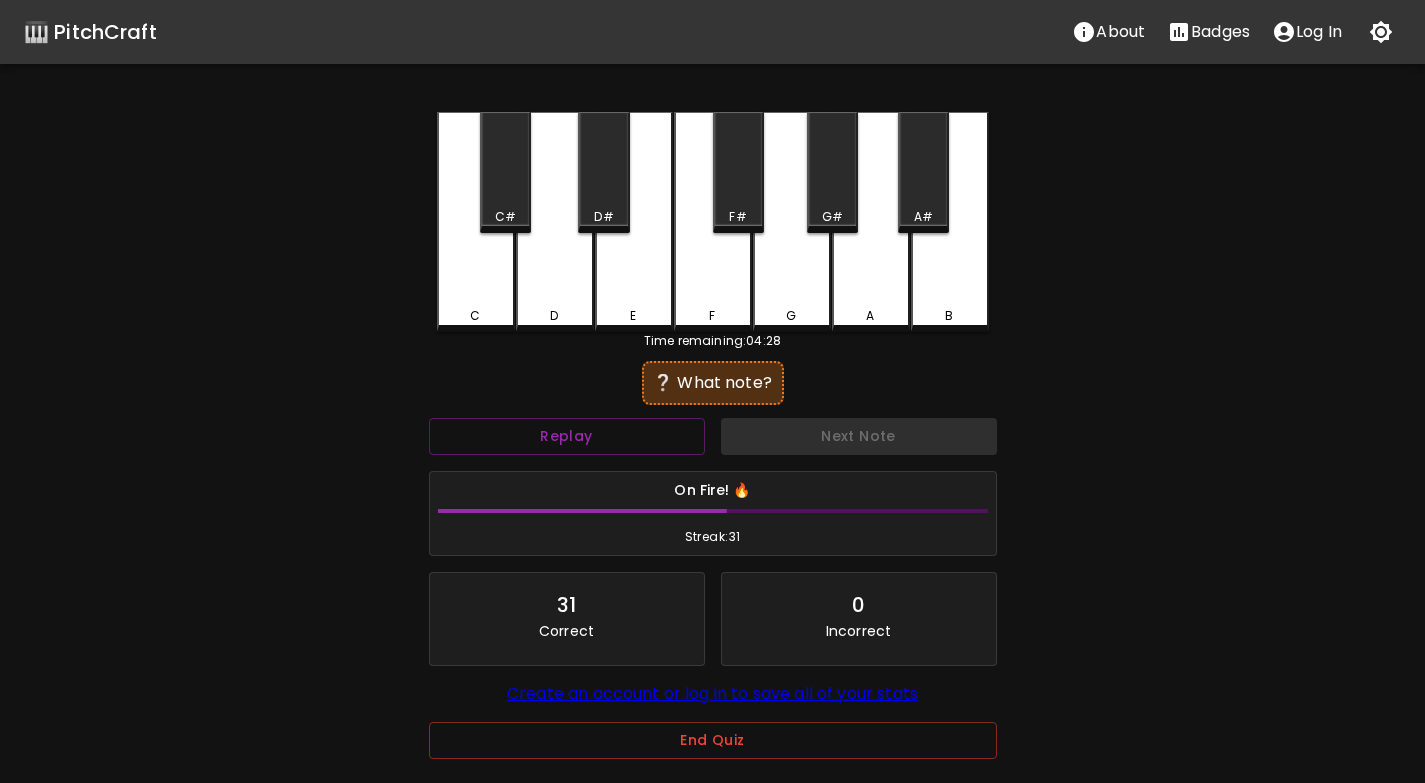 click on "C" at bounding box center (476, 222) 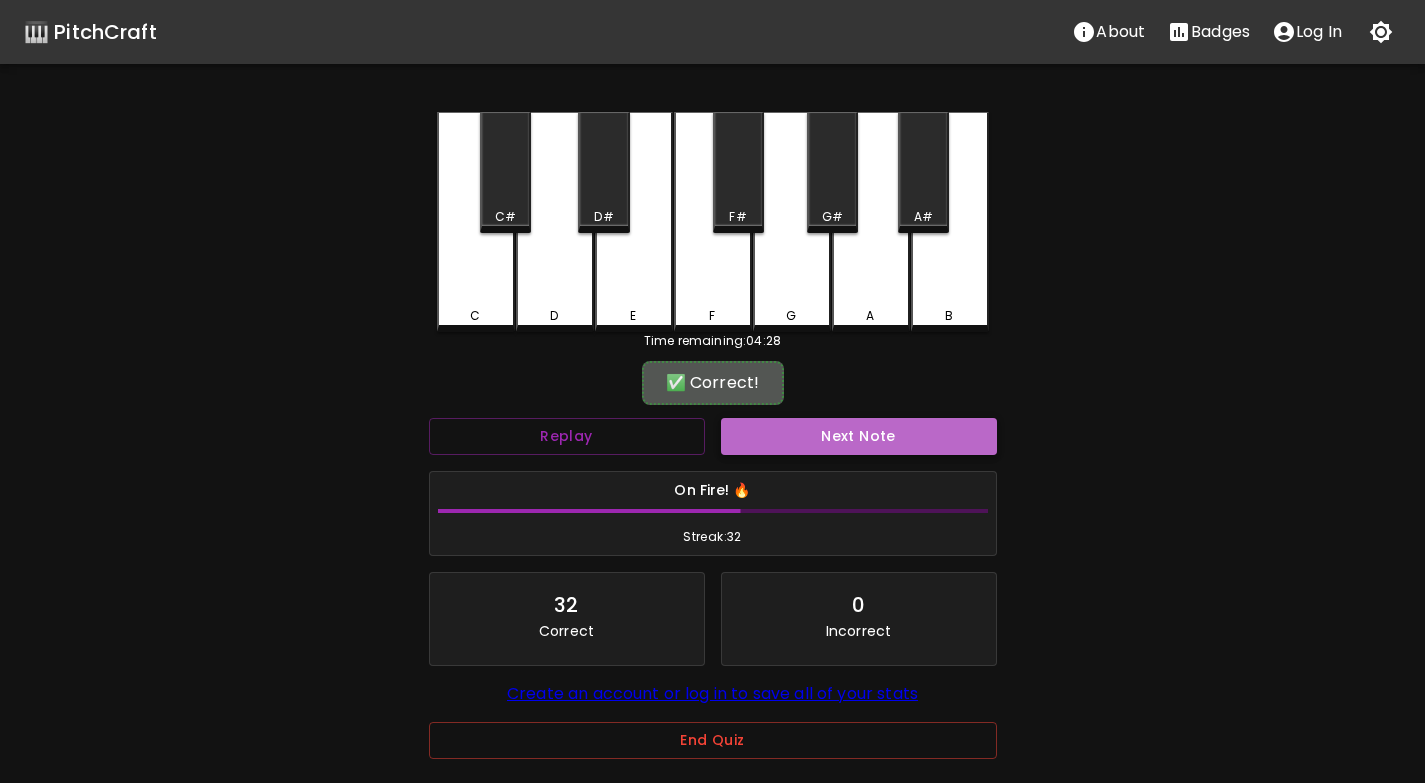 click on "Next Note" at bounding box center (859, 436) 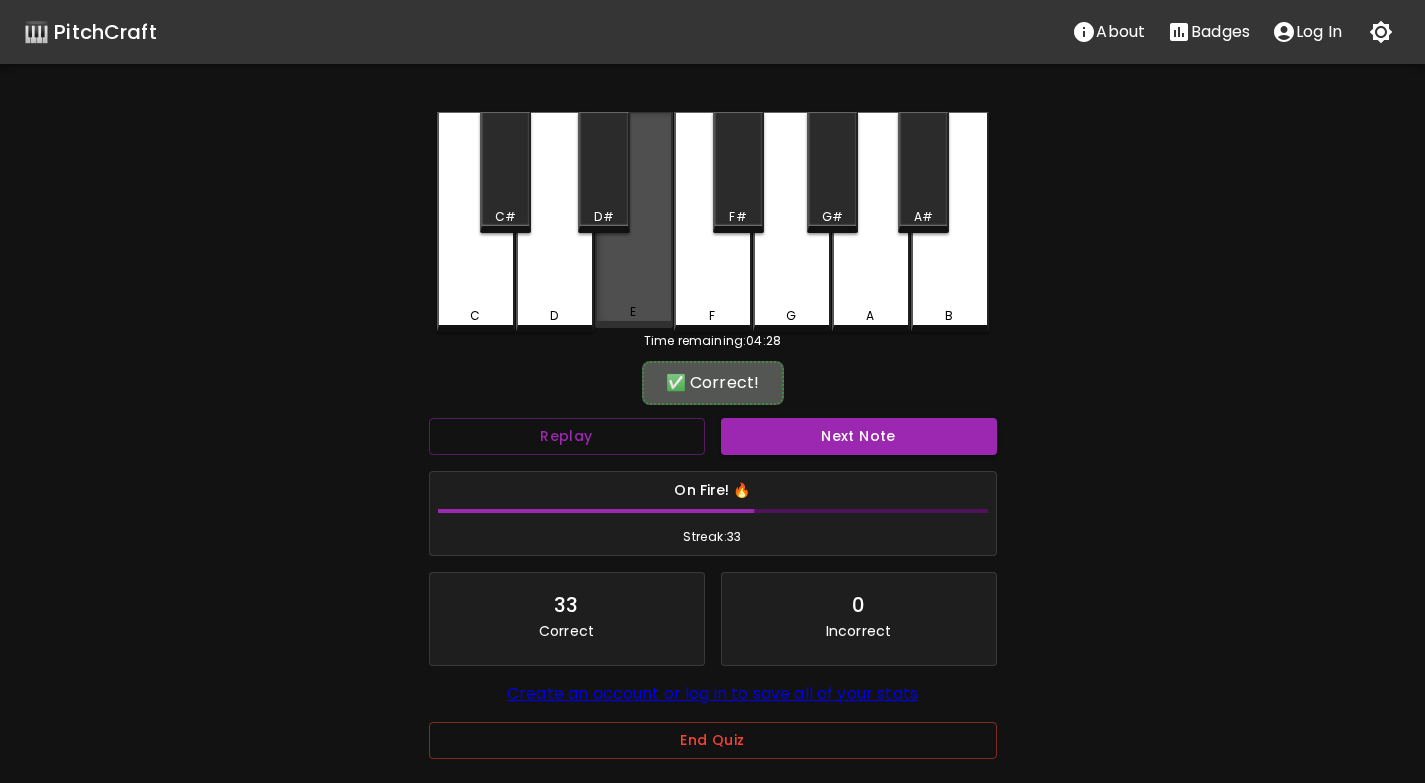 click on "E" at bounding box center (634, 220) 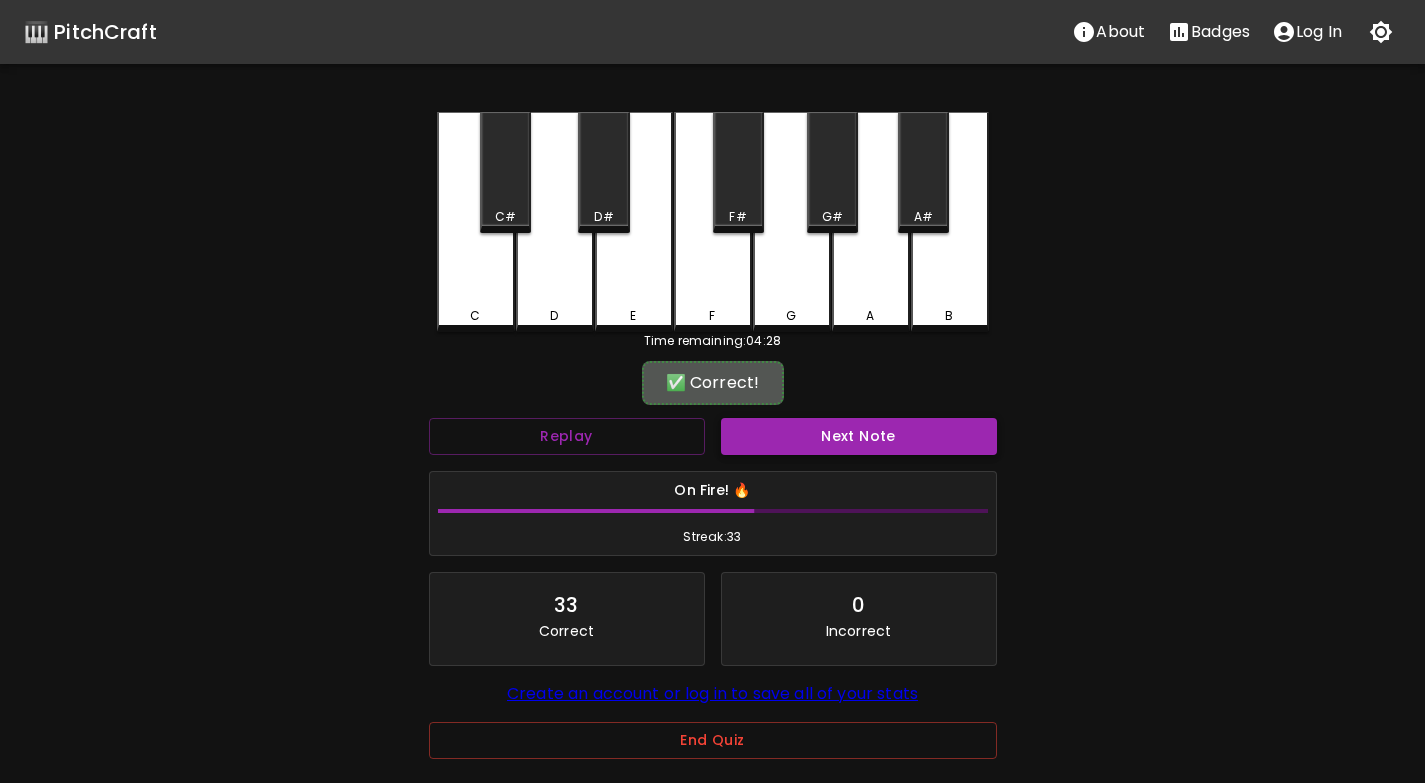 click on "Next Note" at bounding box center (859, 436) 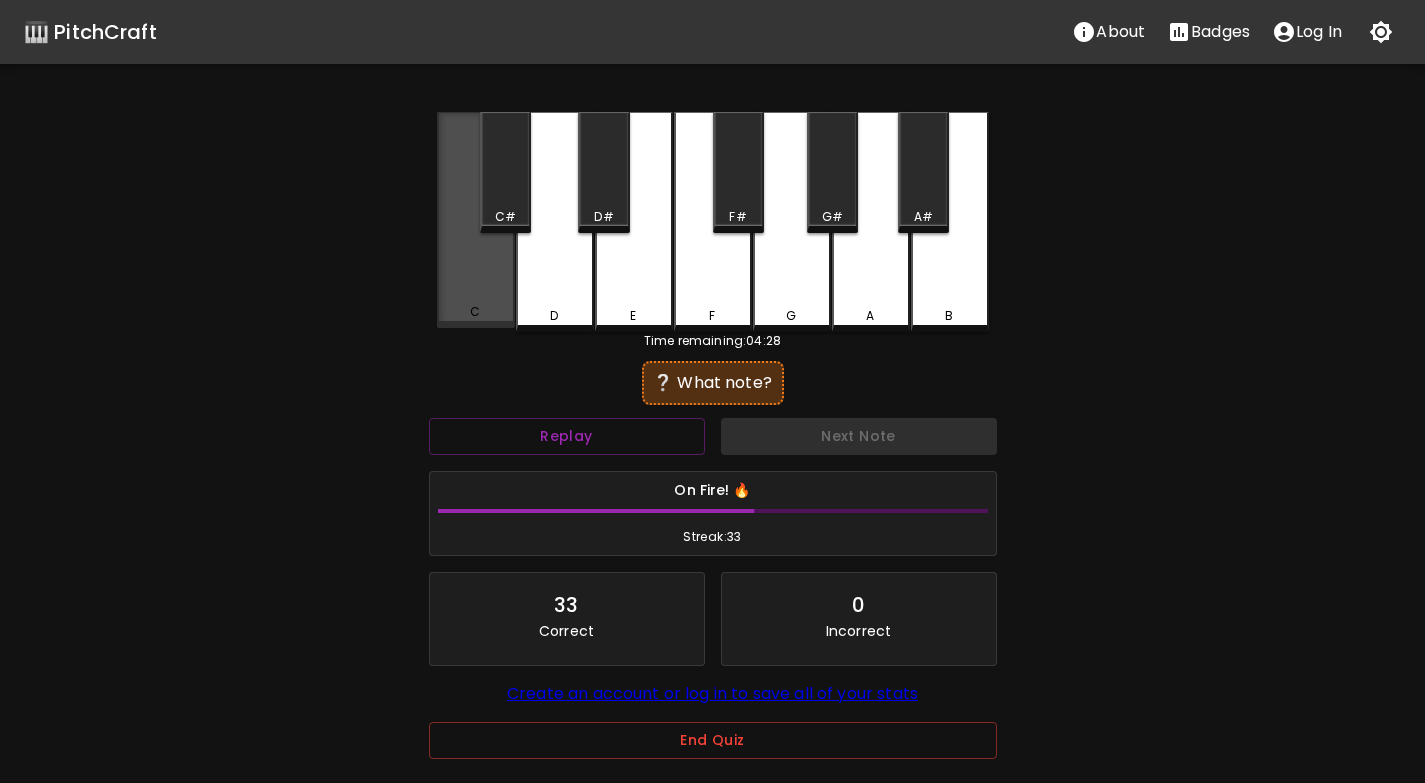 click on "C" at bounding box center [476, 220] 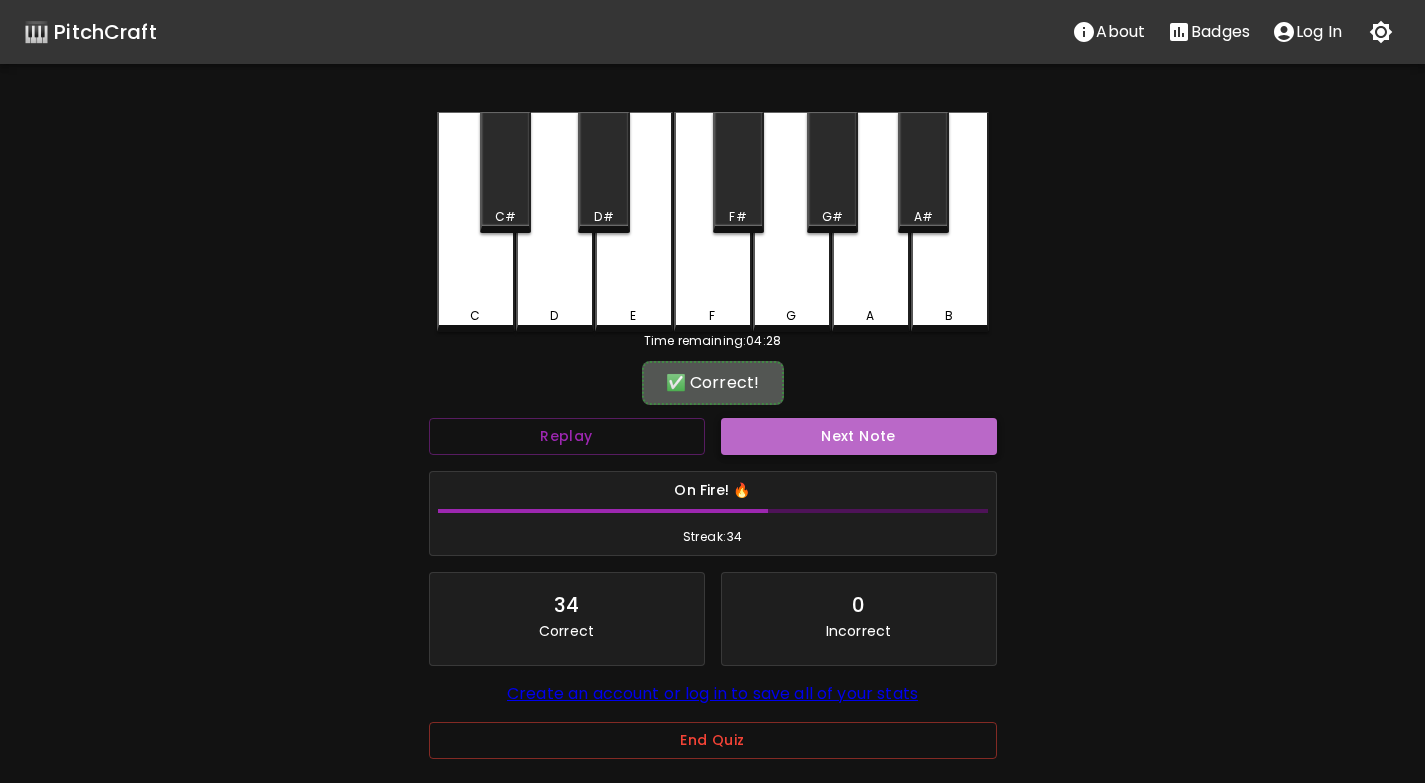 click on "Next Note" at bounding box center [859, 436] 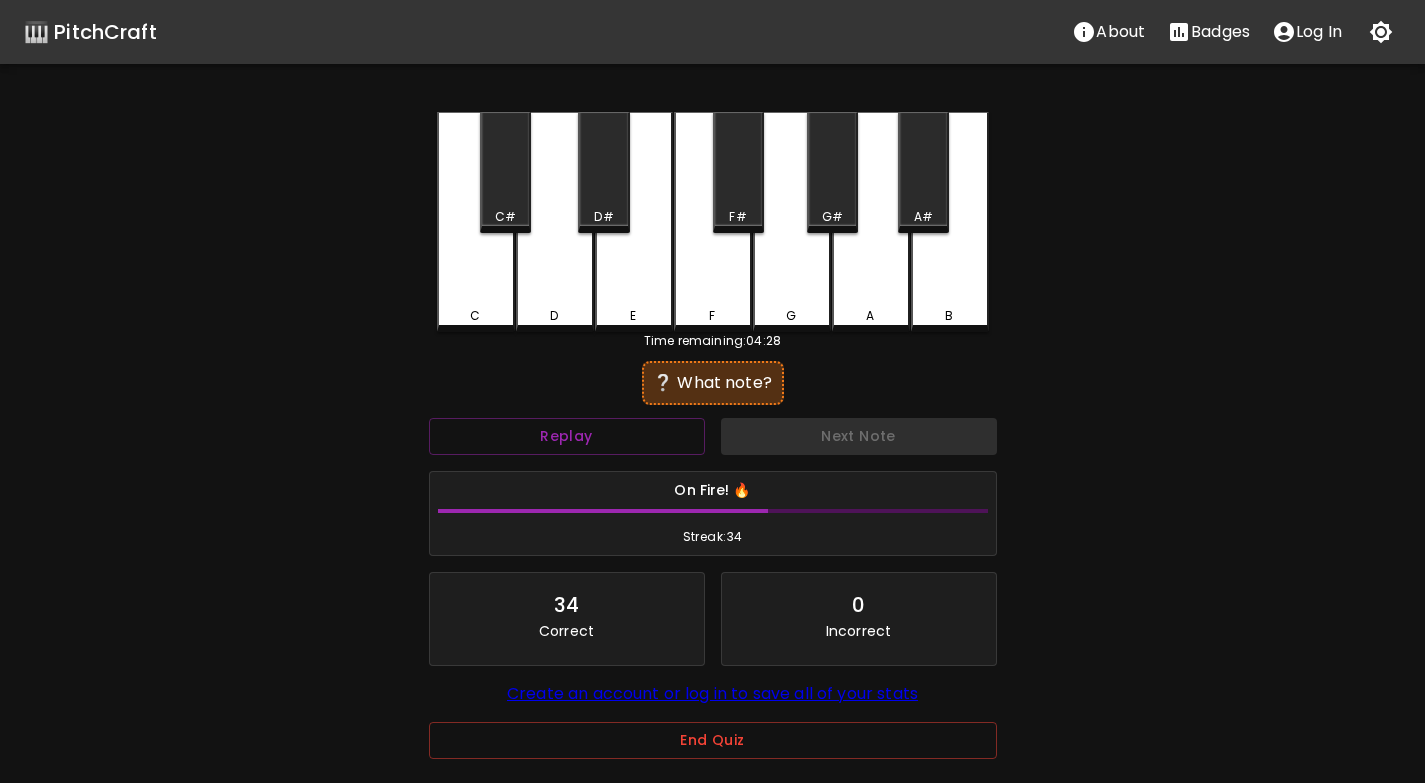 click on "C" at bounding box center (476, 222) 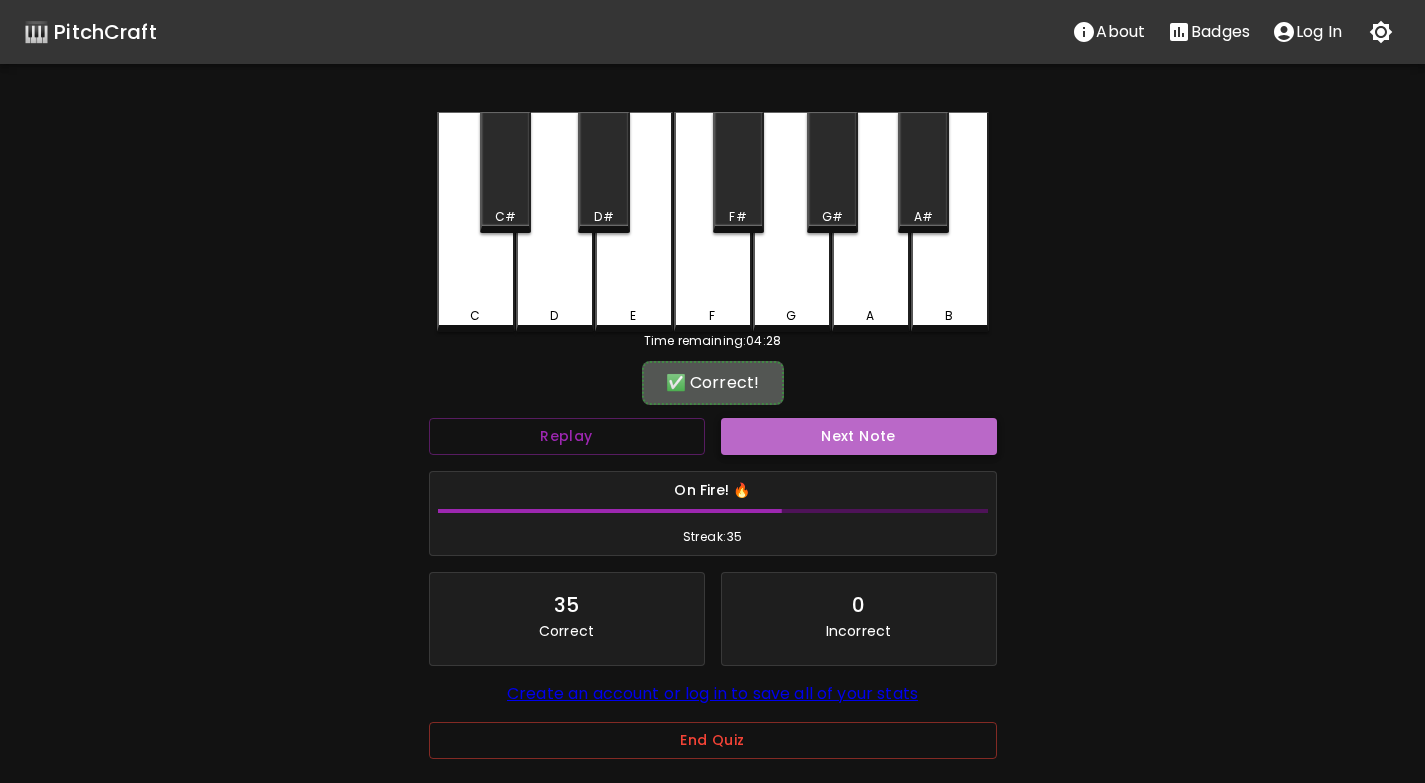 click on "Next Note" at bounding box center (859, 436) 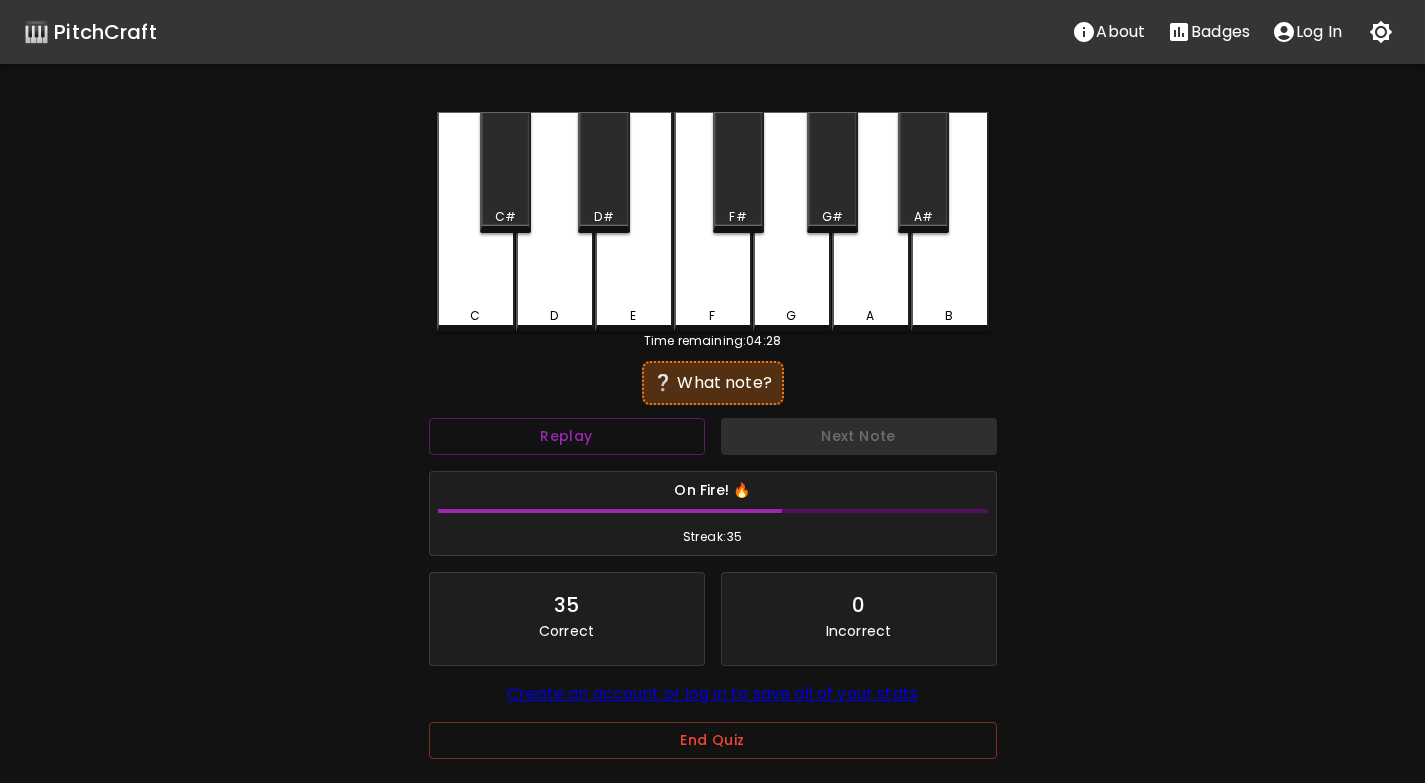 click on "E" at bounding box center [634, 316] 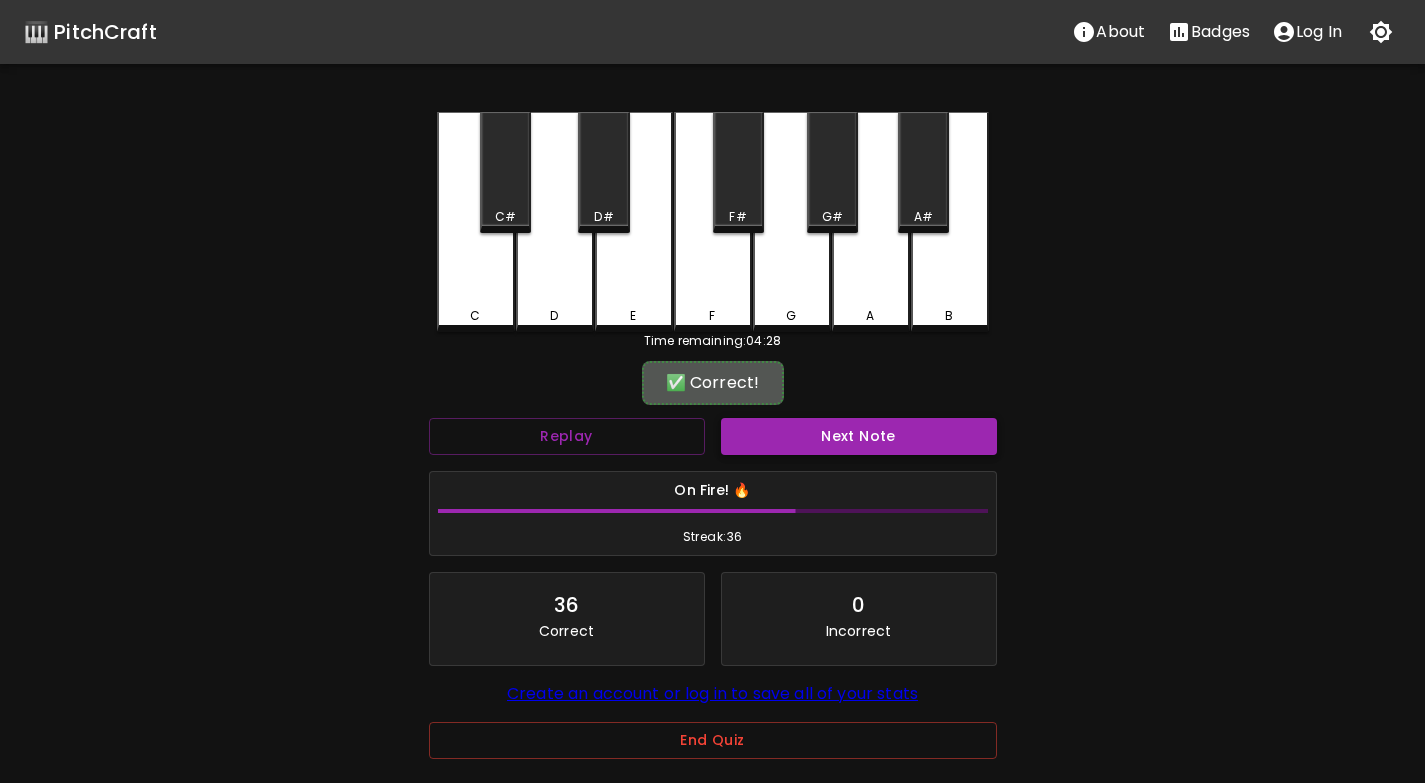 click on "Next Note" at bounding box center [859, 436] 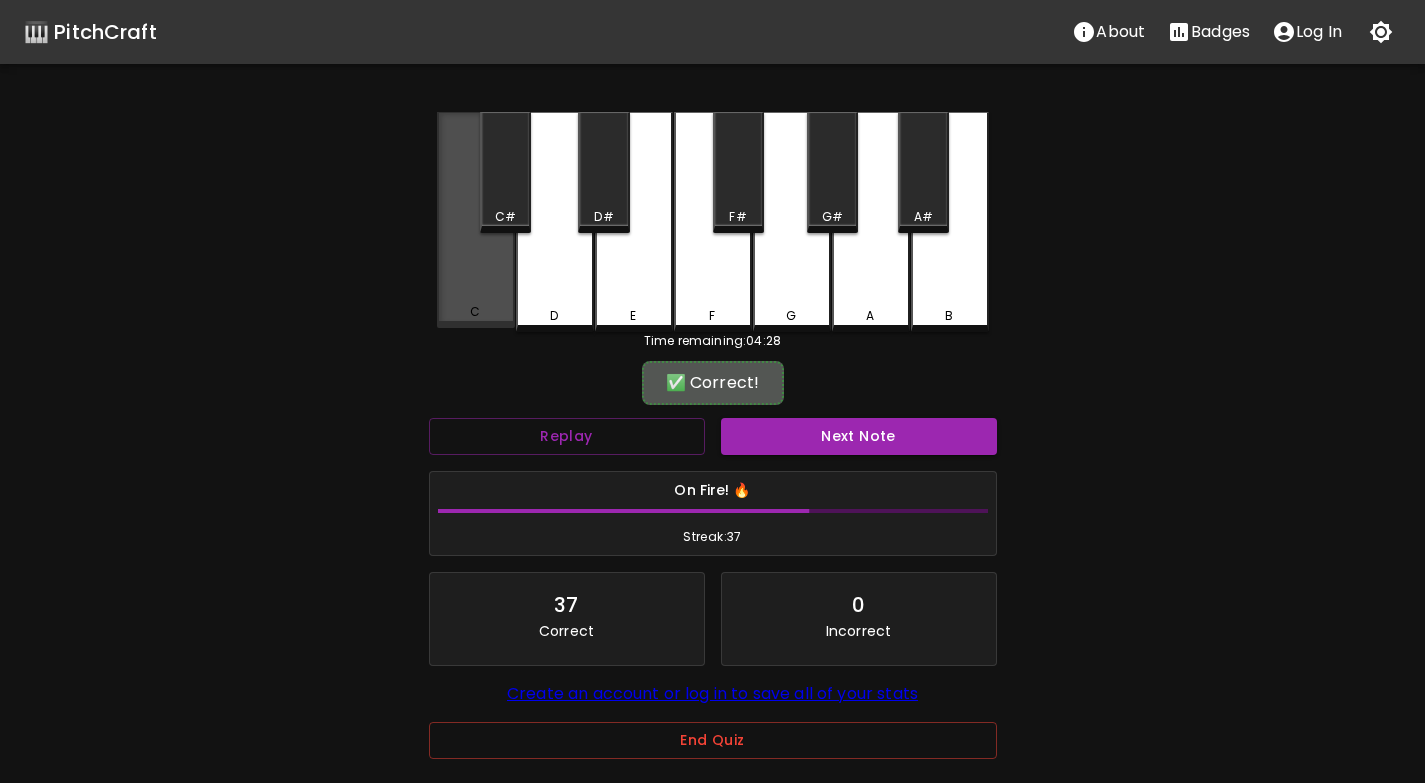 click on "C" at bounding box center [476, 220] 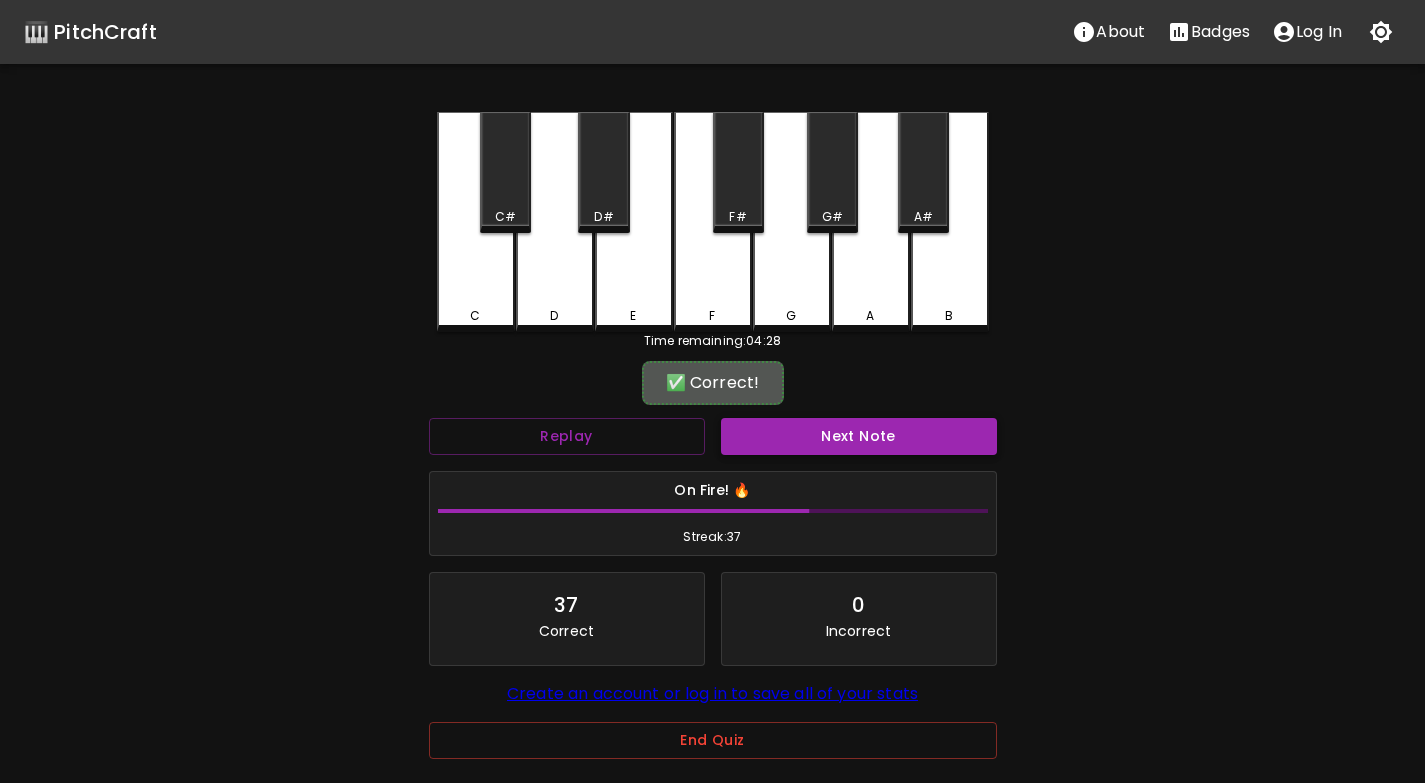 click on "Next Note" at bounding box center (859, 436) 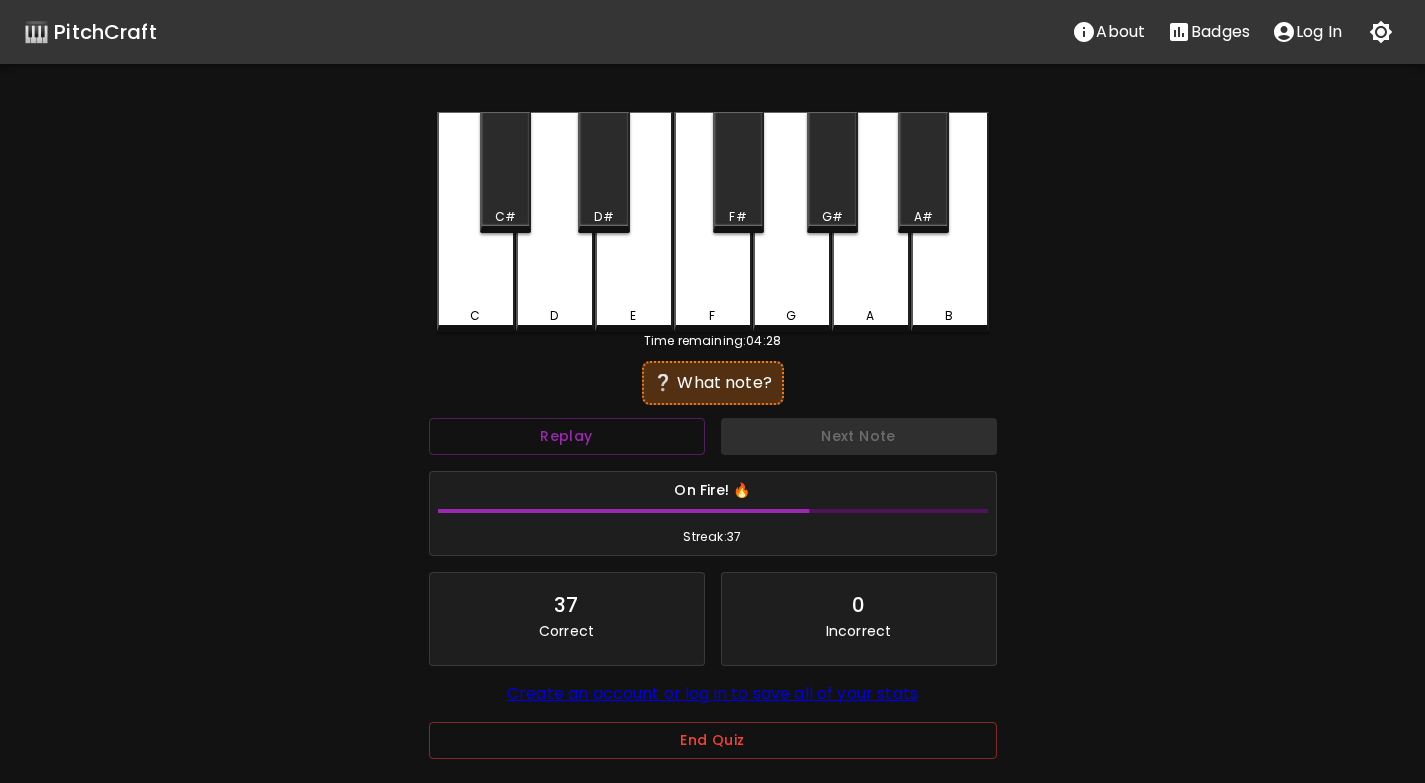 click on "D" at bounding box center [555, 222] 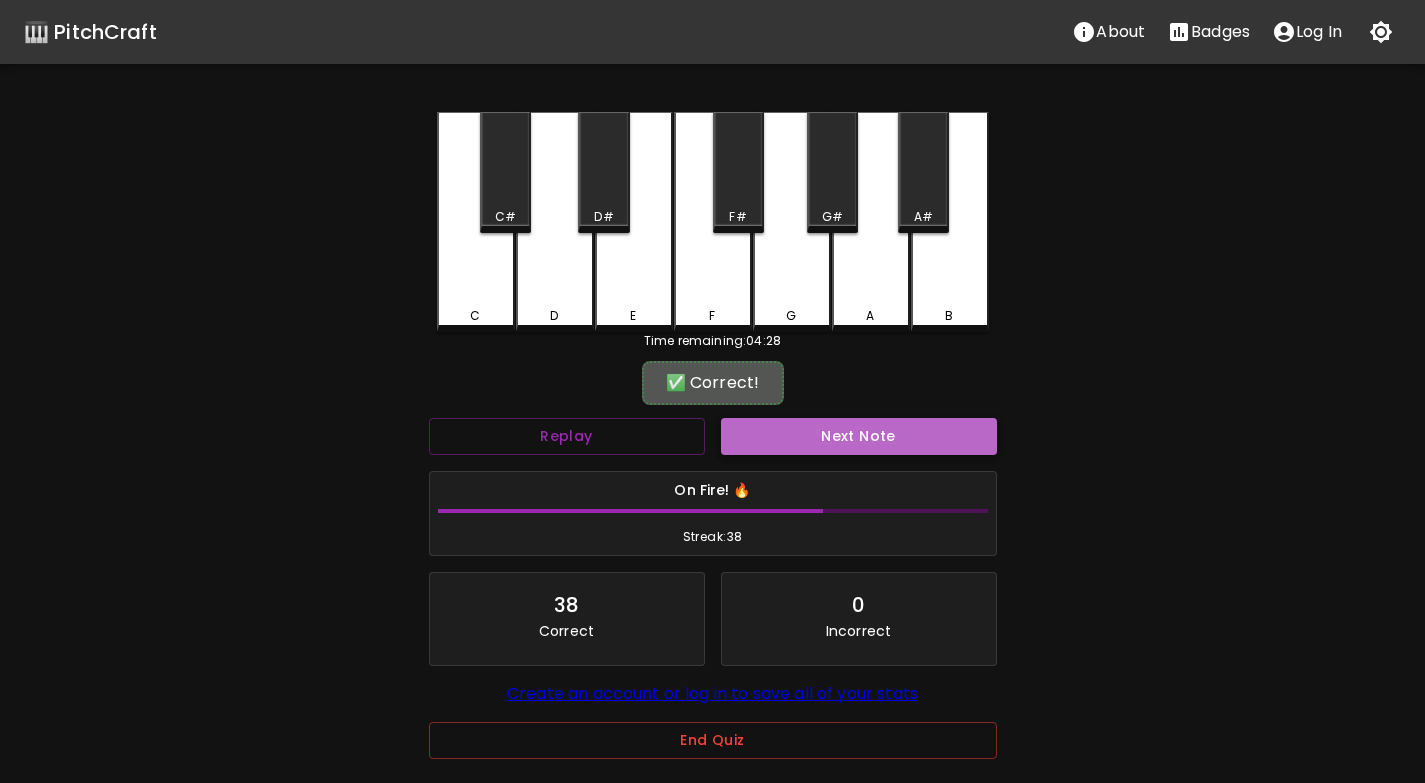 click on "Next Note" at bounding box center (859, 436) 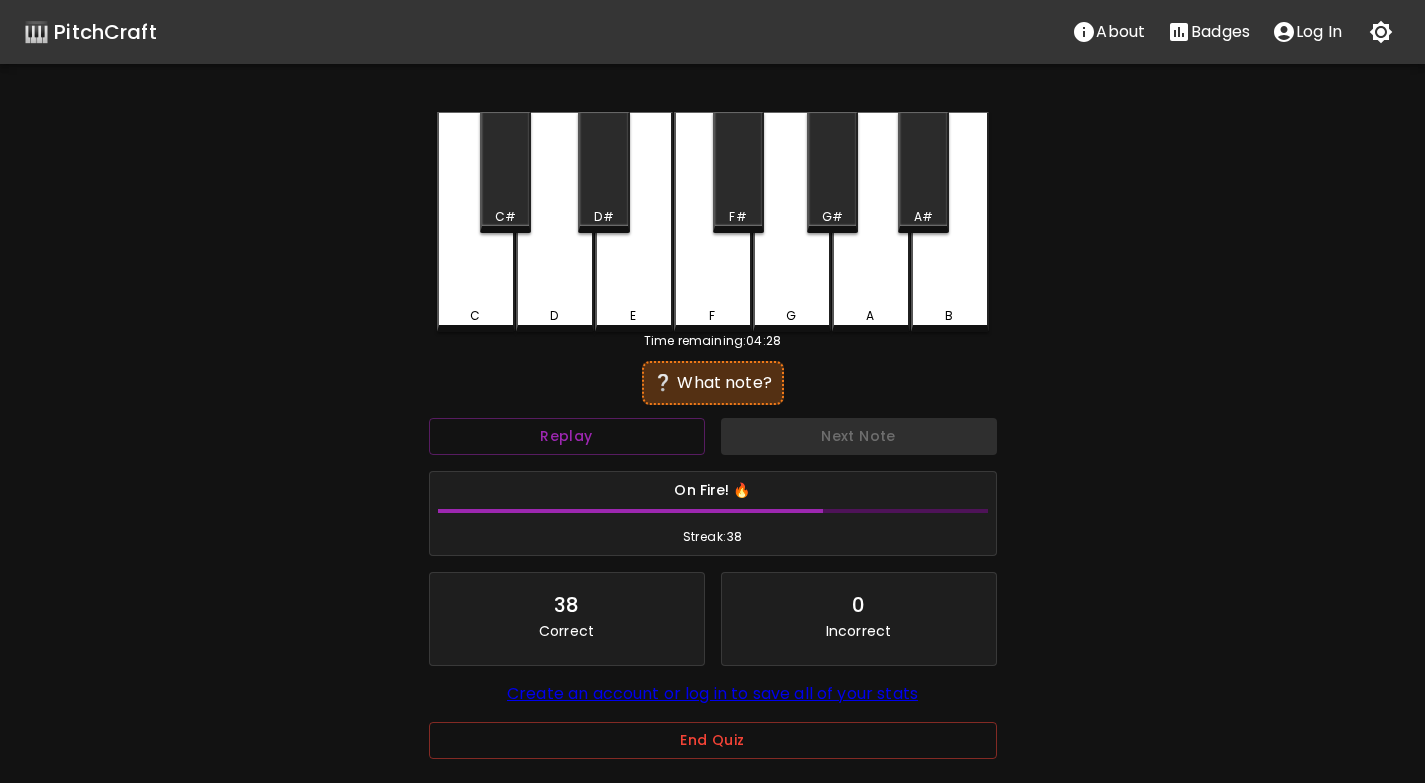 click on "C" at bounding box center (476, 222) 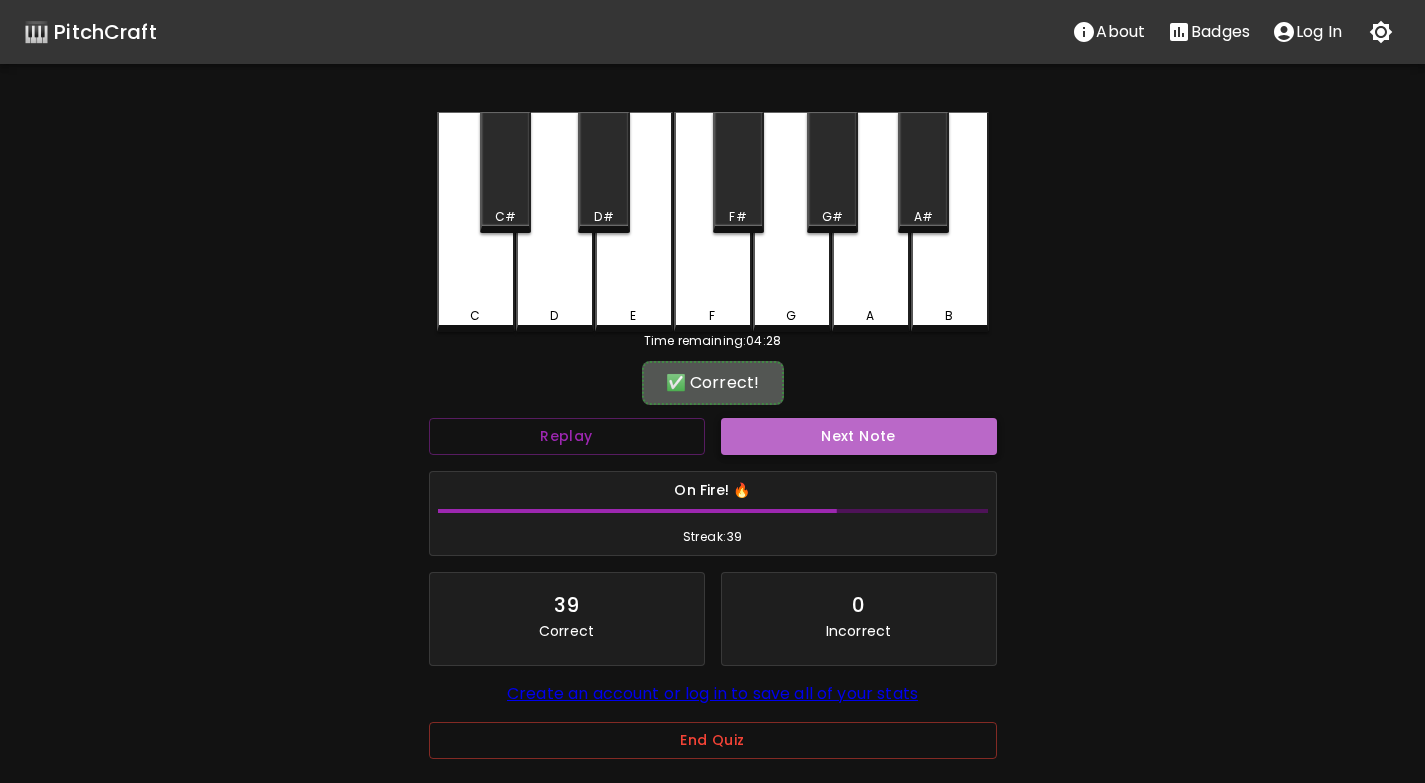 click on "Next Note" at bounding box center [859, 436] 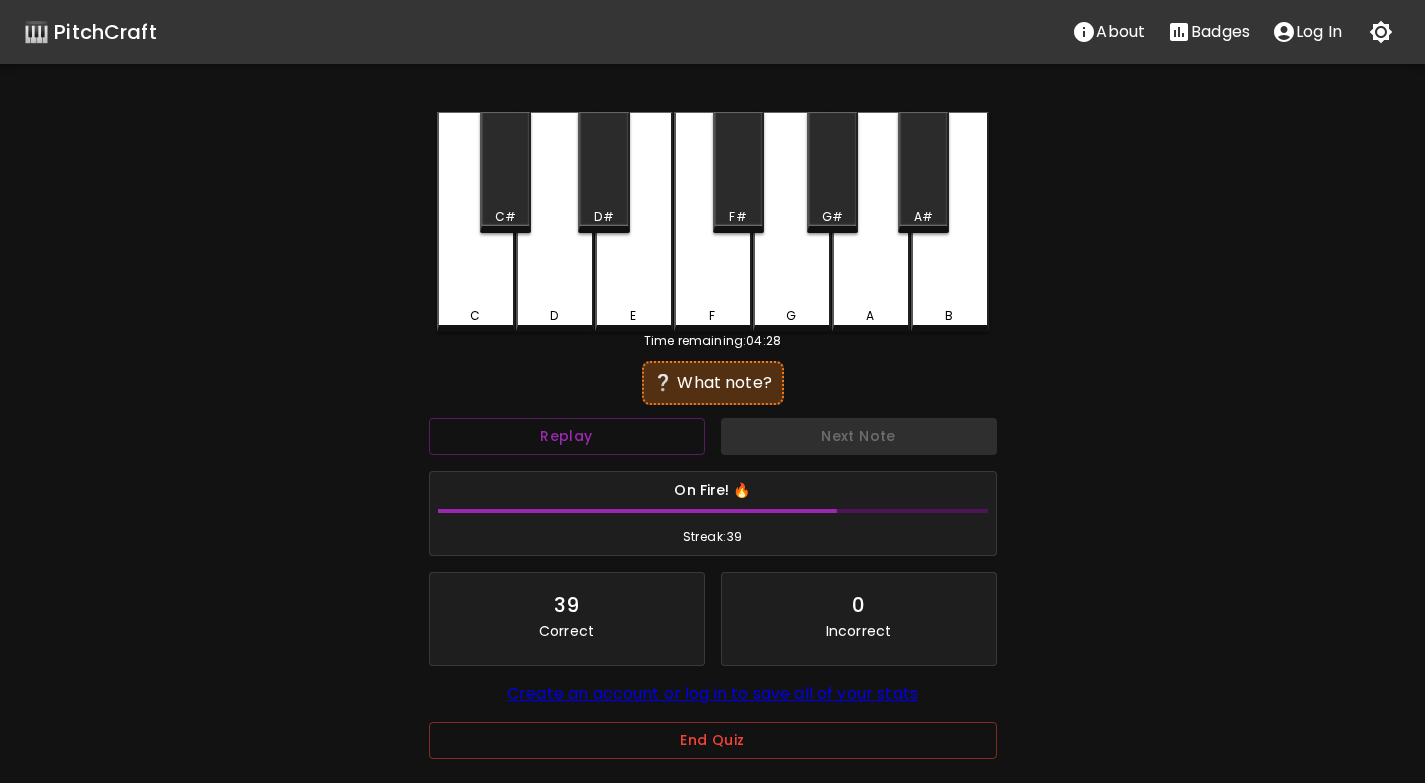 click on "E" at bounding box center [633, 316] 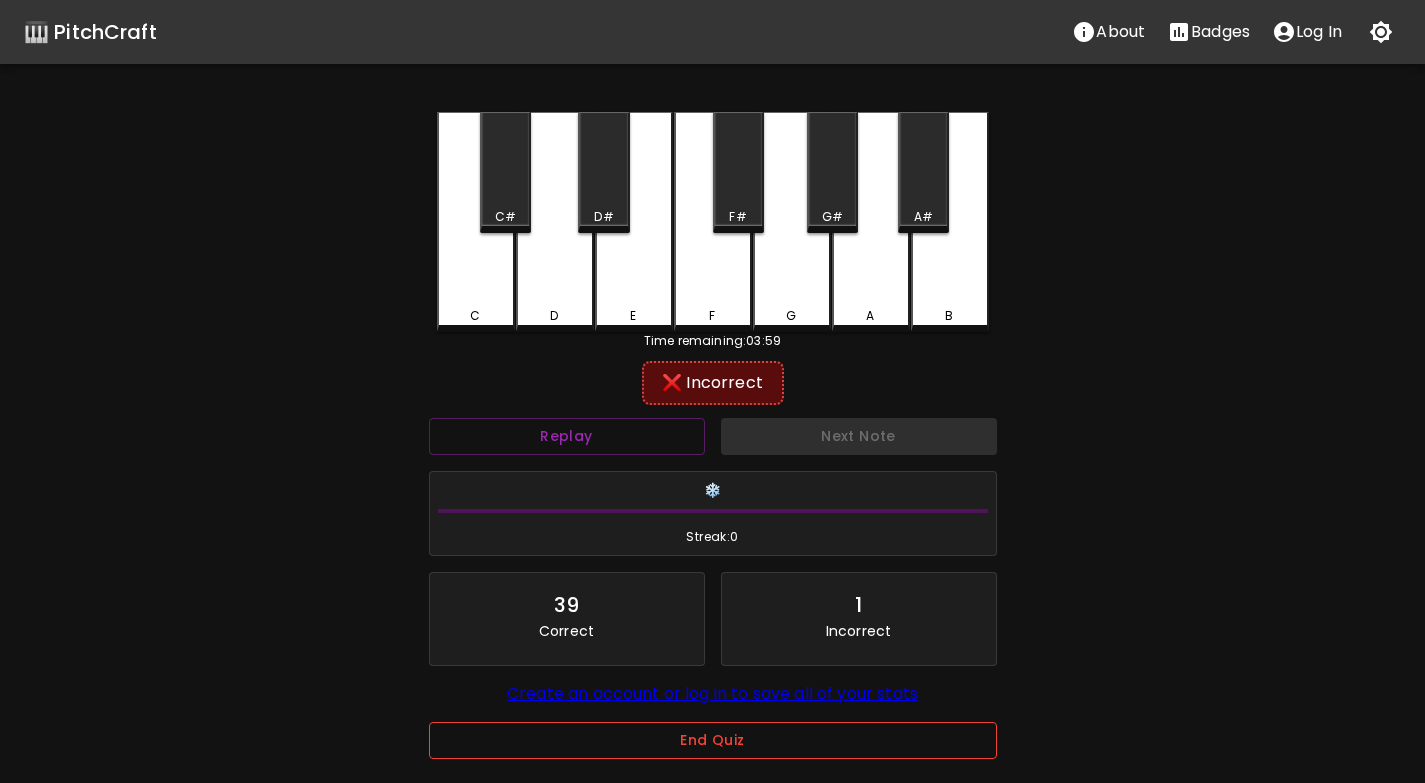 click on "End Quiz" at bounding box center (713, 740) 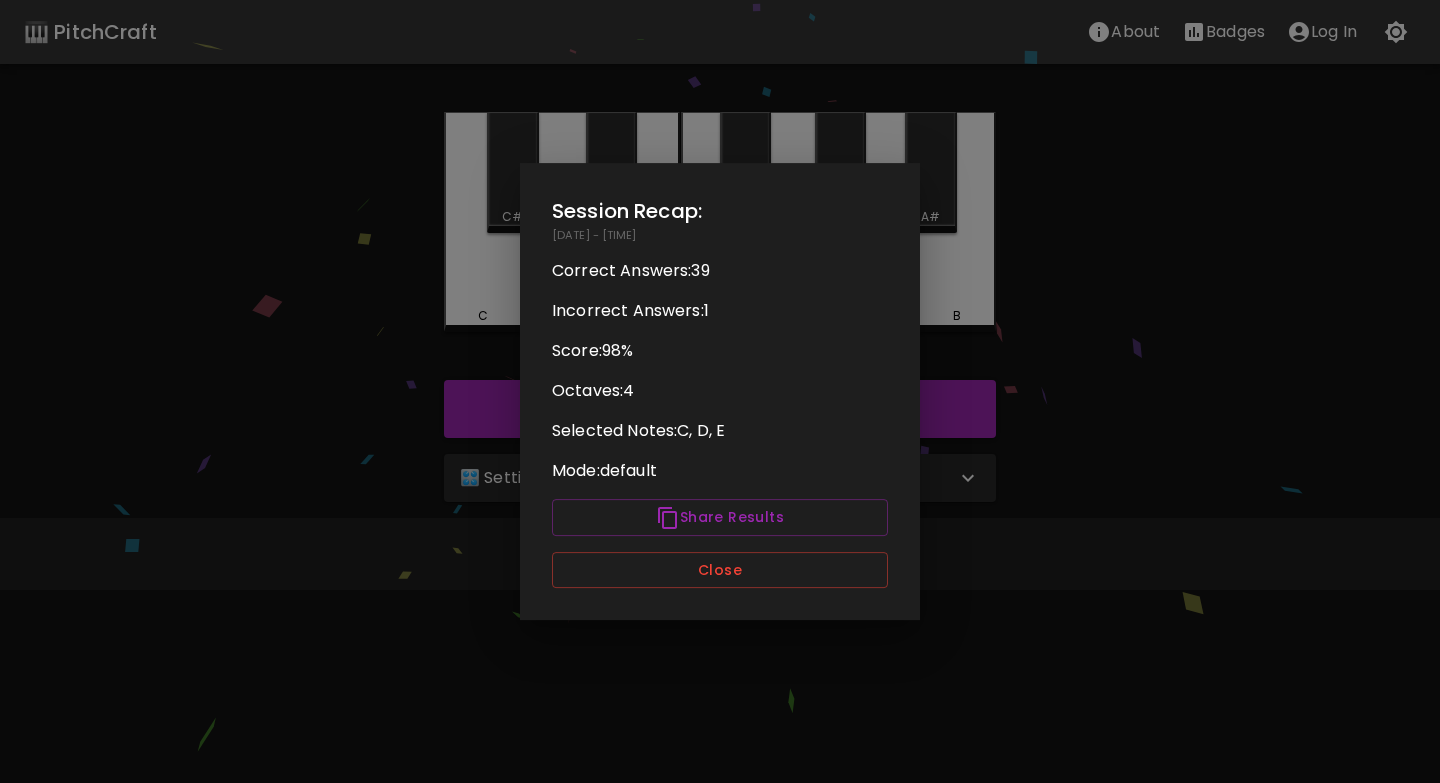 click on "Session Recap: [DATE] - [TIME] Correct Answers:  39 Incorrect Answers:  1 Score:  98 % Octaves:  4 Selected Notes:  C, D, E Mode:  default  Share Results Close" at bounding box center [720, 392] 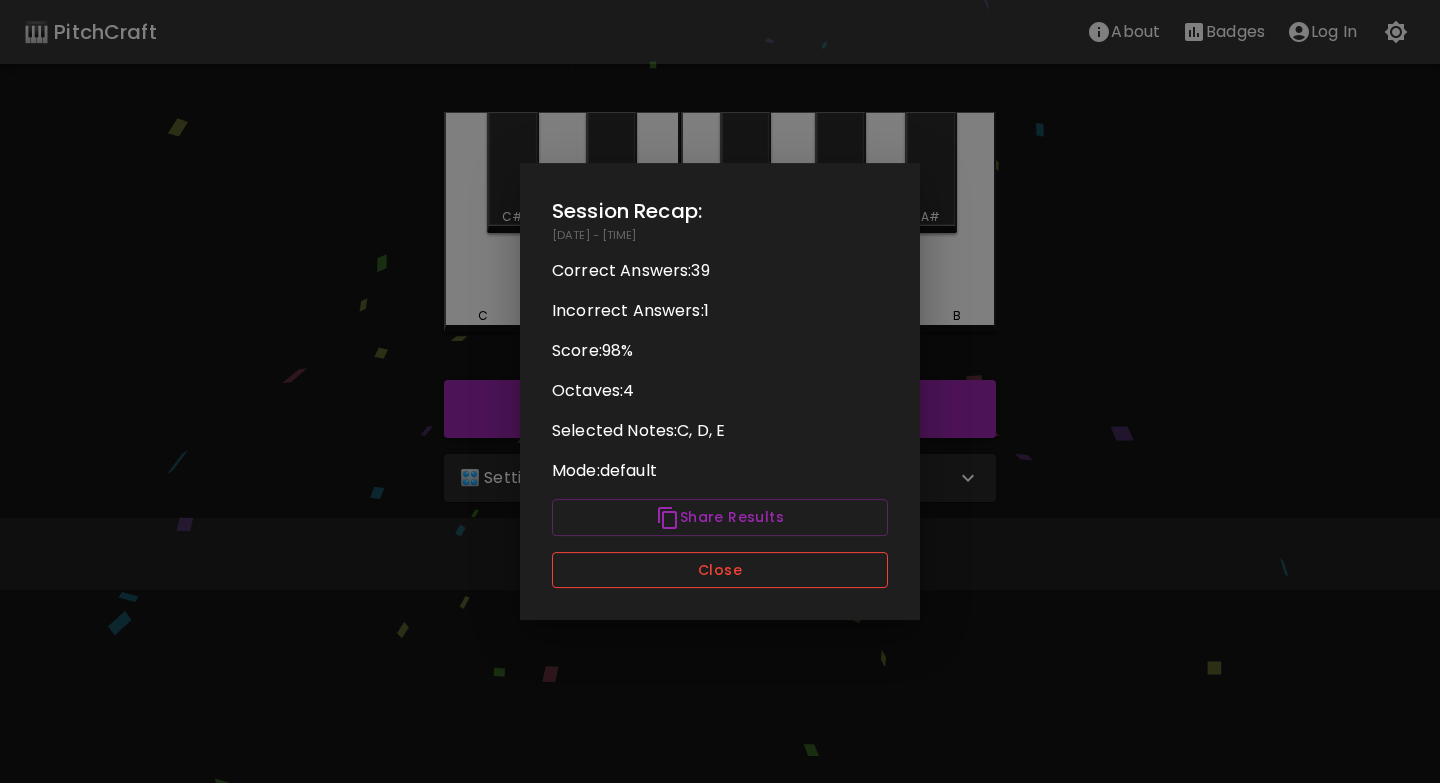 click on "Close" at bounding box center (720, 570) 